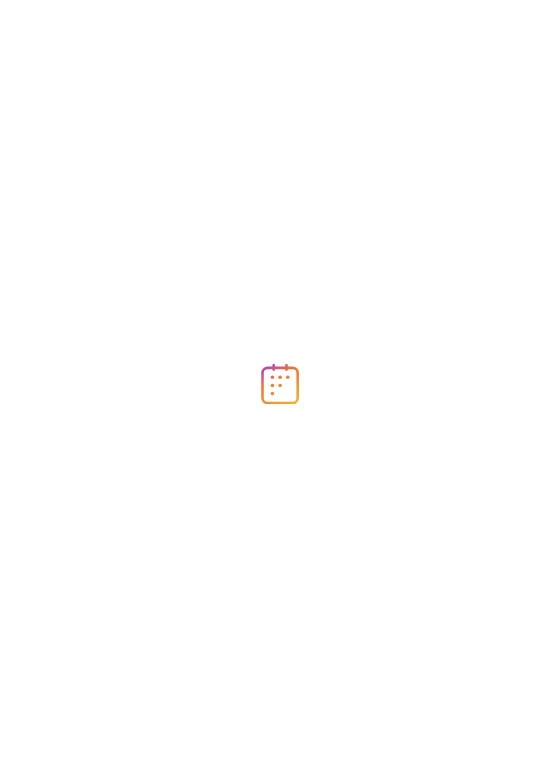 scroll, scrollTop: 0, scrollLeft: 0, axis: both 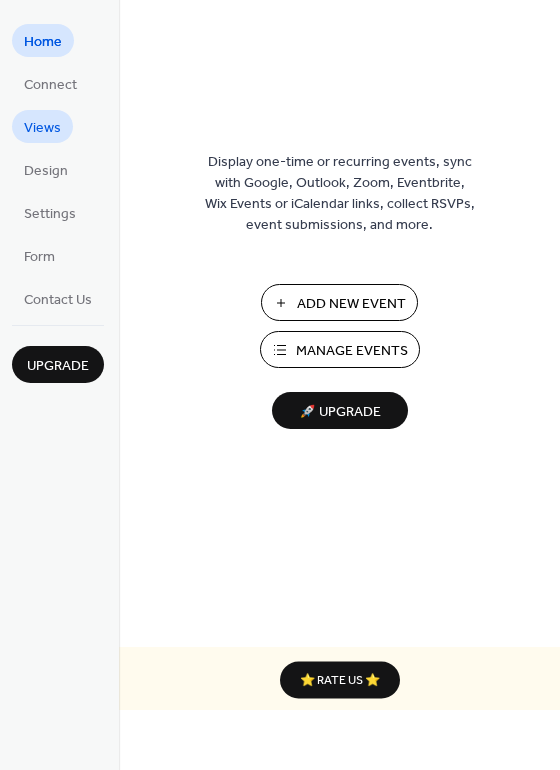 click on "Views" at bounding box center [42, 126] 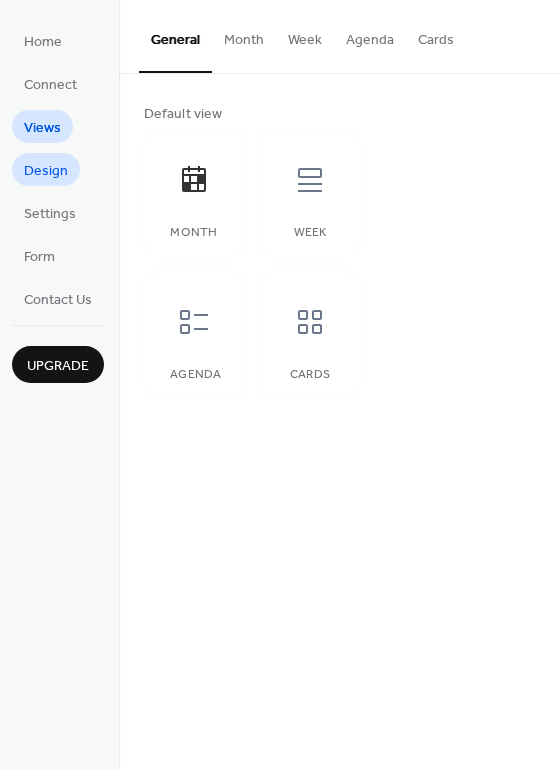 click on "Design" at bounding box center [46, 171] 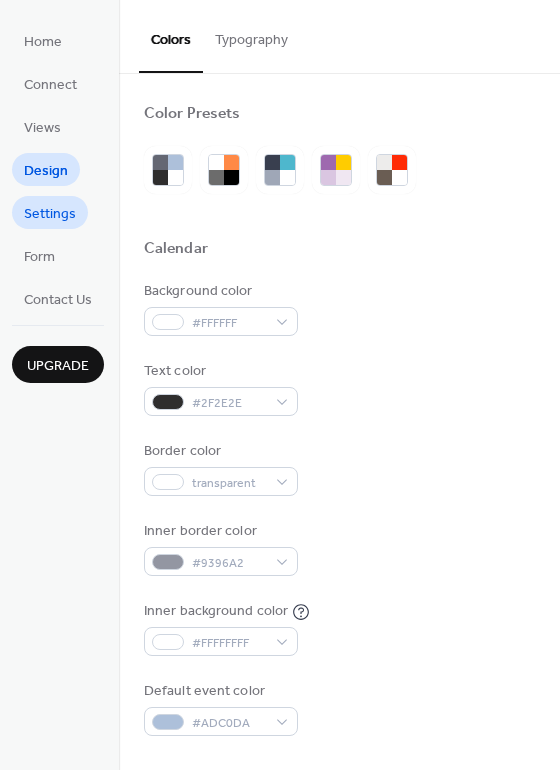 click on "Settings" at bounding box center (50, 214) 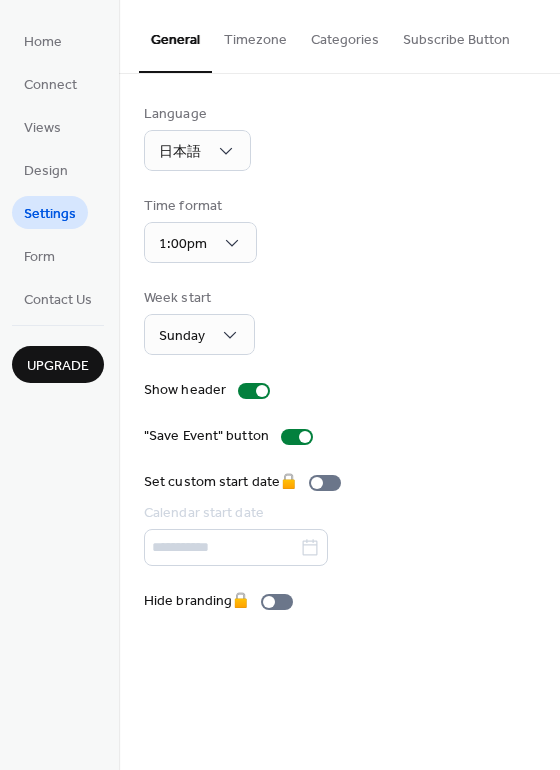 click on "Home Connect Views Design Settings Form Contact Us" at bounding box center (58, 169) 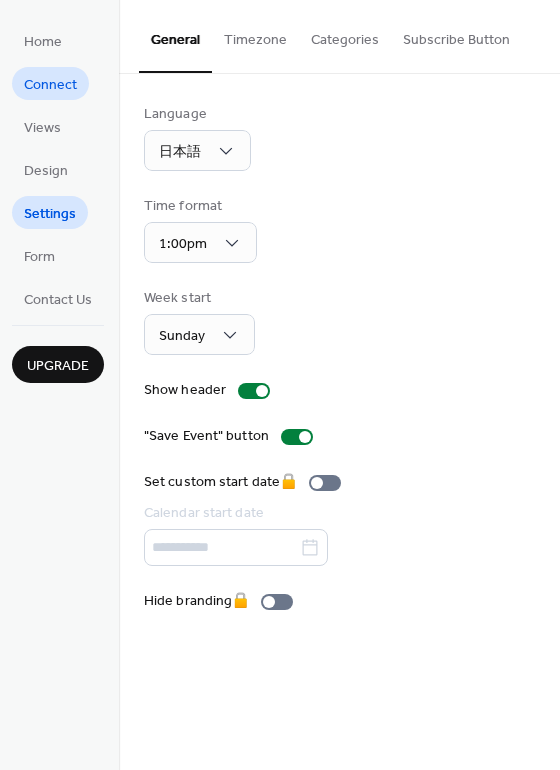 click on "Connect" at bounding box center [50, 85] 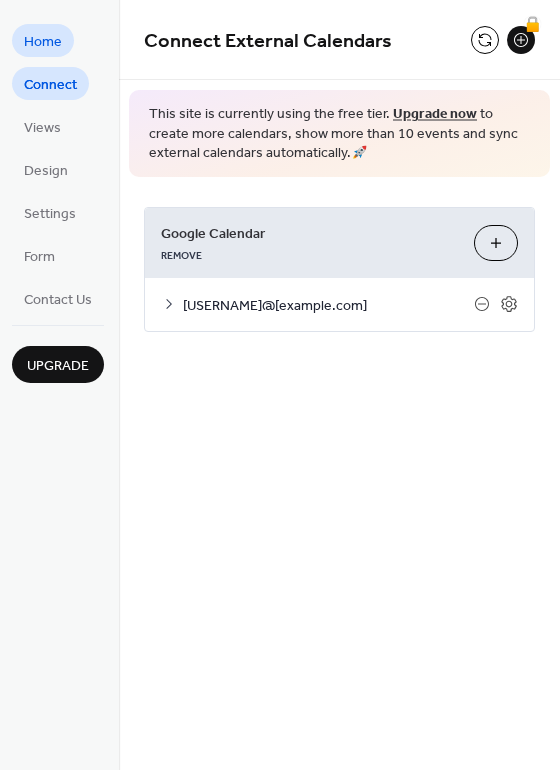 click on "Home" at bounding box center [43, 42] 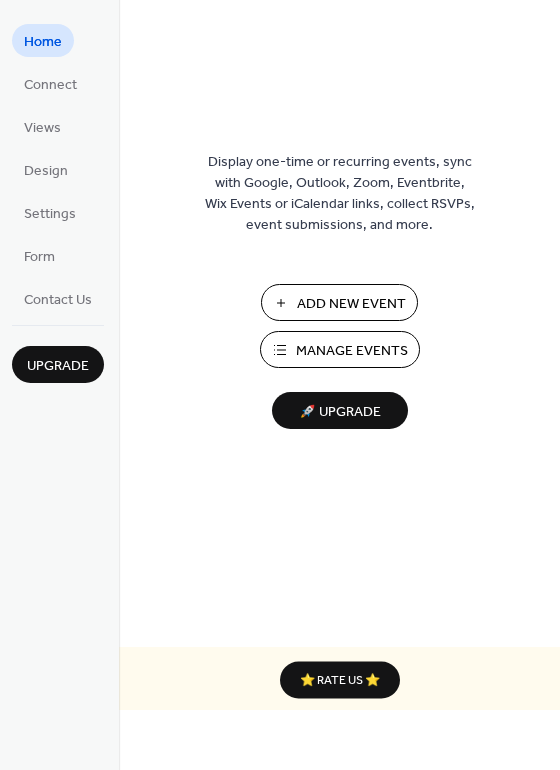 click on "Manage Events" at bounding box center (352, 351) 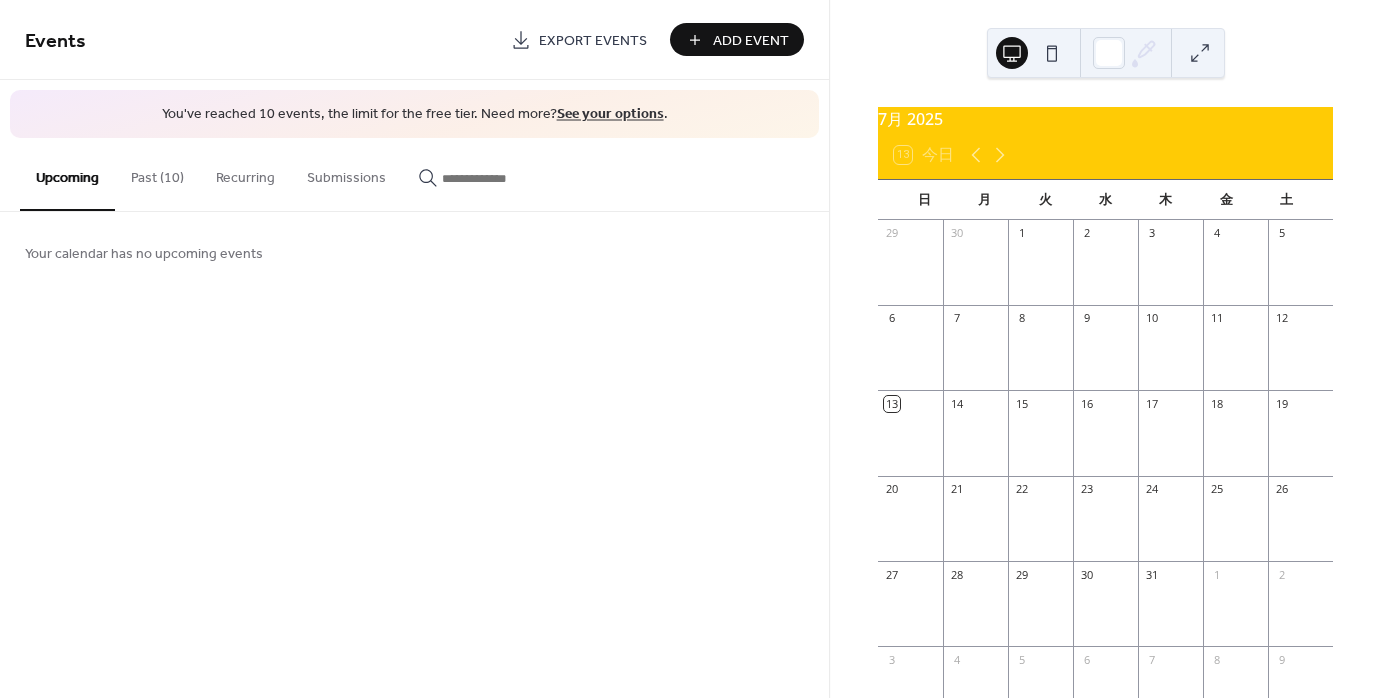 scroll, scrollTop: 0, scrollLeft: 0, axis: both 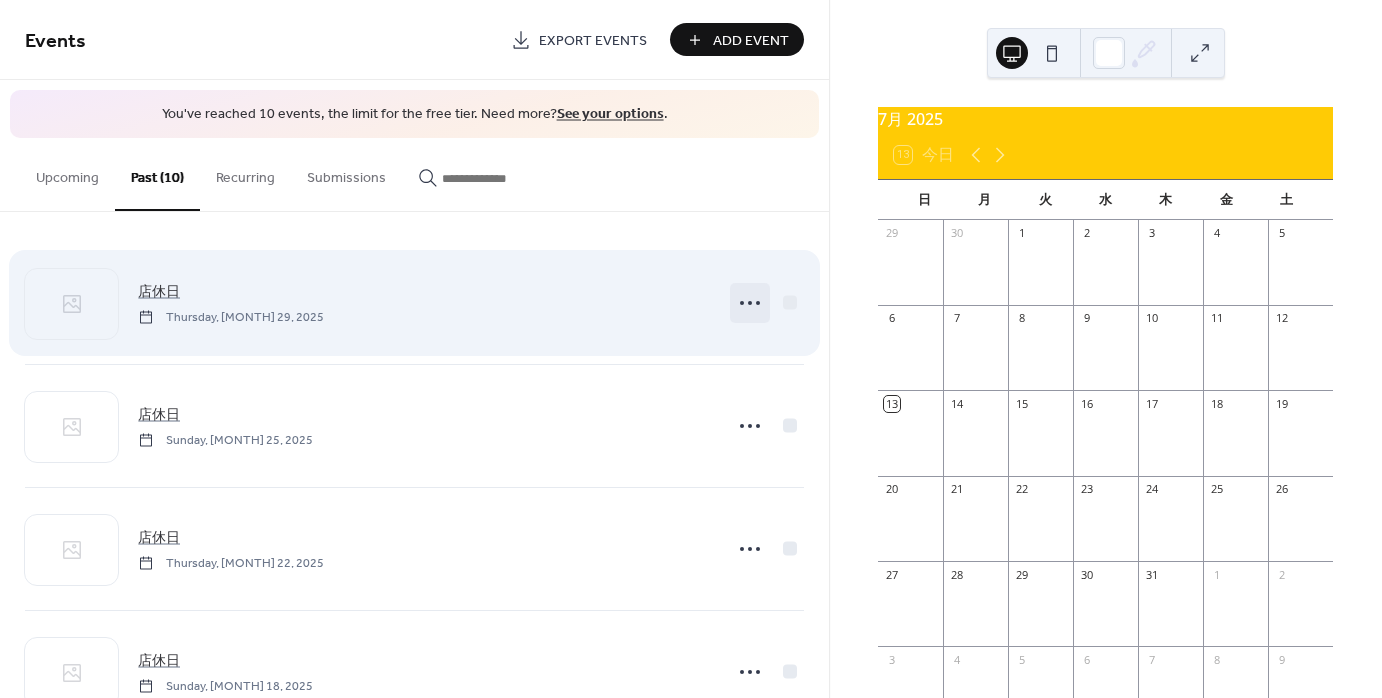 click 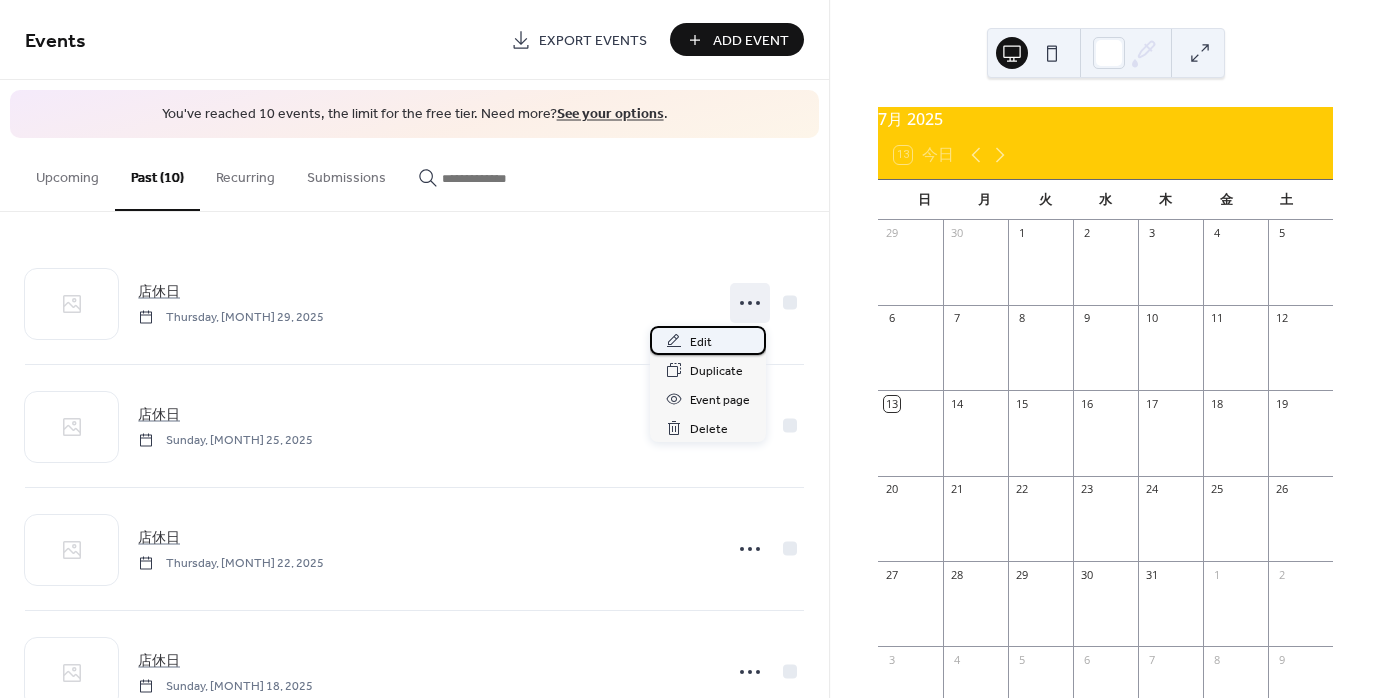 click on "Edit" at bounding box center (708, 340) 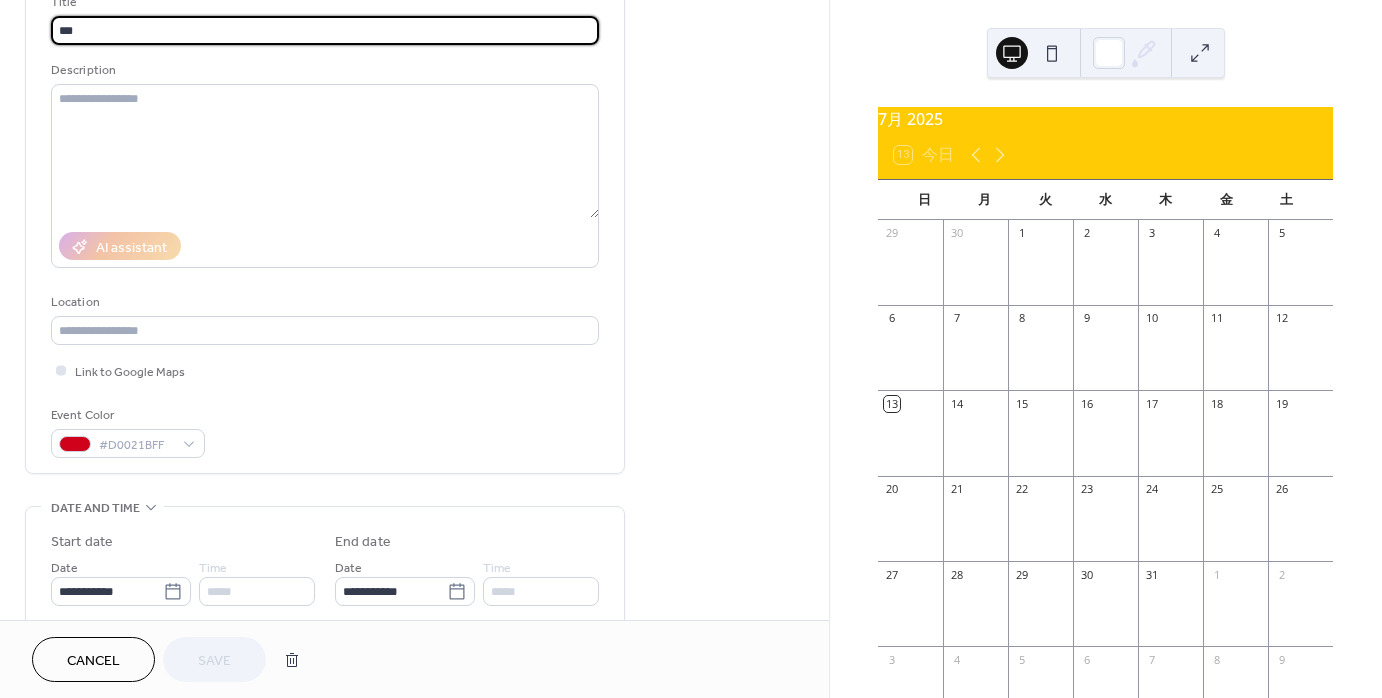 scroll, scrollTop: 300, scrollLeft: 0, axis: vertical 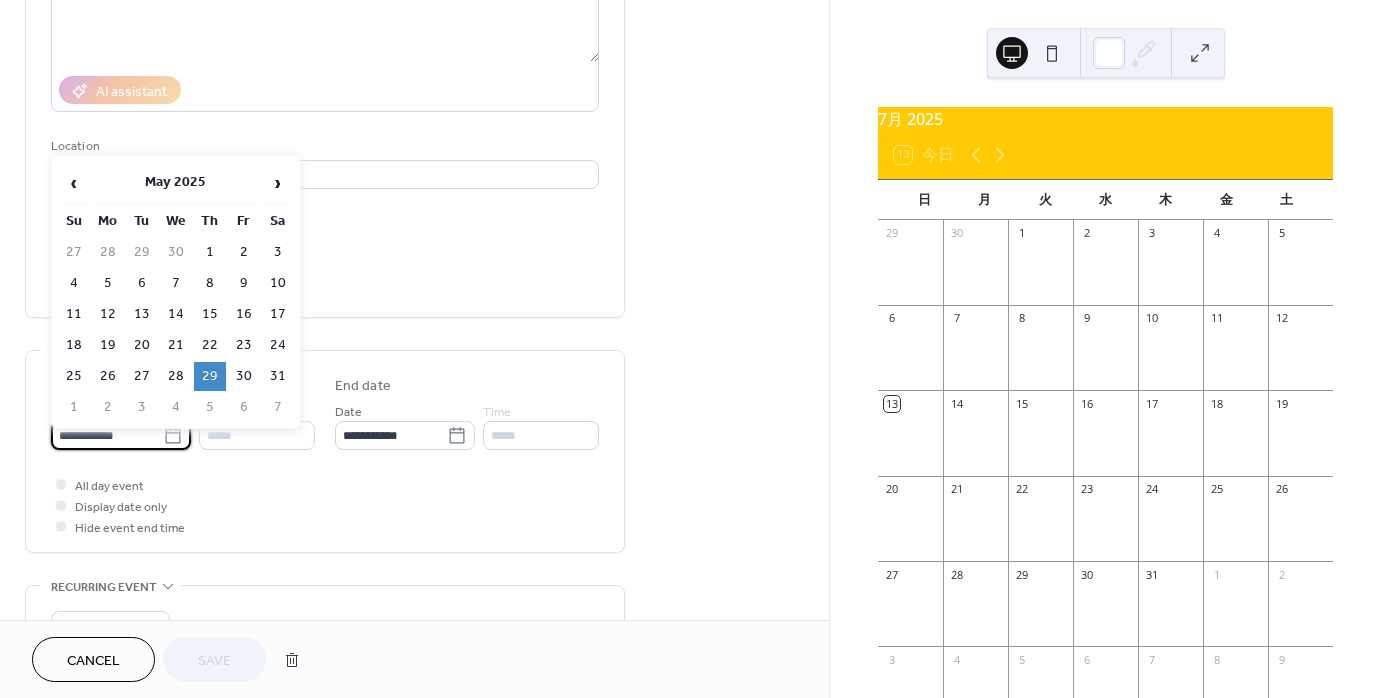 click on "**********" at bounding box center [107, 435] 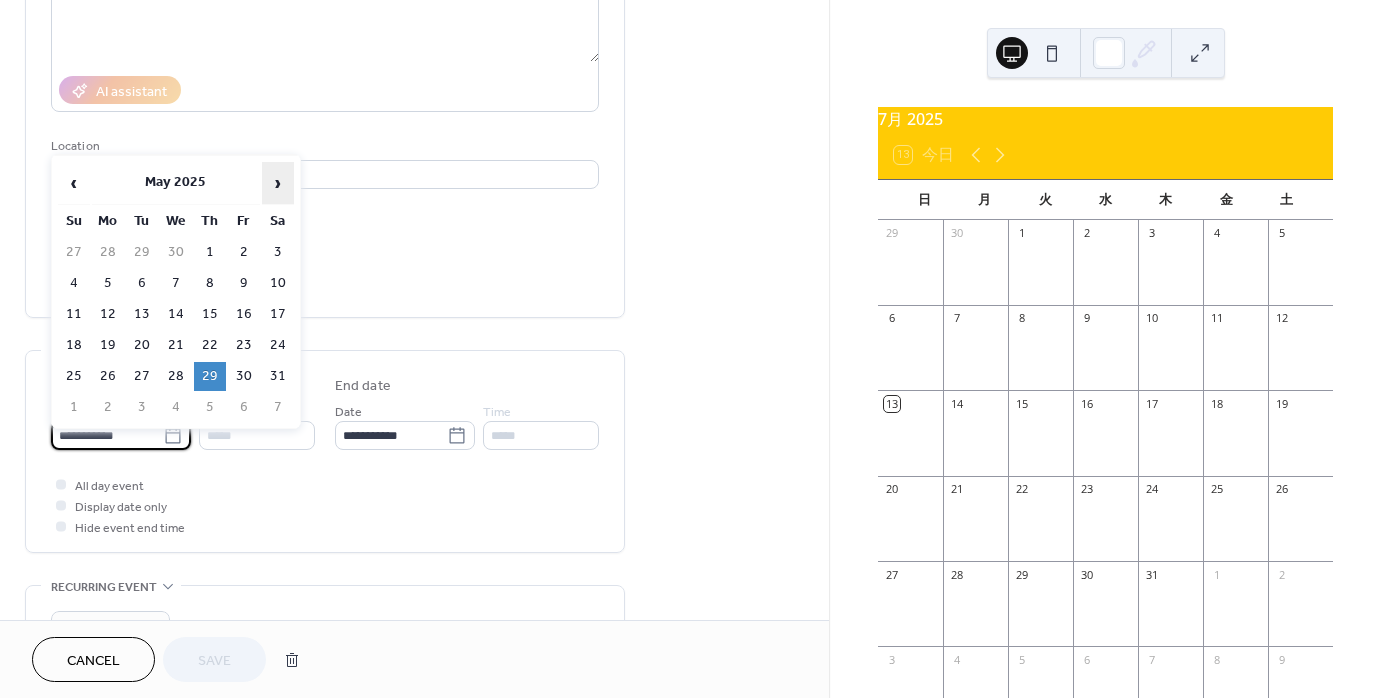 click on "›" at bounding box center [278, 183] 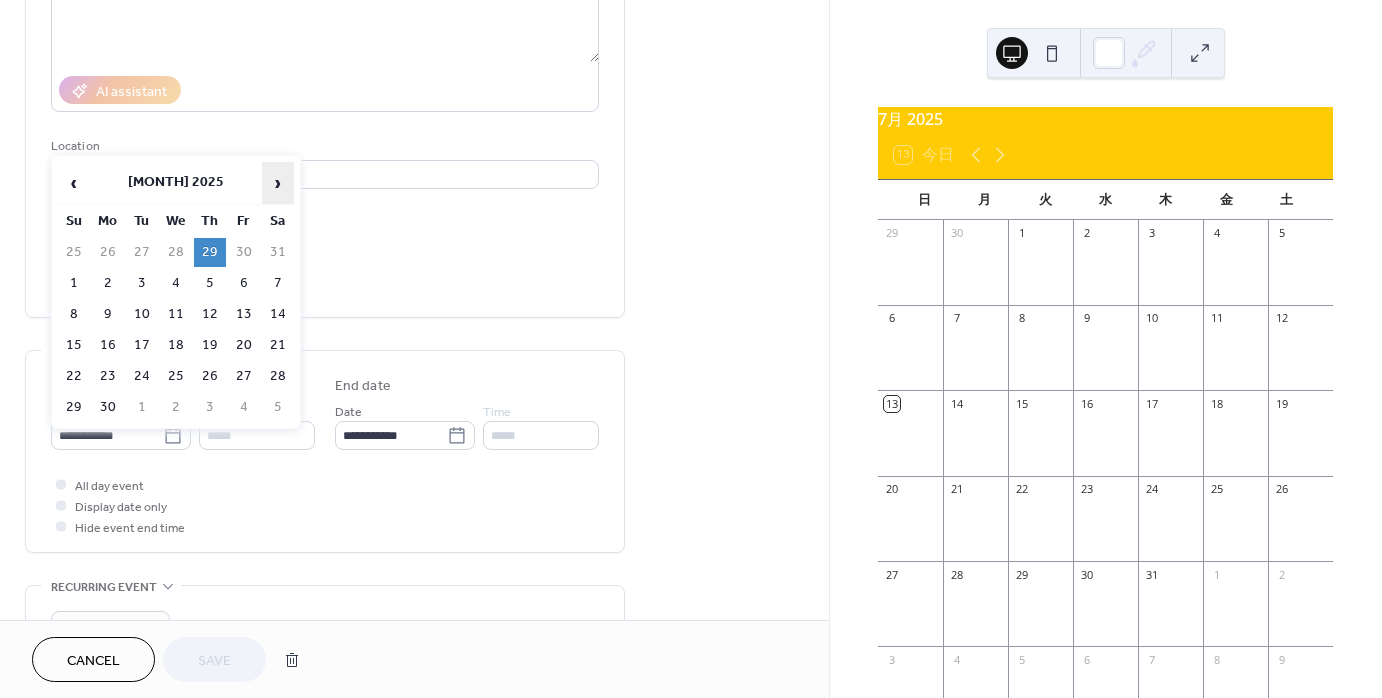 click on "›" at bounding box center [278, 183] 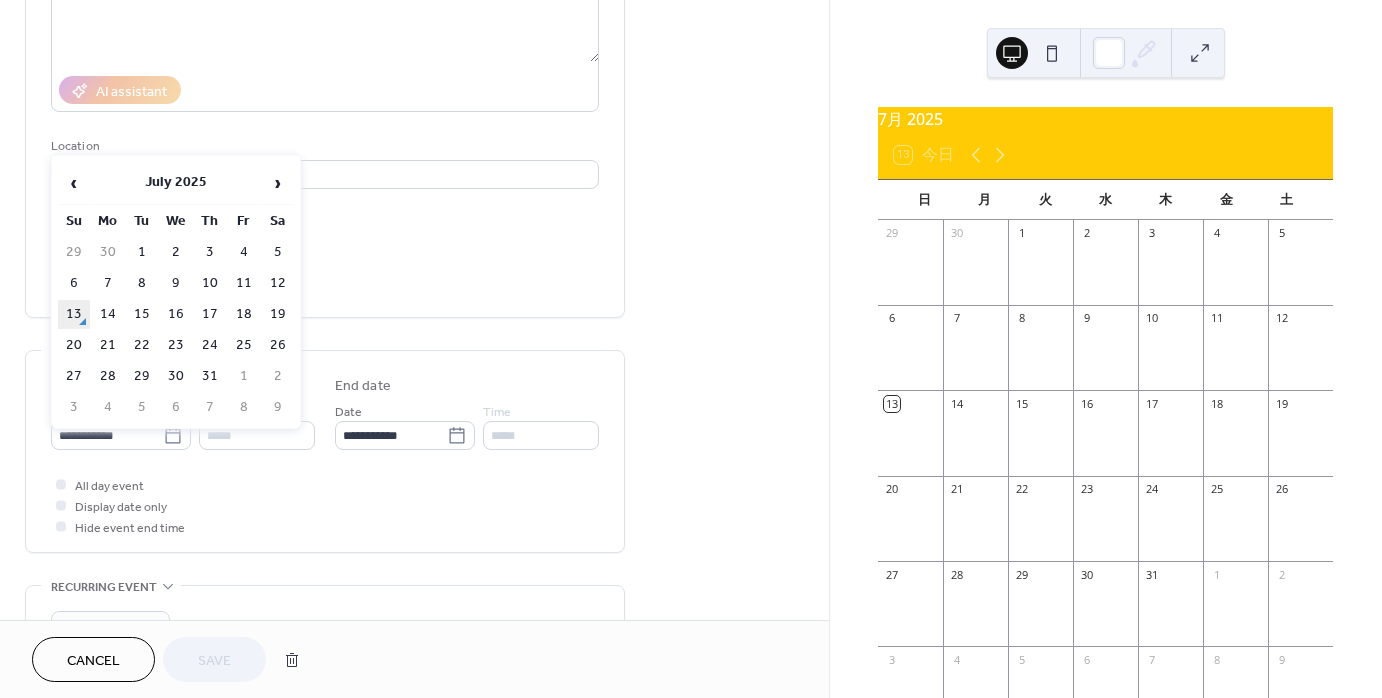 click on "13" at bounding box center [74, 314] 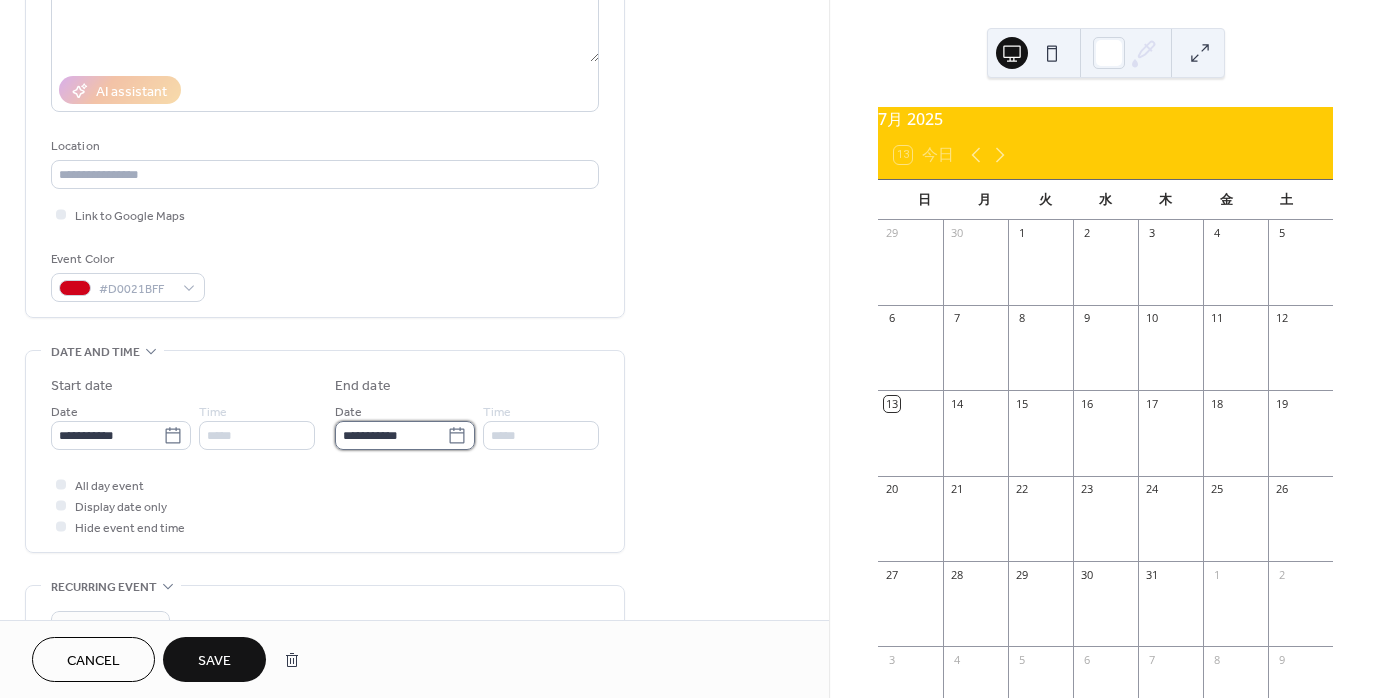 click on "**********" at bounding box center [391, 435] 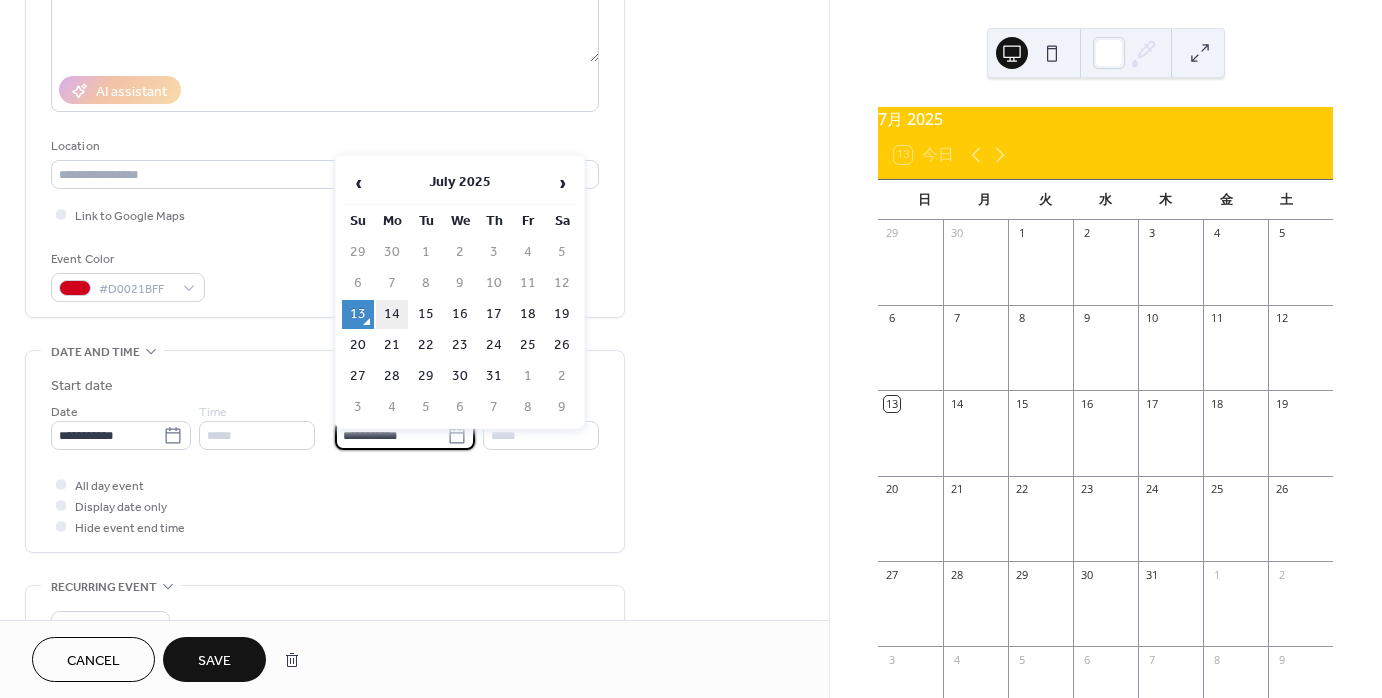 click on "14" at bounding box center [392, 314] 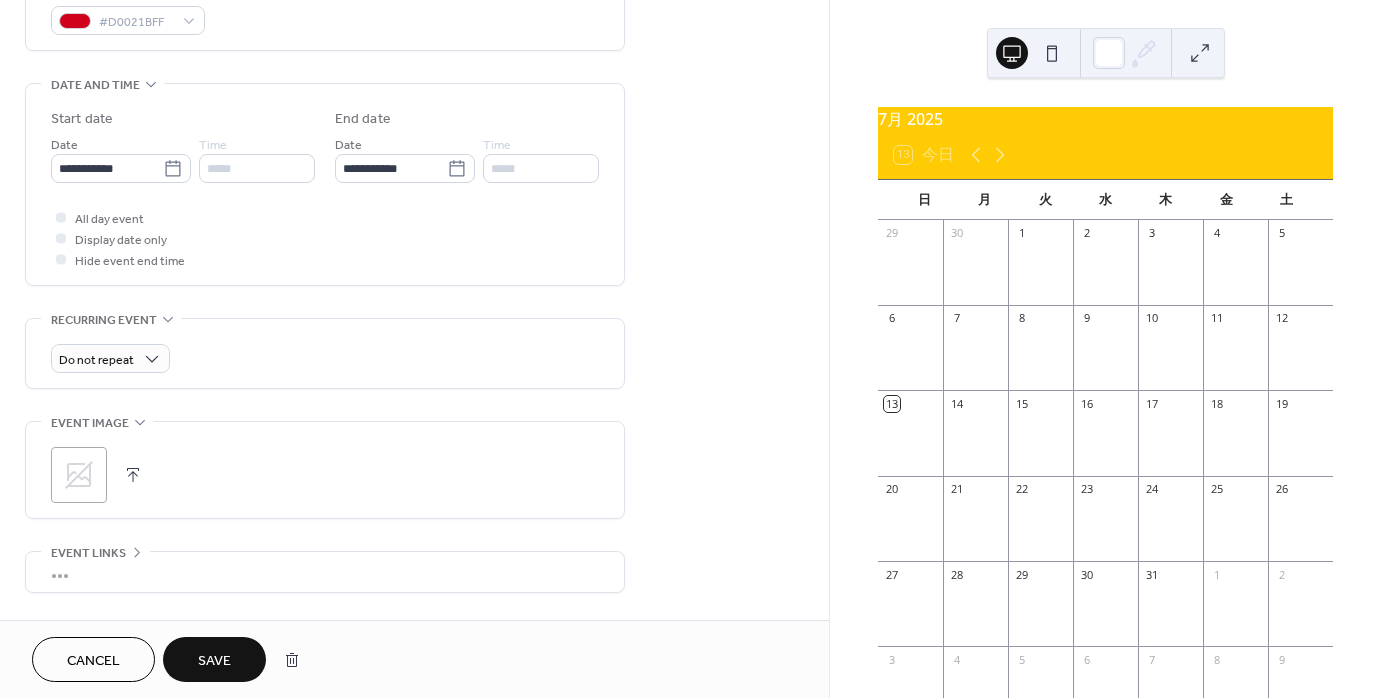 scroll, scrollTop: 600, scrollLeft: 0, axis: vertical 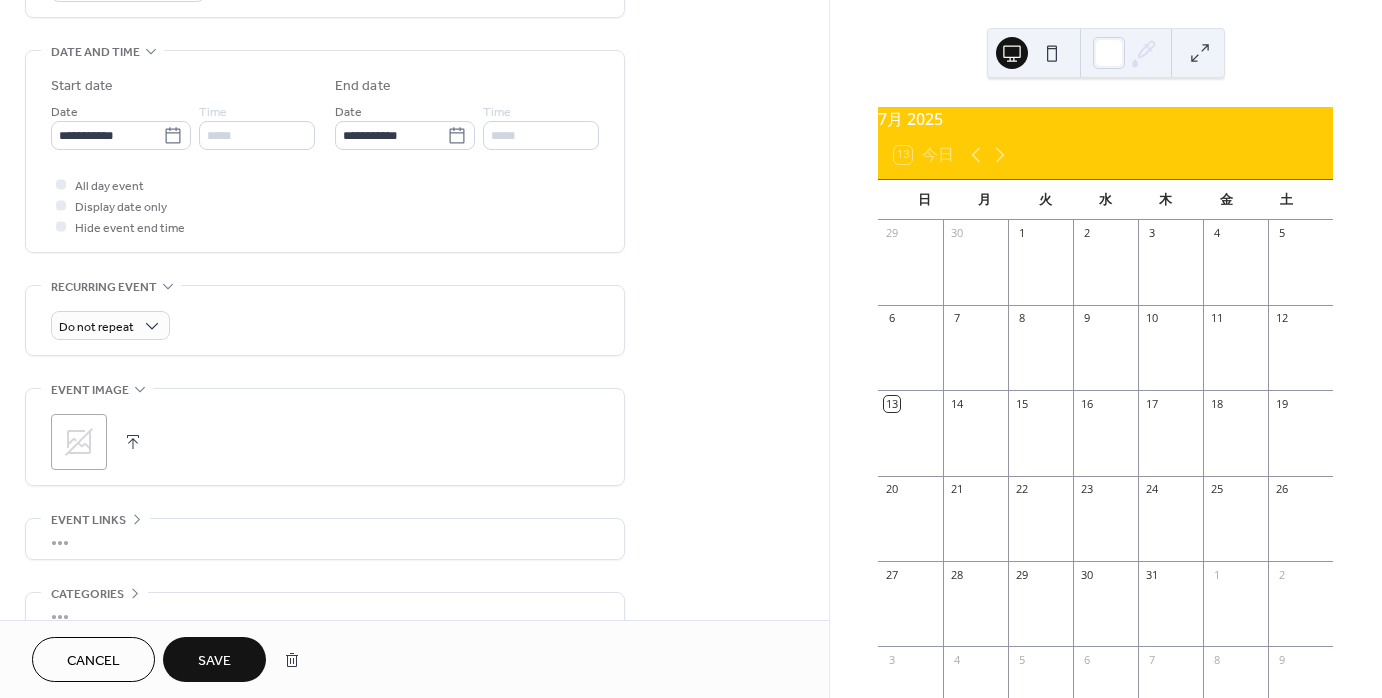 click on "Save" at bounding box center (214, 659) 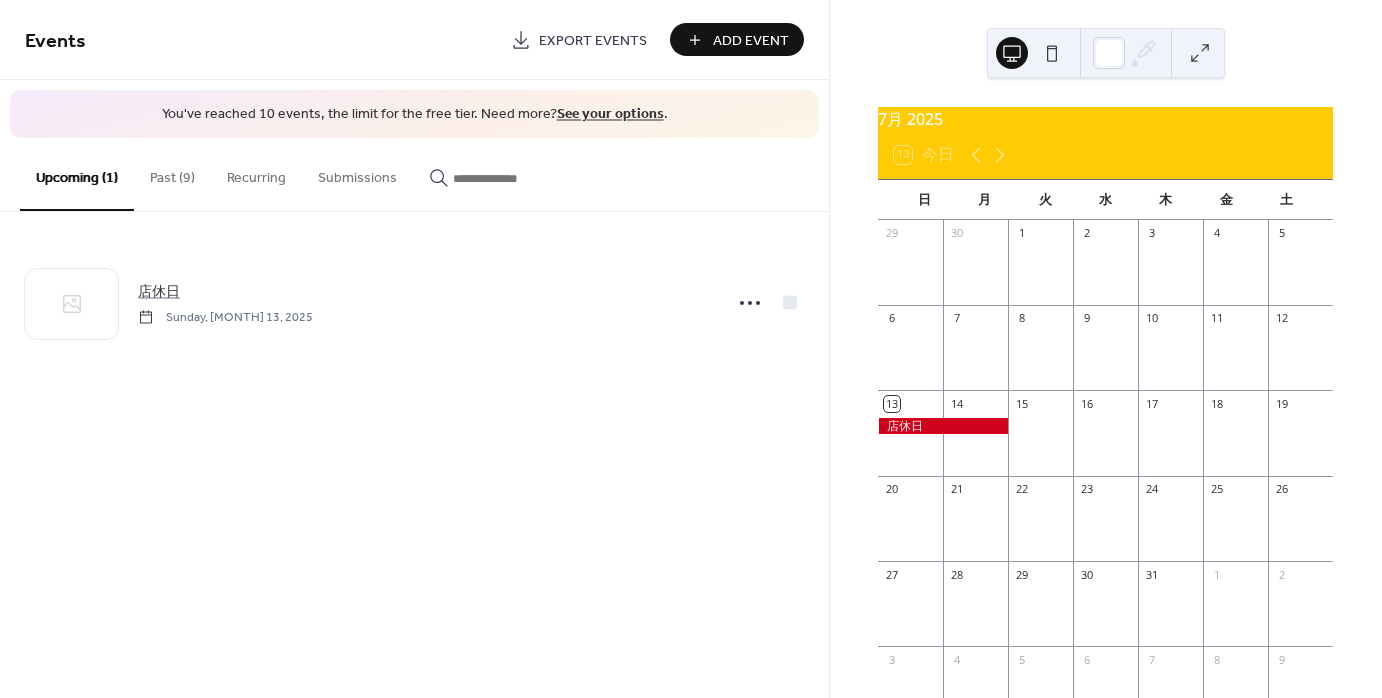 click on "Past  (9)" at bounding box center (172, 173) 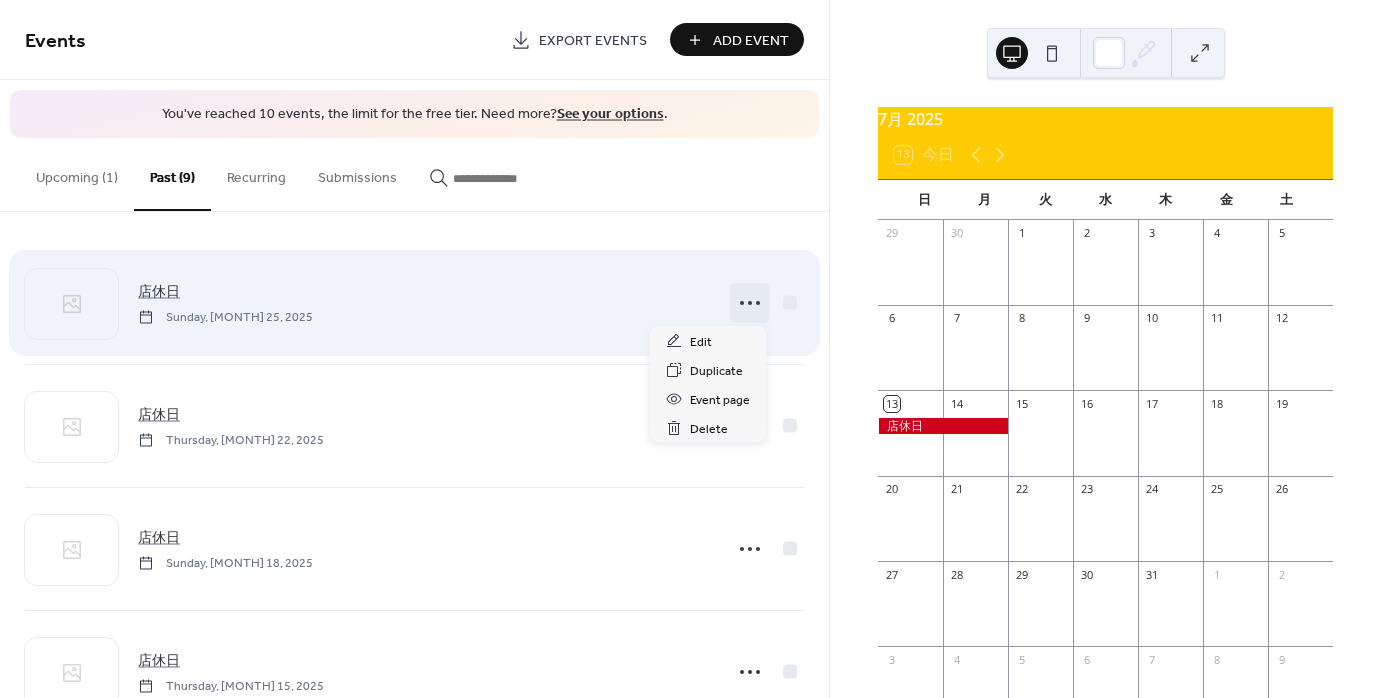click 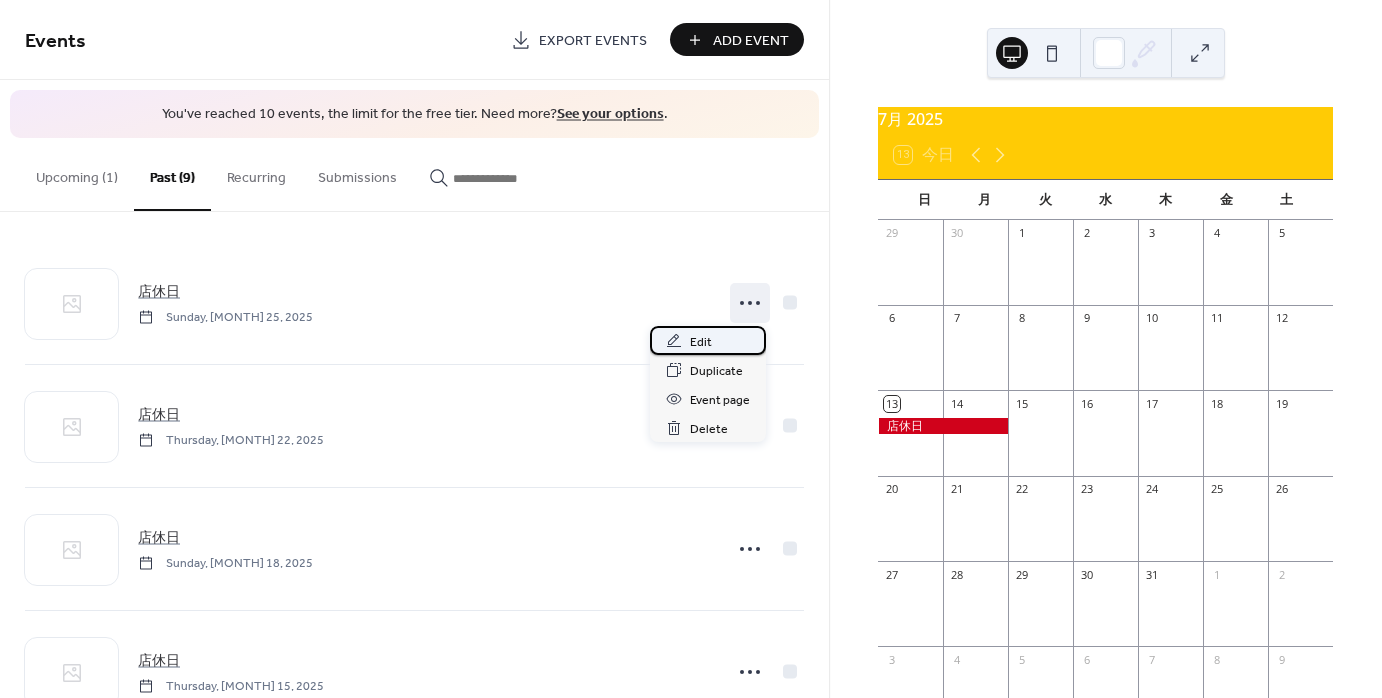 click on "Edit" at bounding box center (701, 342) 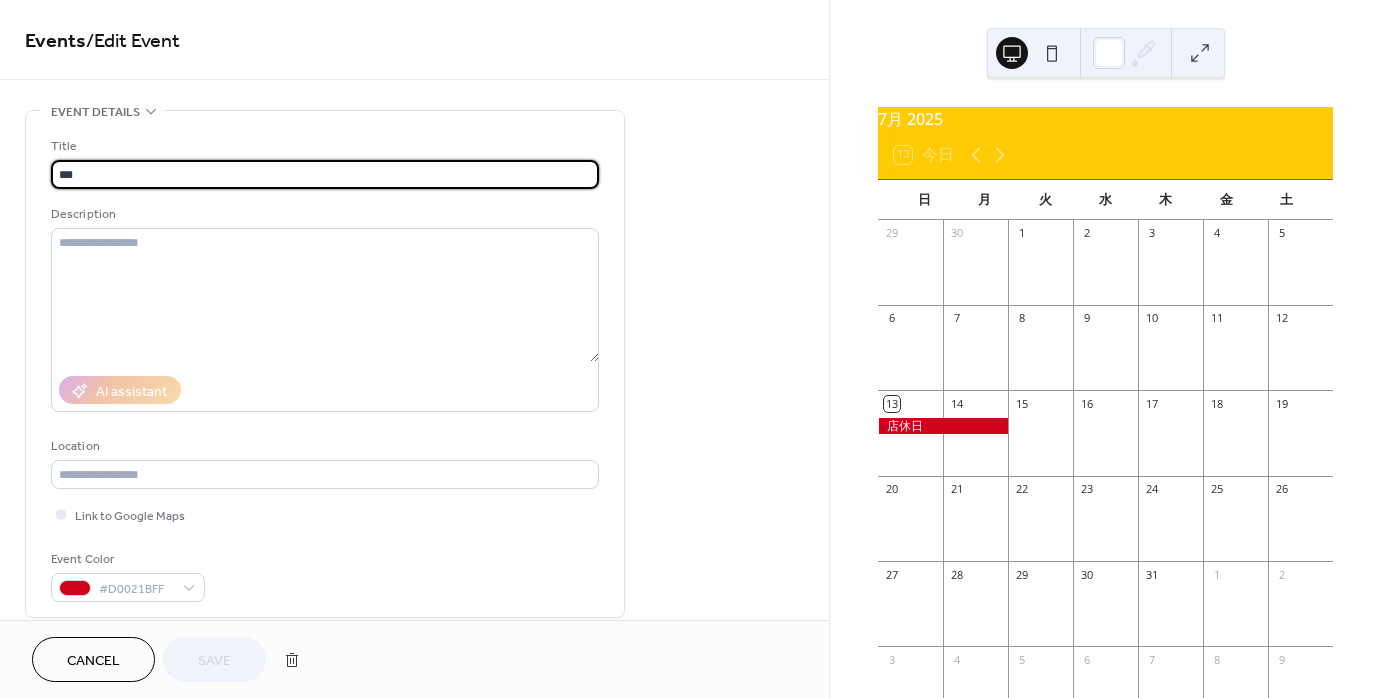 click at bounding box center [943, 426] 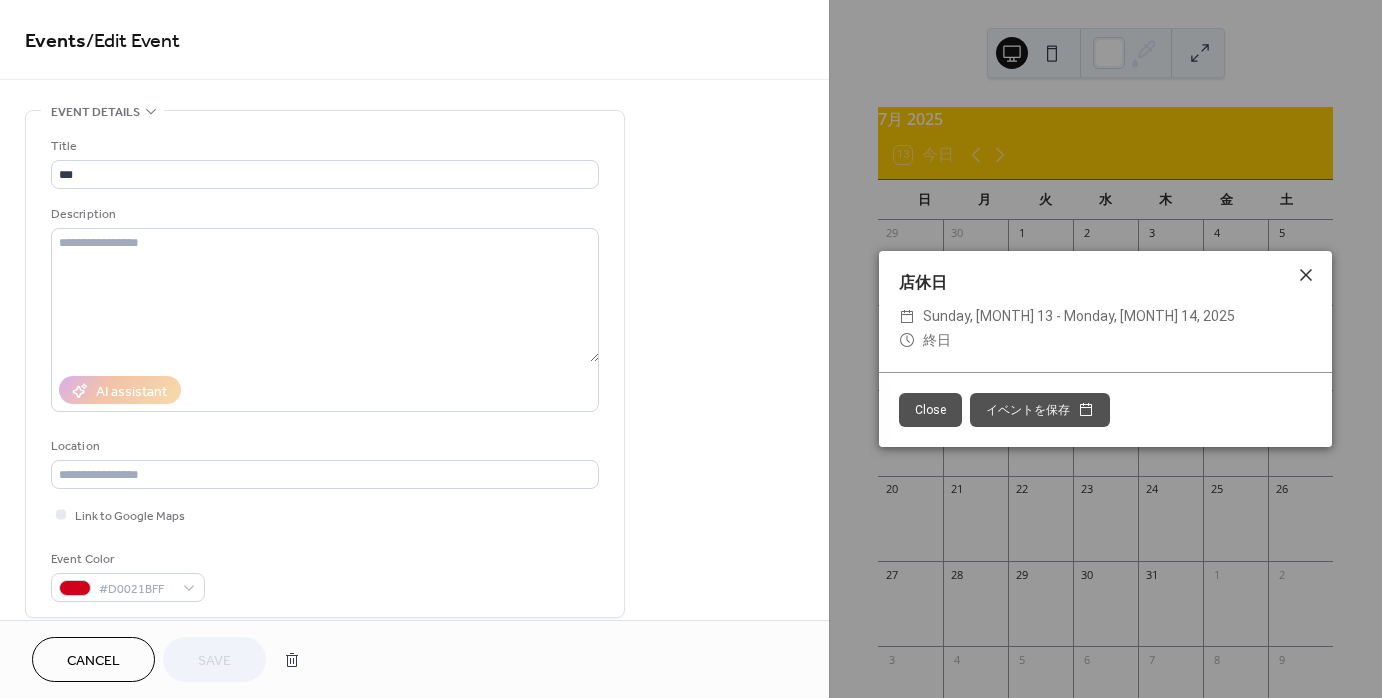 click 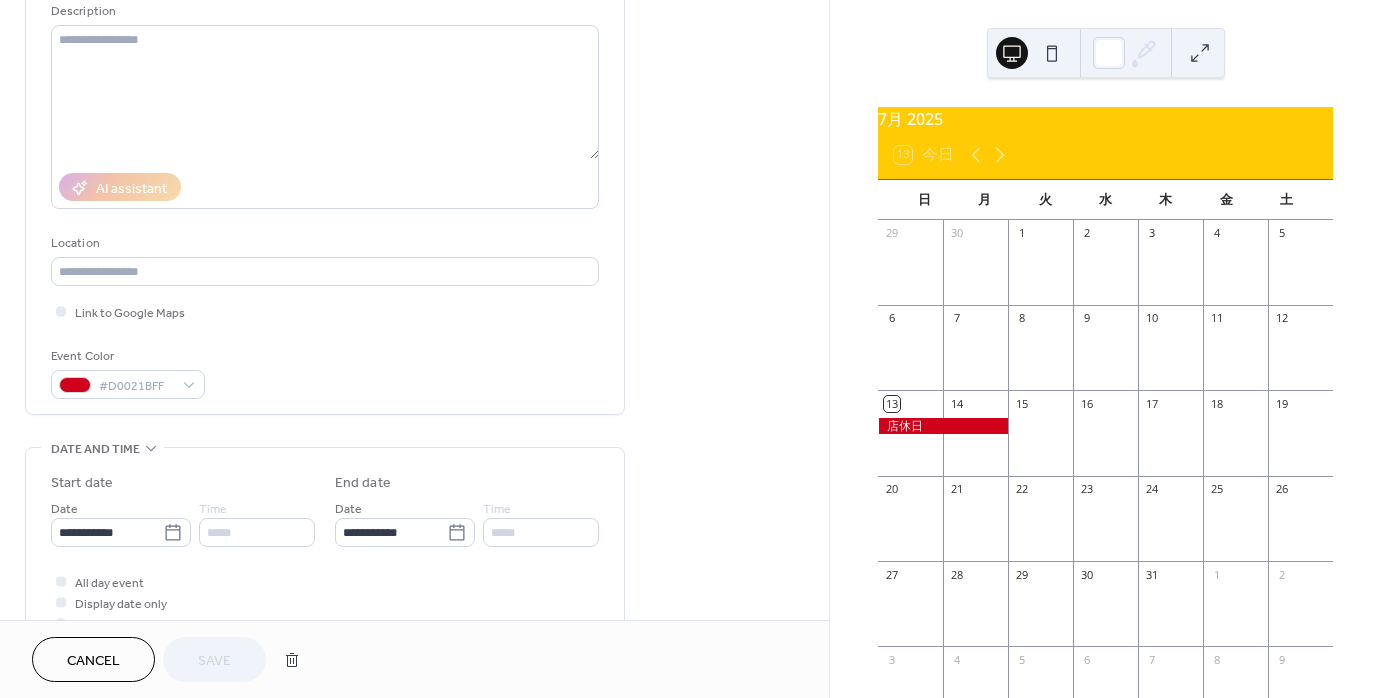 scroll, scrollTop: 400, scrollLeft: 0, axis: vertical 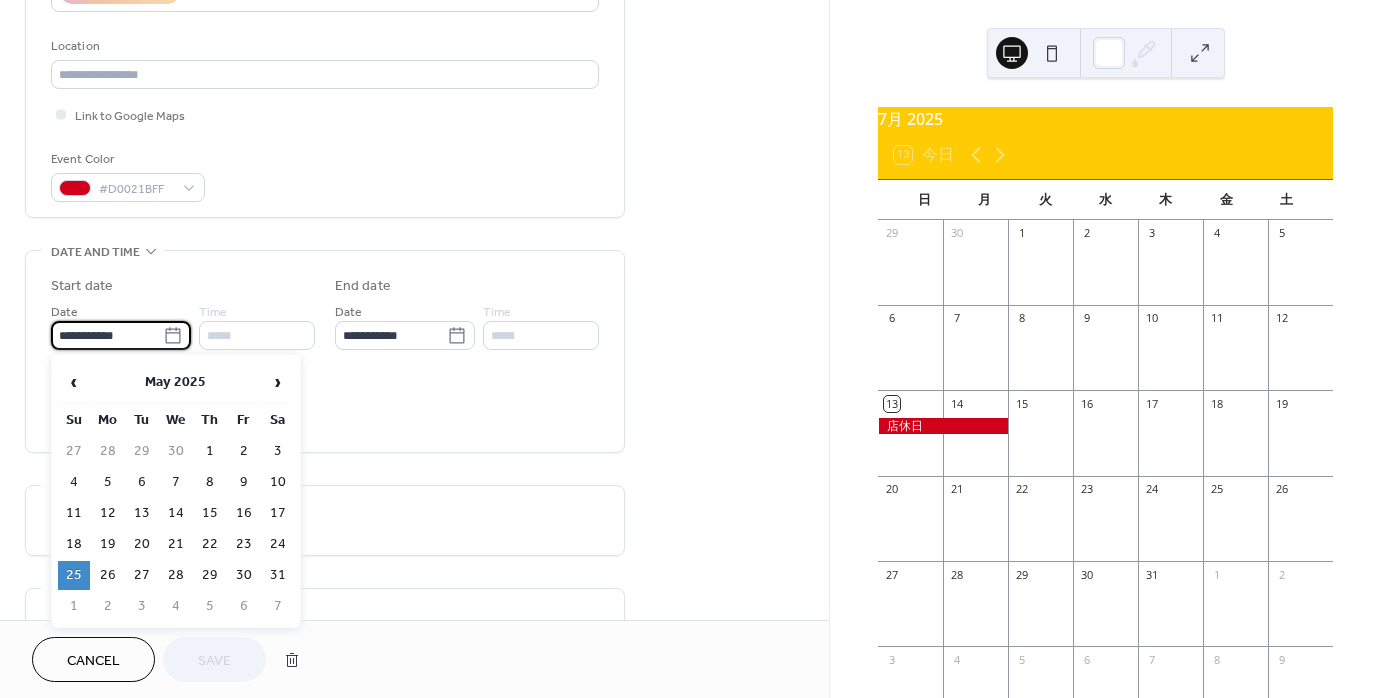 click on "**********" at bounding box center (107, 335) 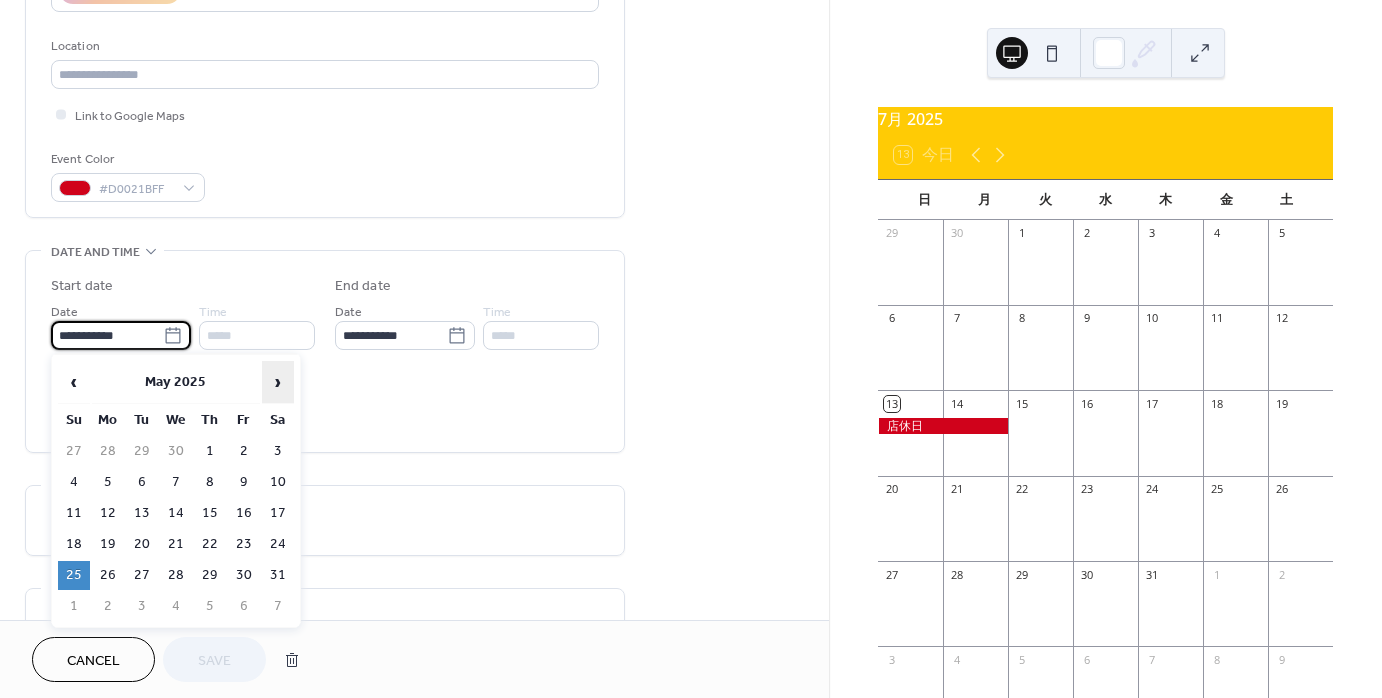 click on "›" at bounding box center (278, 382) 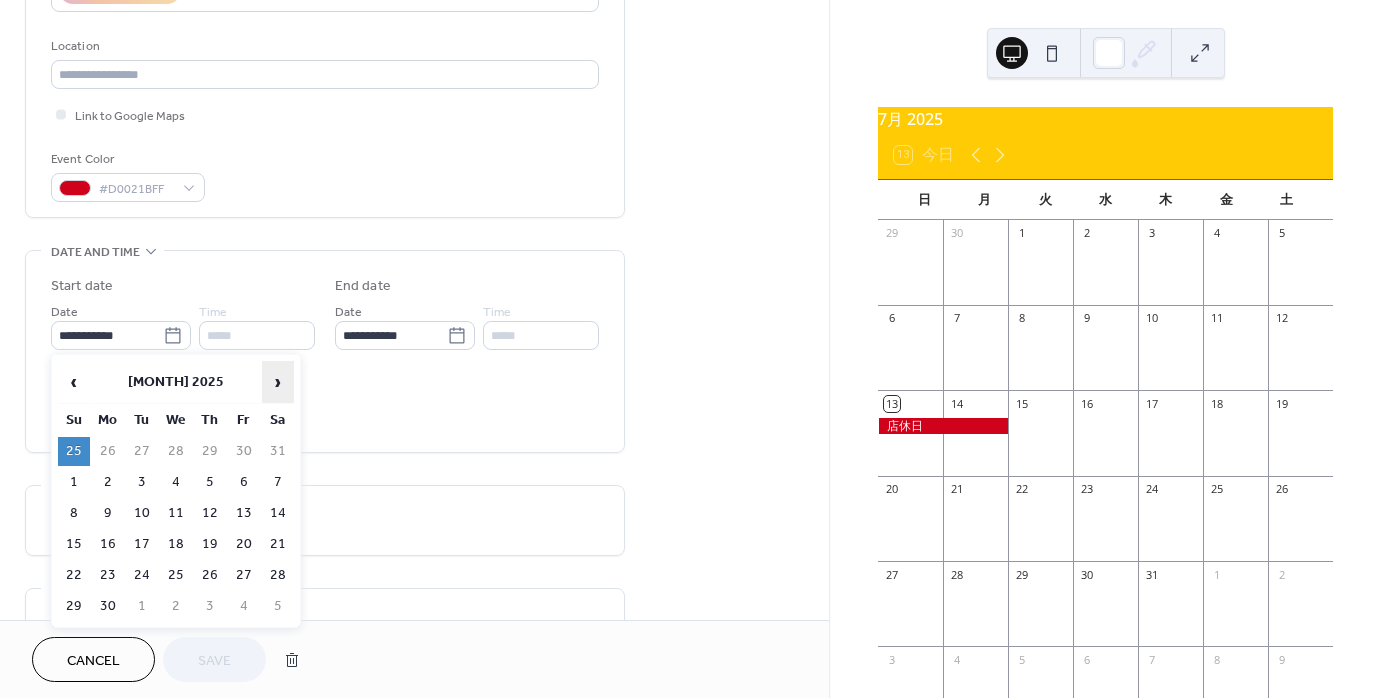 click on "›" at bounding box center (278, 382) 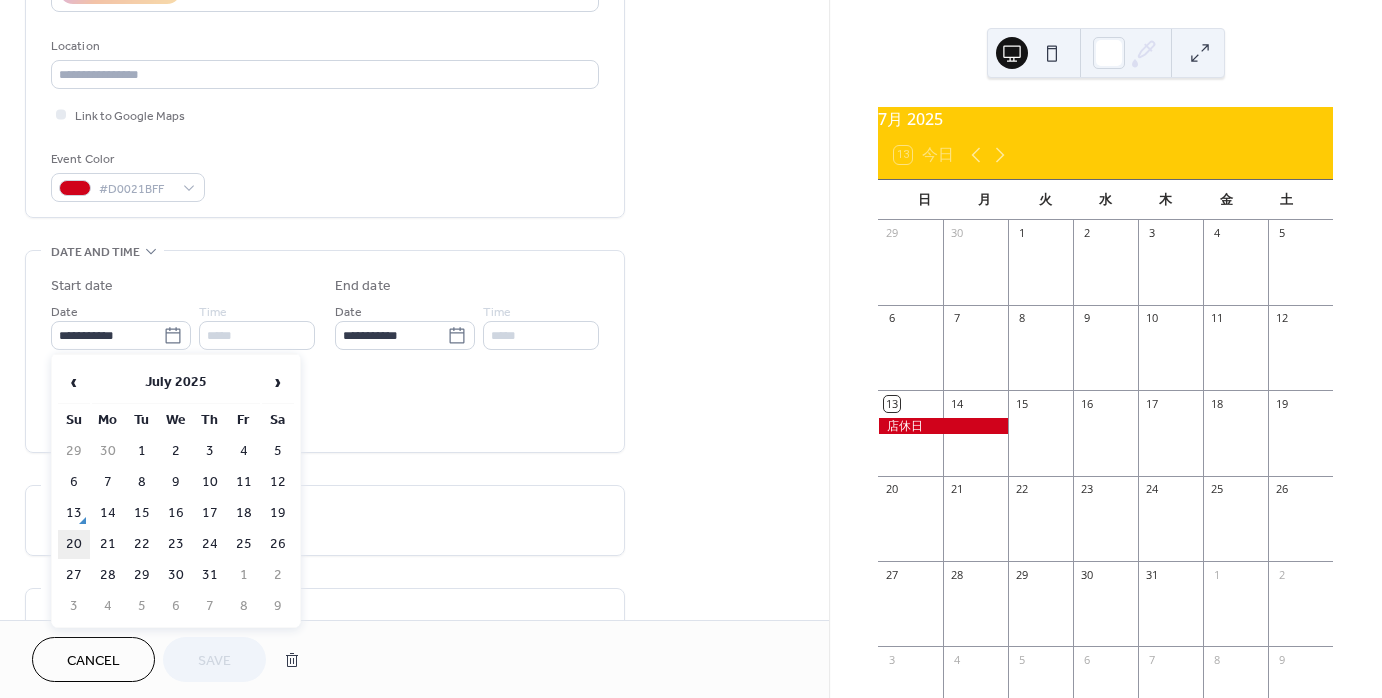 click on "20" at bounding box center (74, 544) 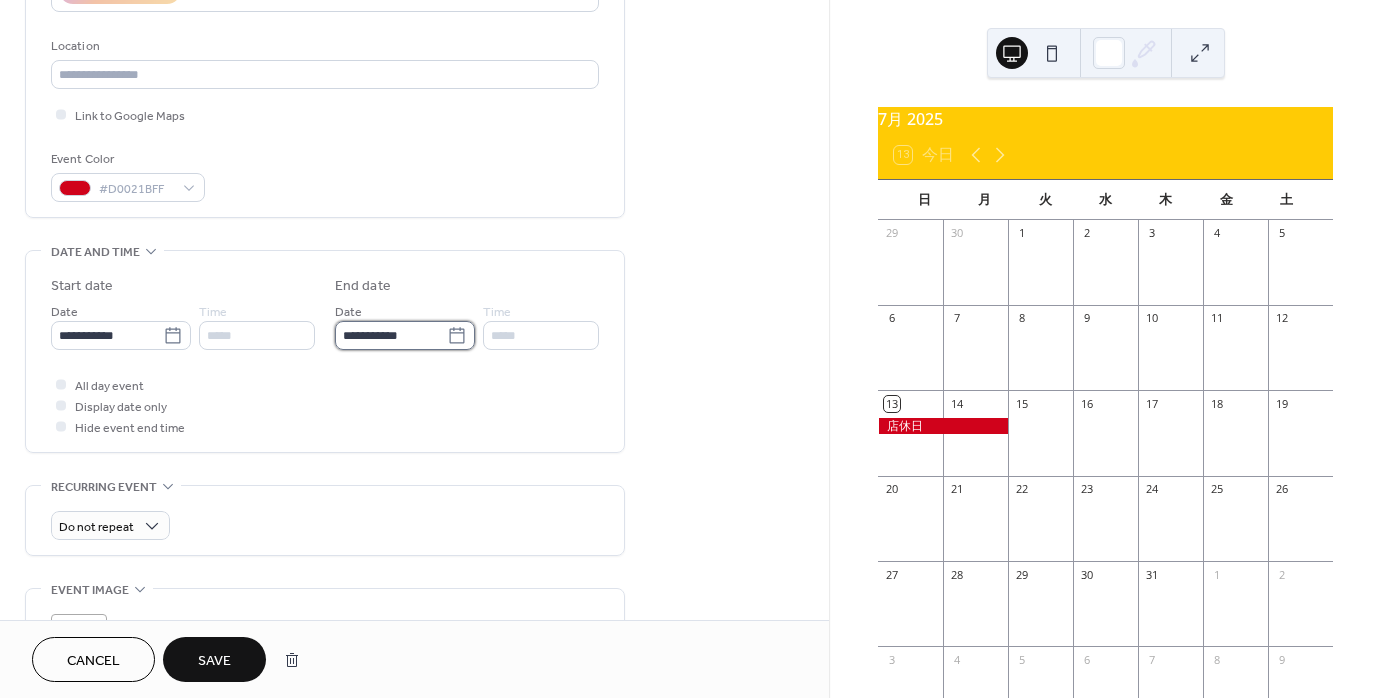 click on "**********" at bounding box center [391, 335] 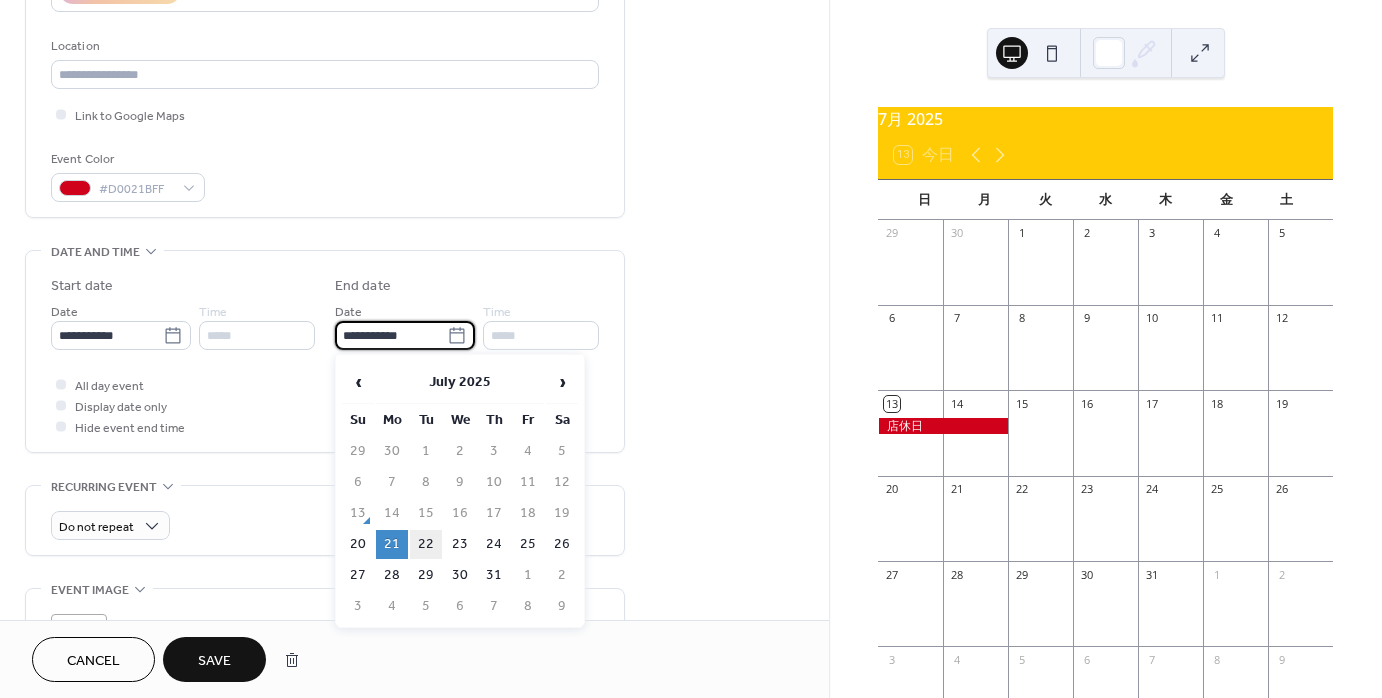 click on "22" at bounding box center [426, 544] 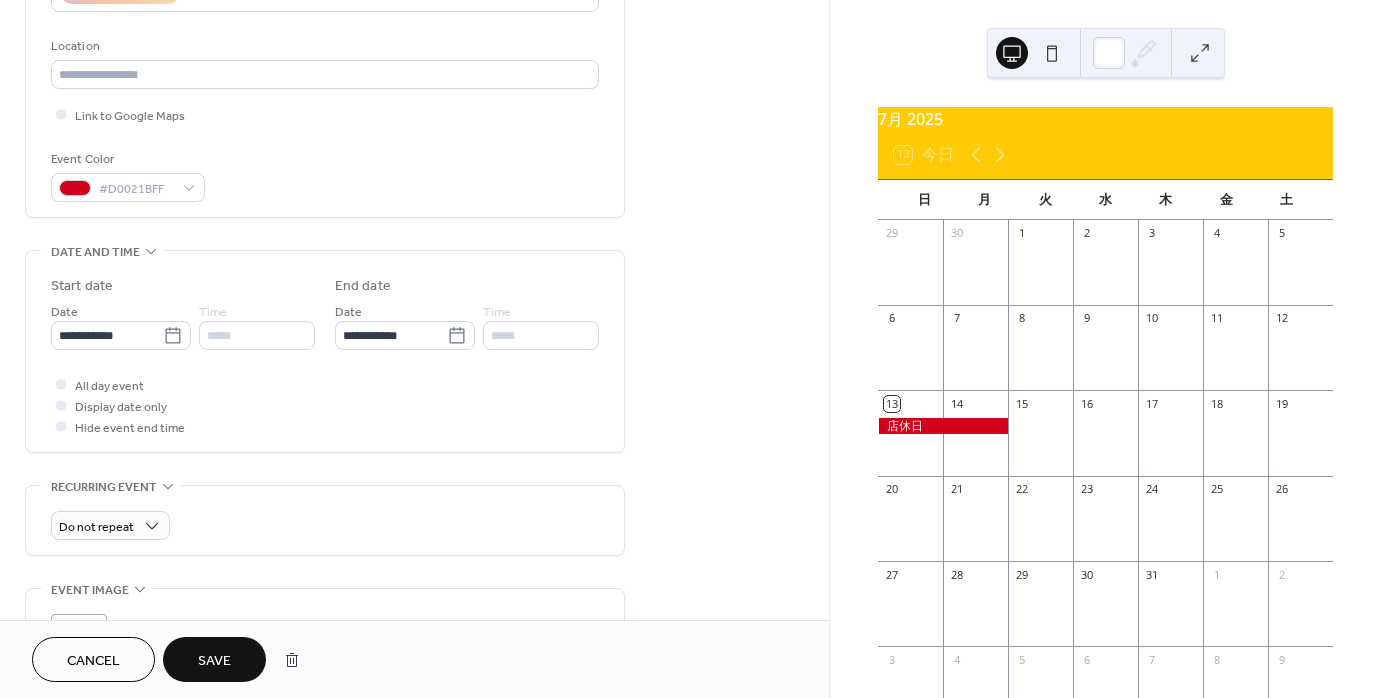 click on "Save" at bounding box center (214, 661) 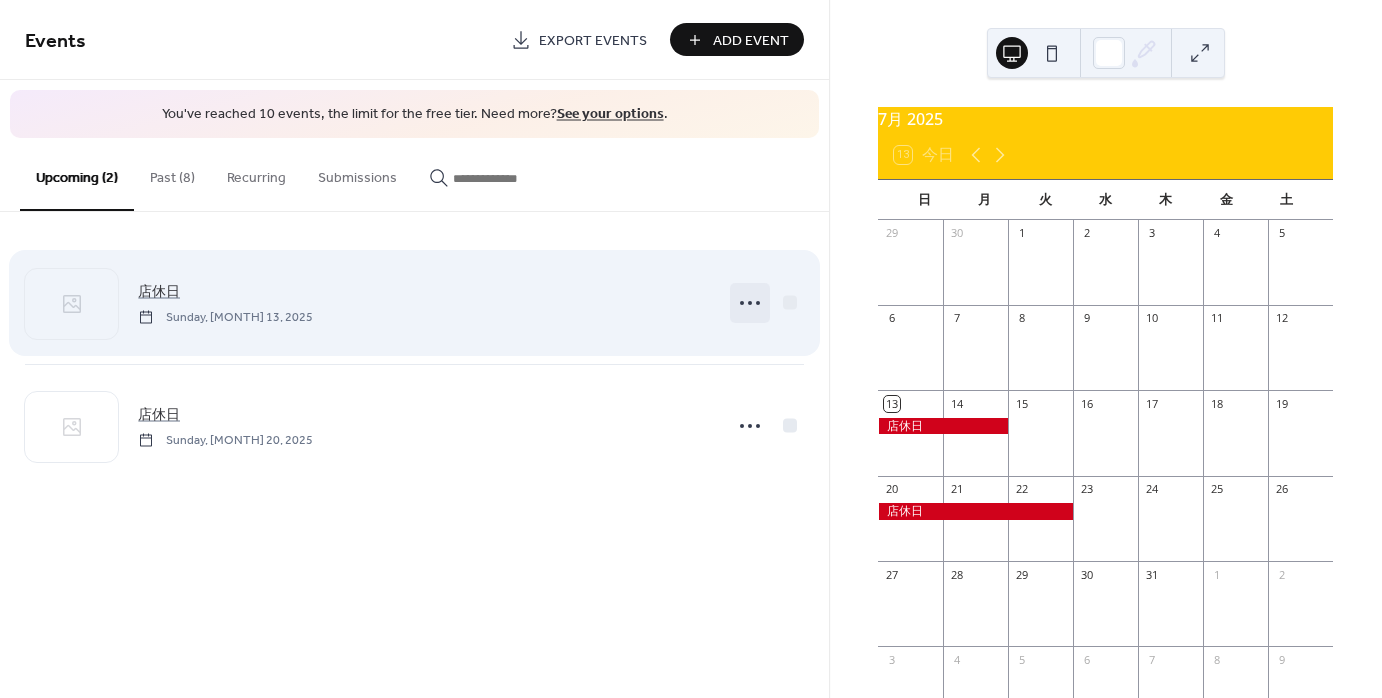 click 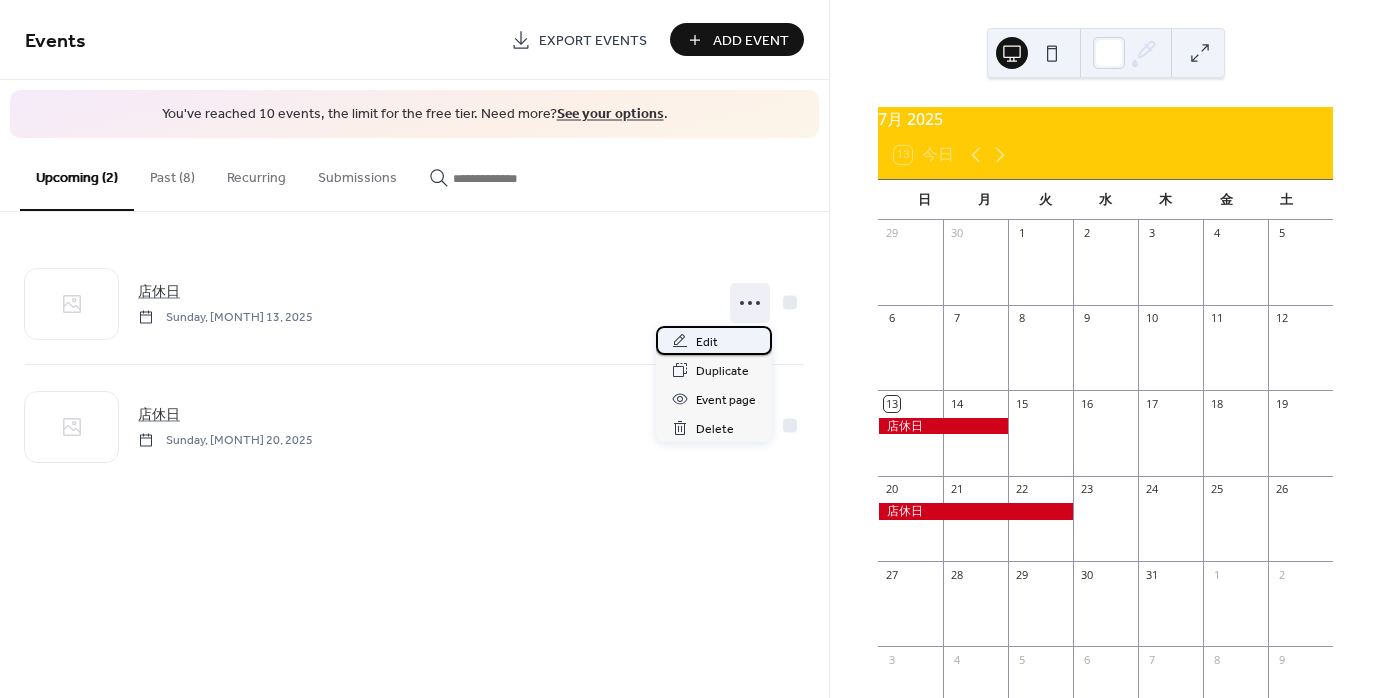 click on "Edit" at bounding box center [714, 340] 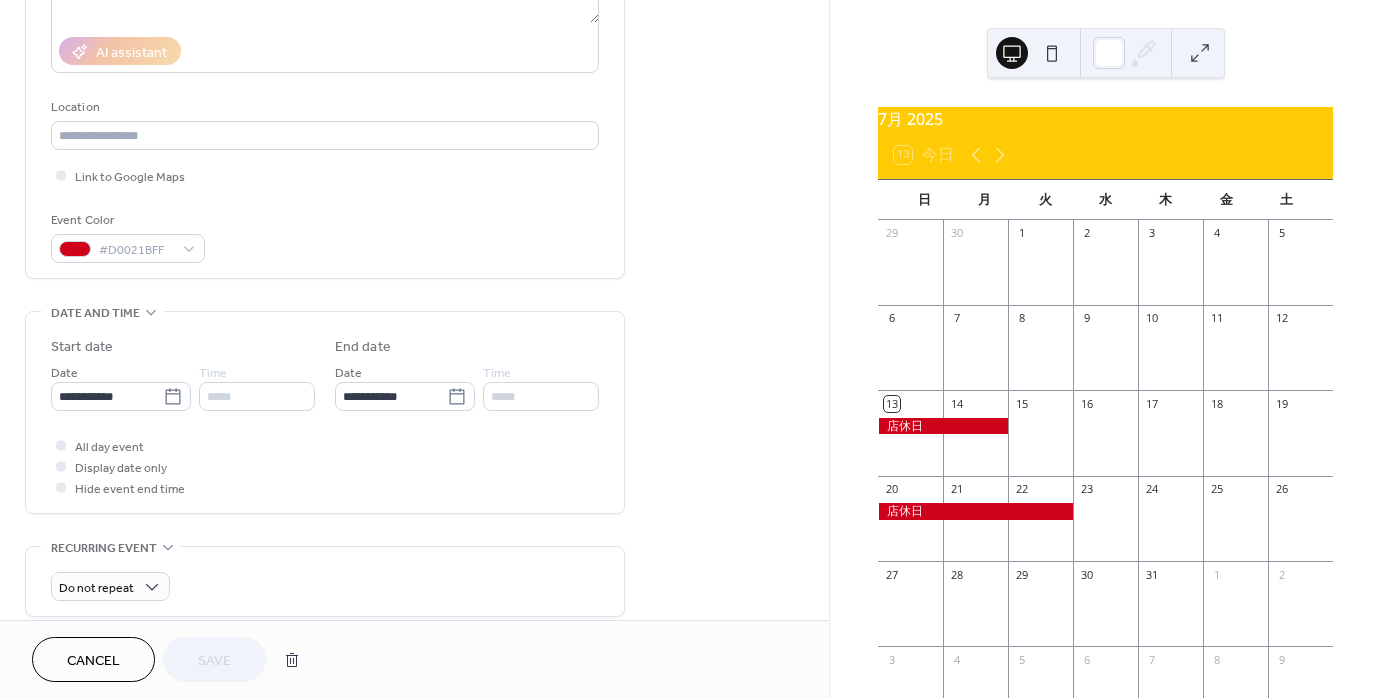 scroll, scrollTop: 400, scrollLeft: 0, axis: vertical 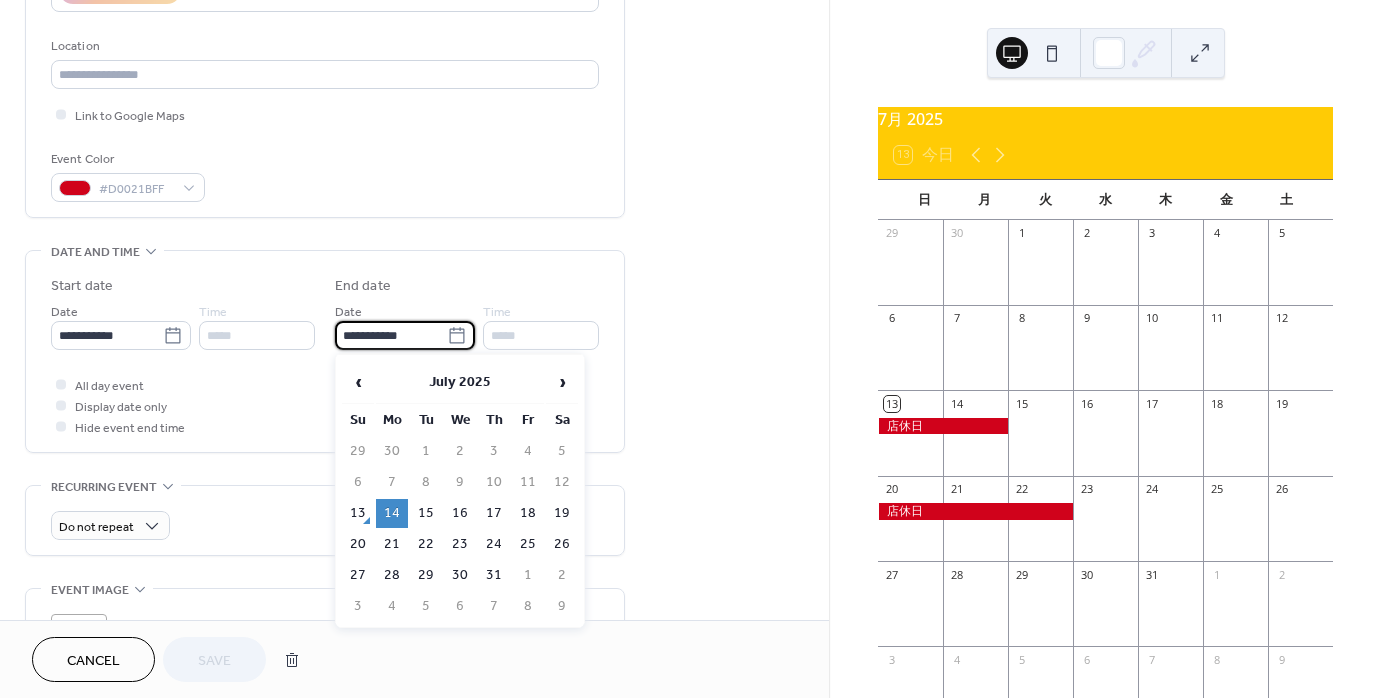 click on "**********" at bounding box center [391, 335] 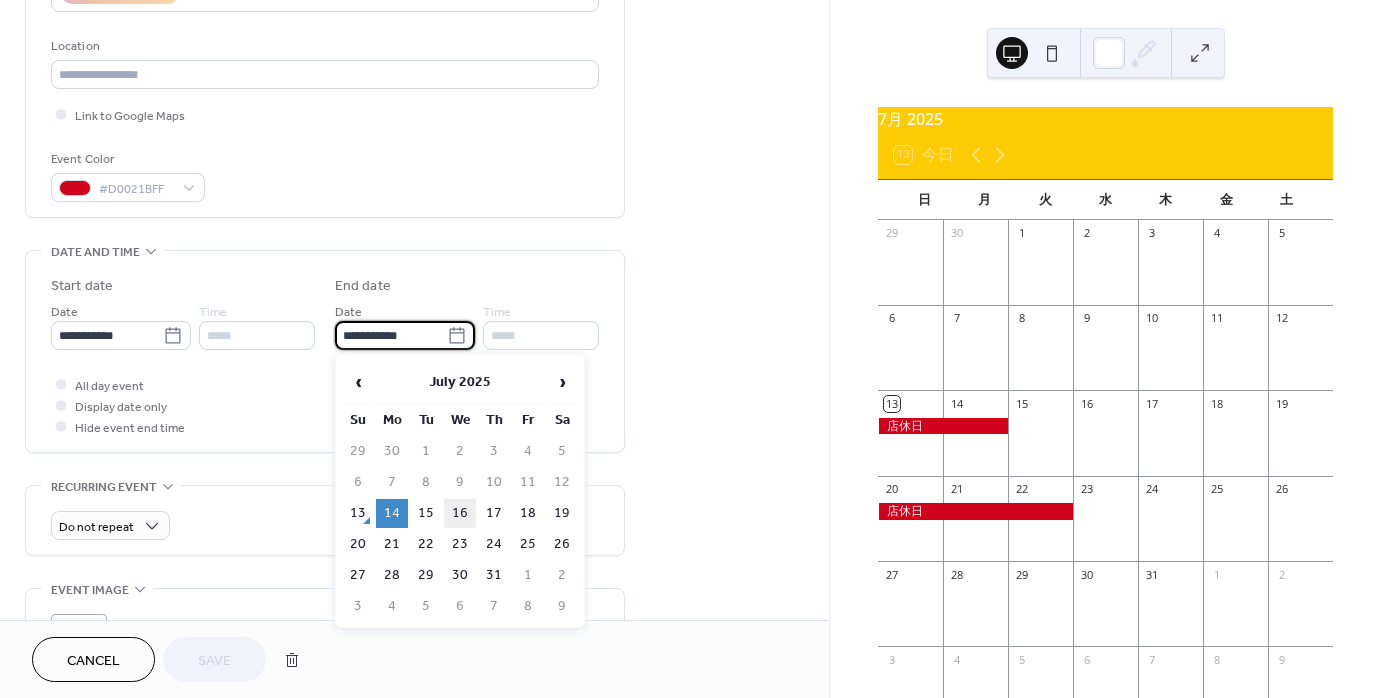 click on "16" at bounding box center [460, 513] 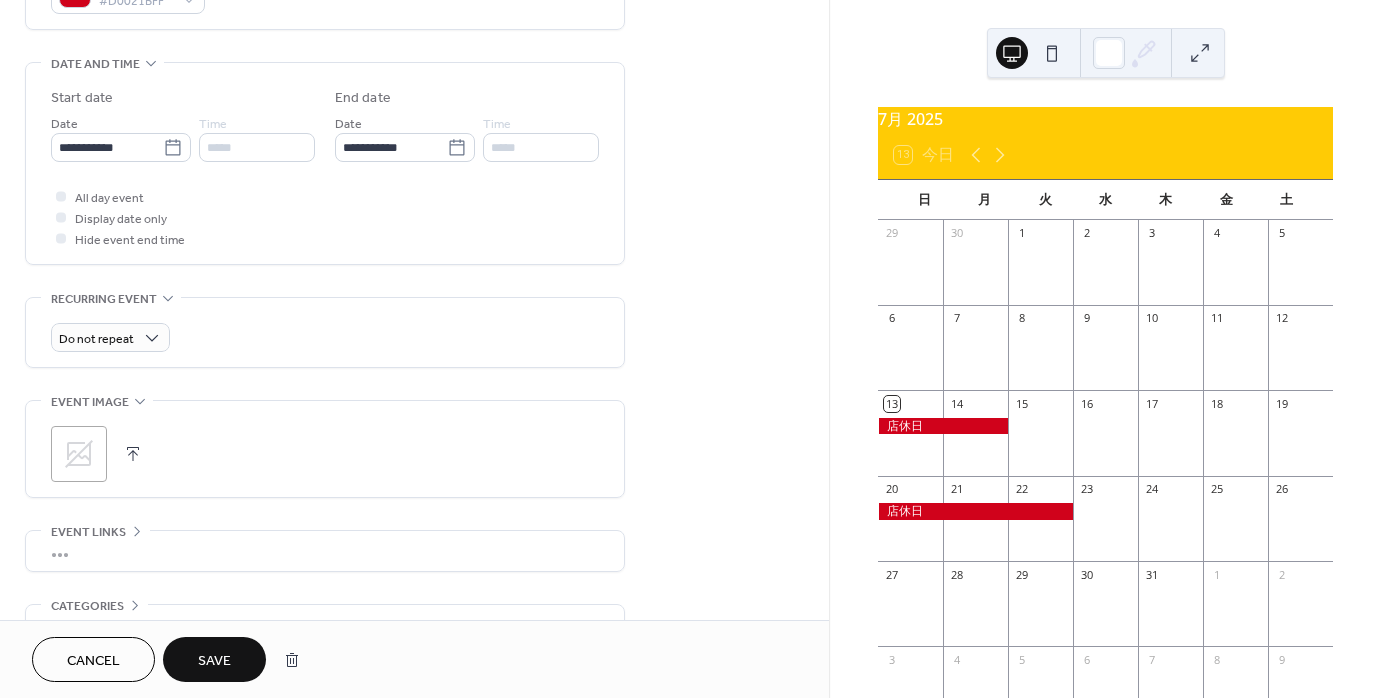 scroll, scrollTop: 600, scrollLeft: 0, axis: vertical 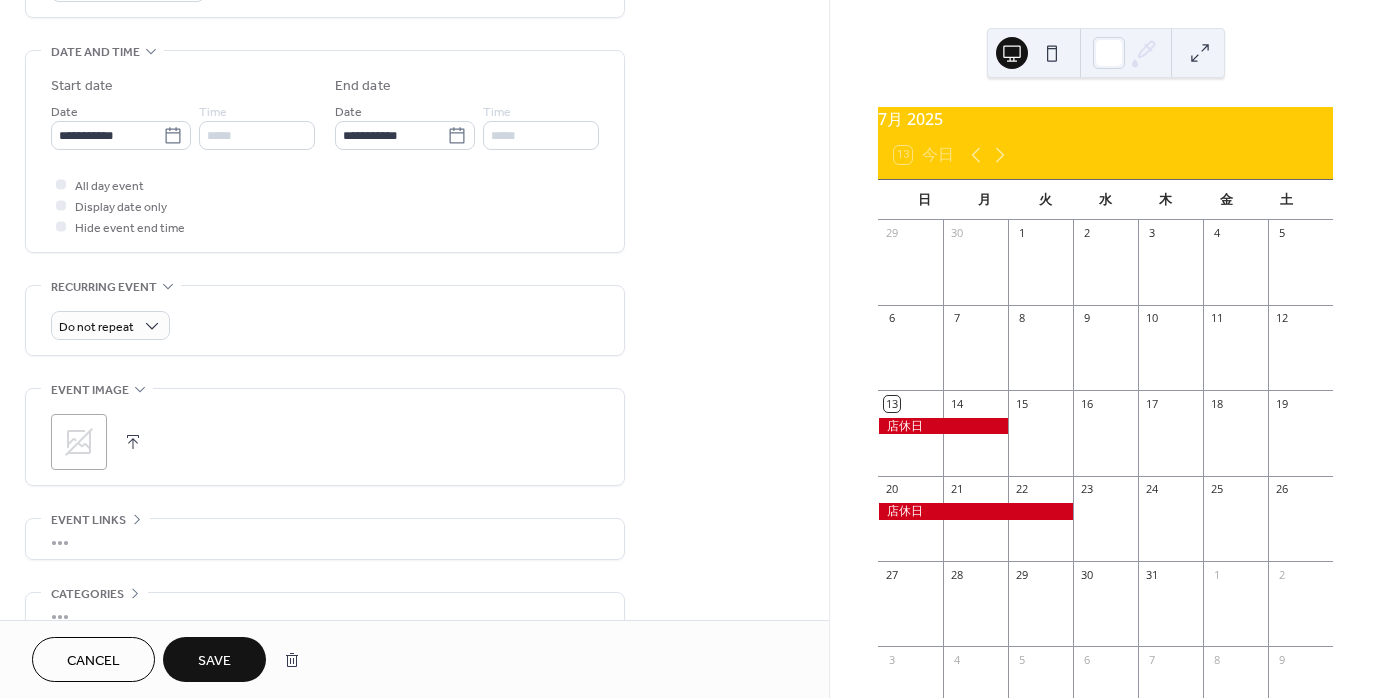 click on "Save" at bounding box center (214, 661) 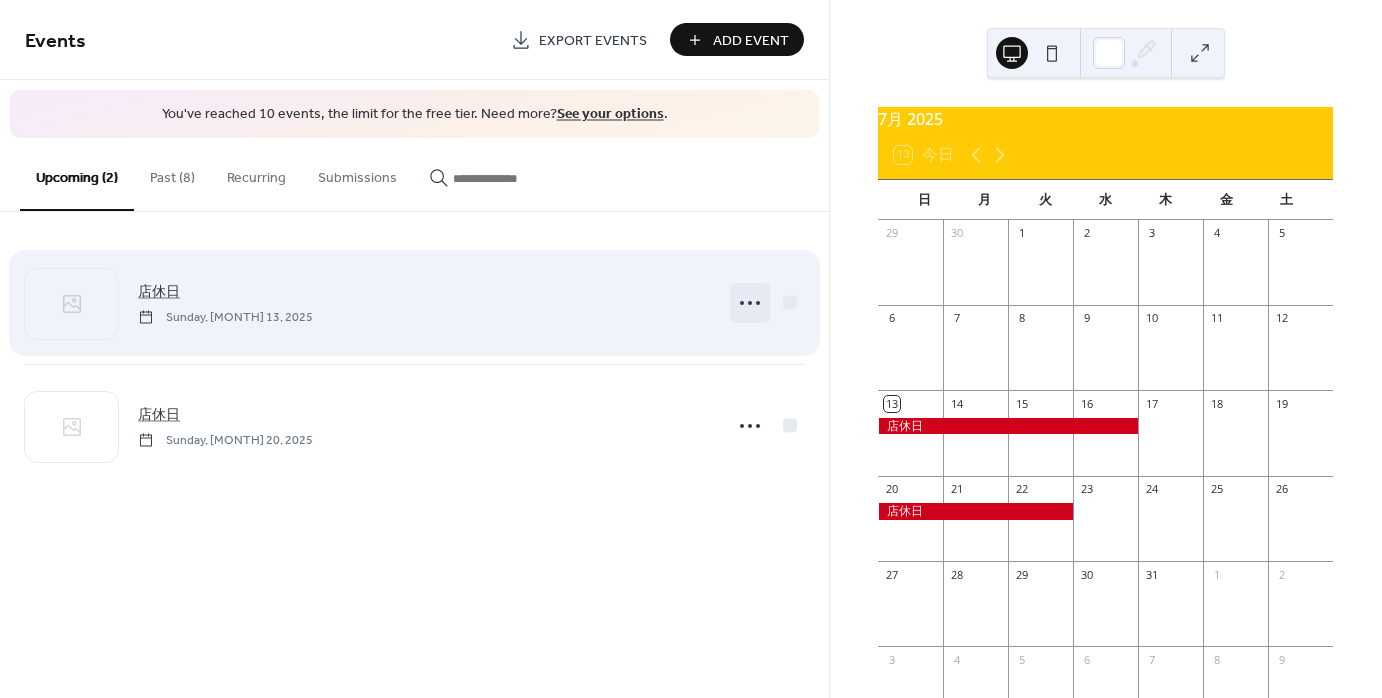 click 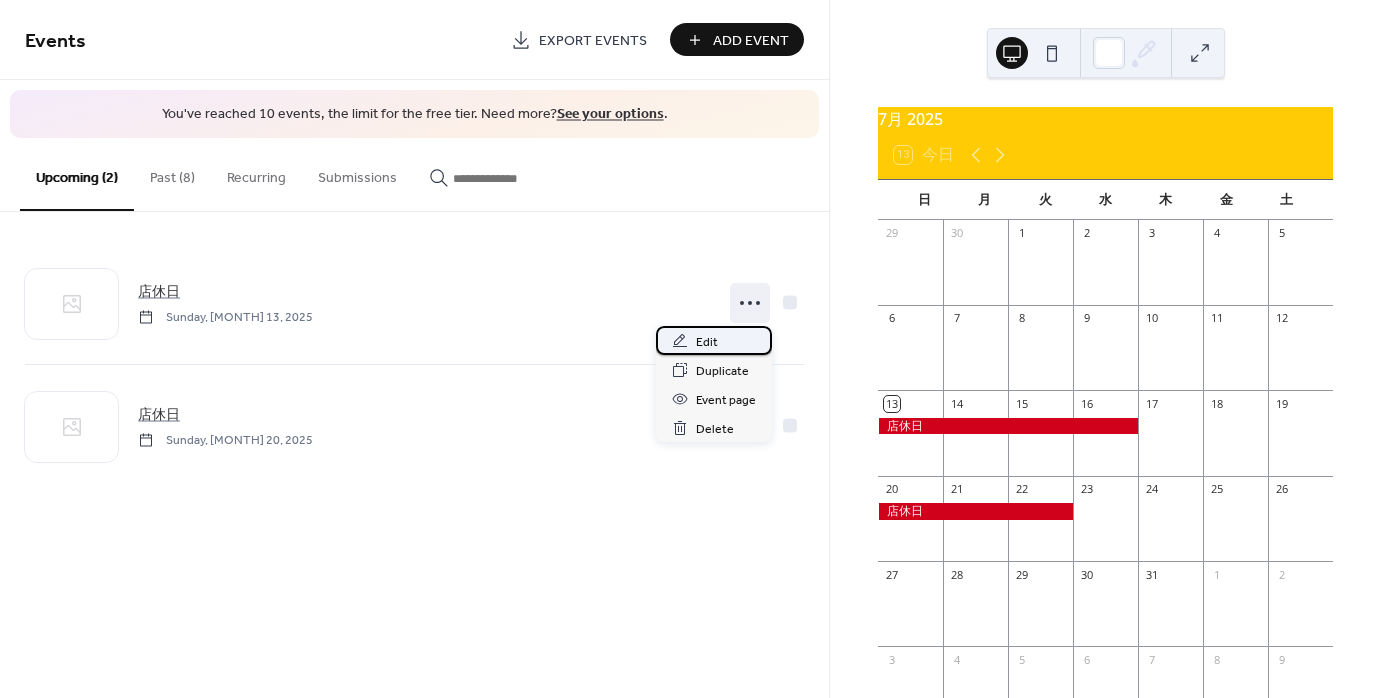 click on "Edit" at bounding box center (707, 342) 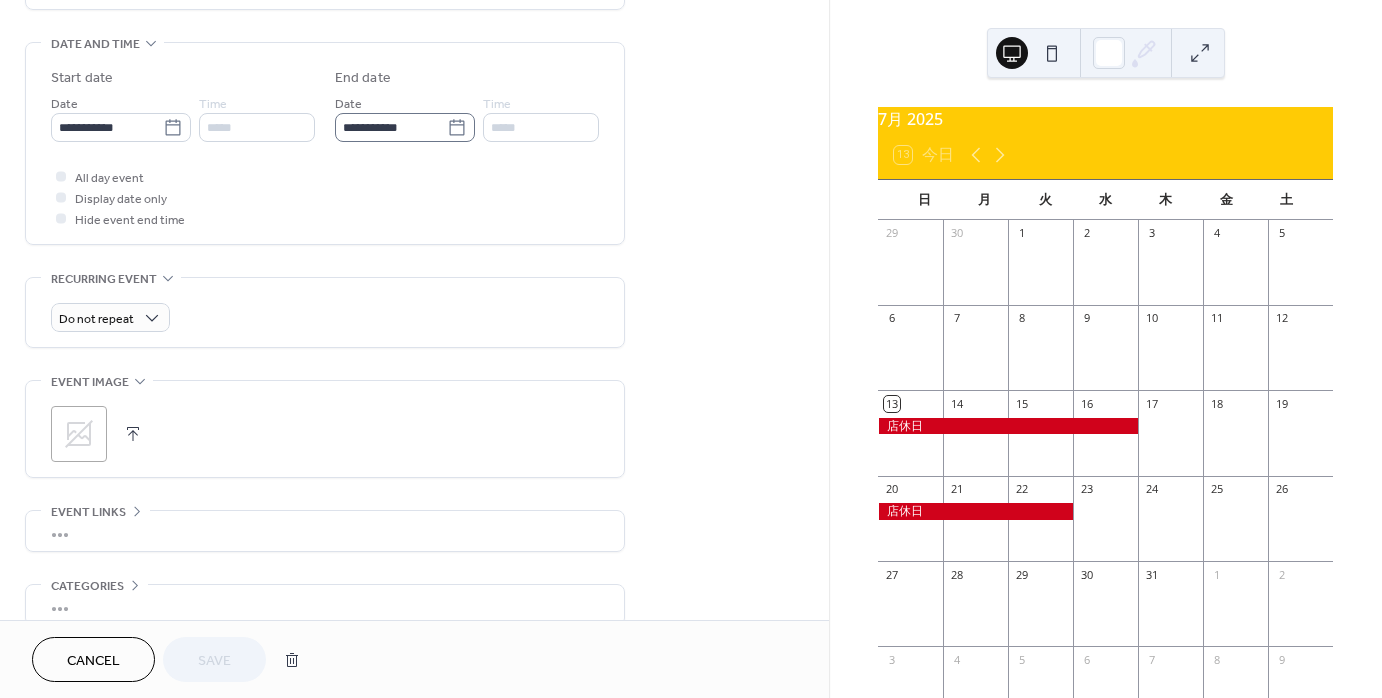 scroll, scrollTop: 500, scrollLeft: 0, axis: vertical 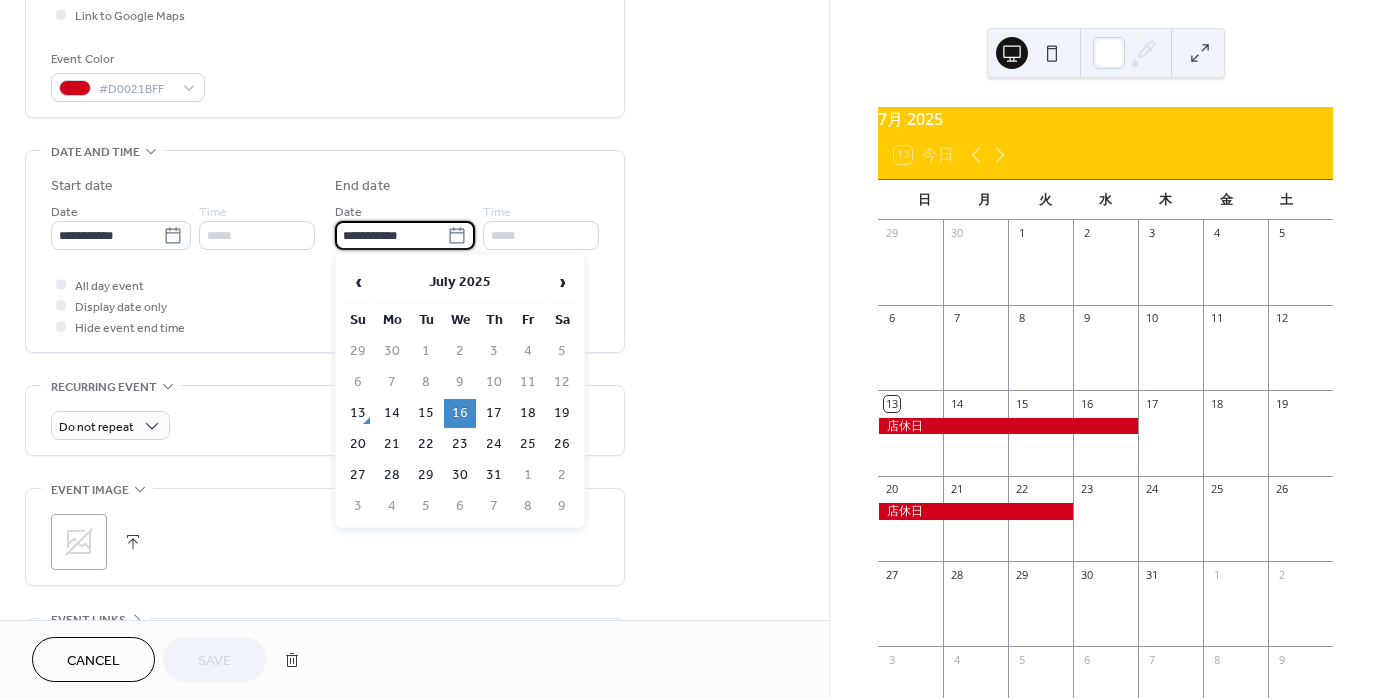 click on "**********" at bounding box center (391, 235) 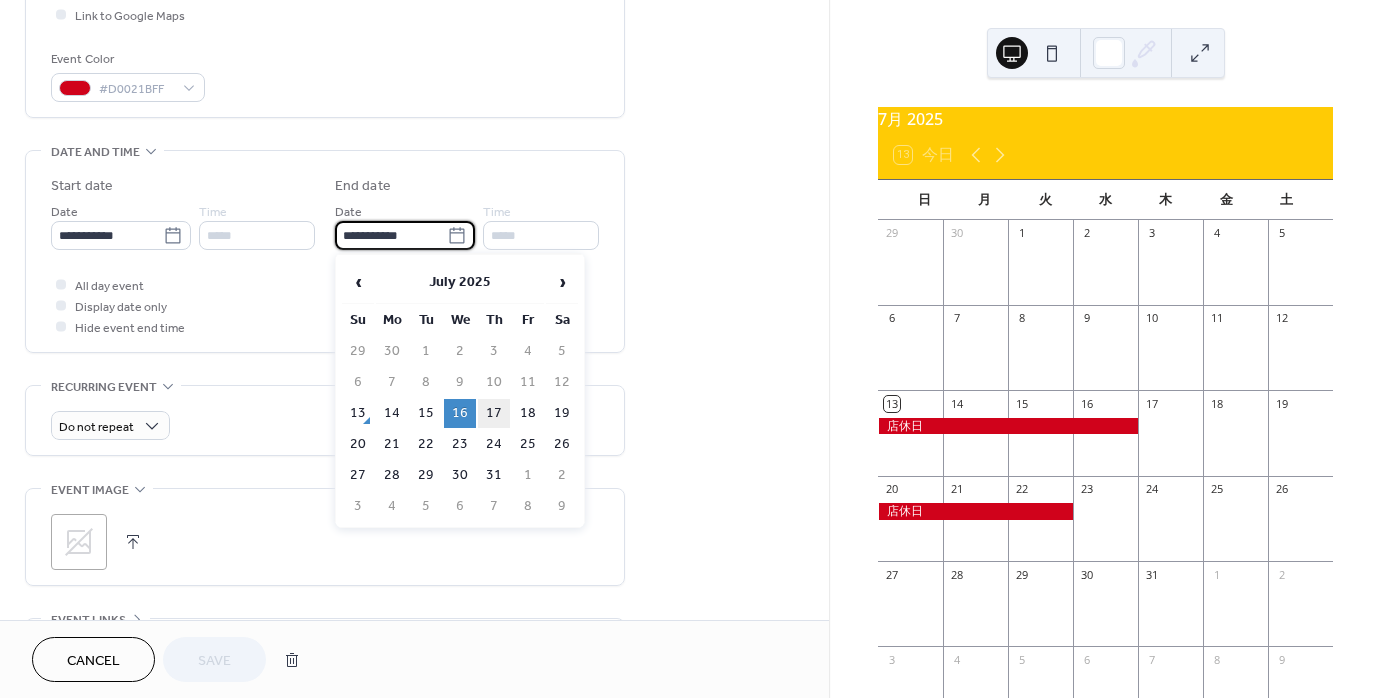click on "17" at bounding box center (494, 413) 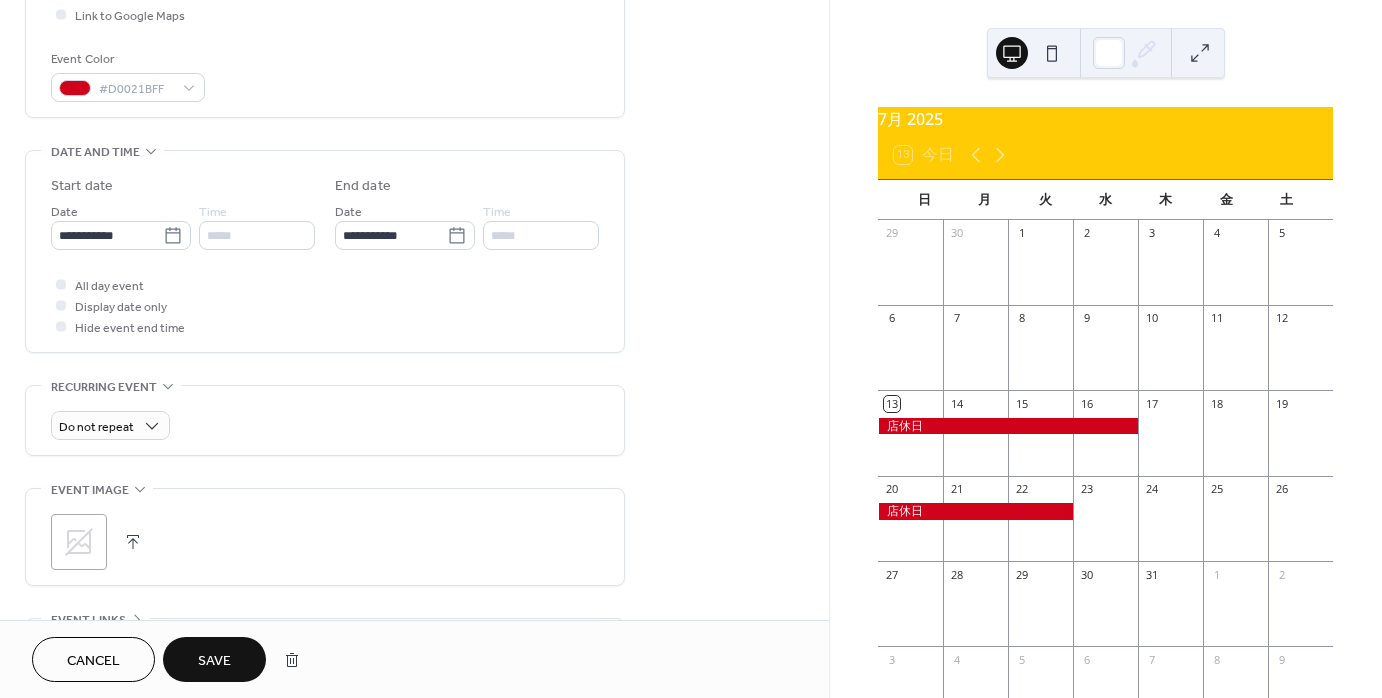 click on "Save" at bounding box center (214, 661) 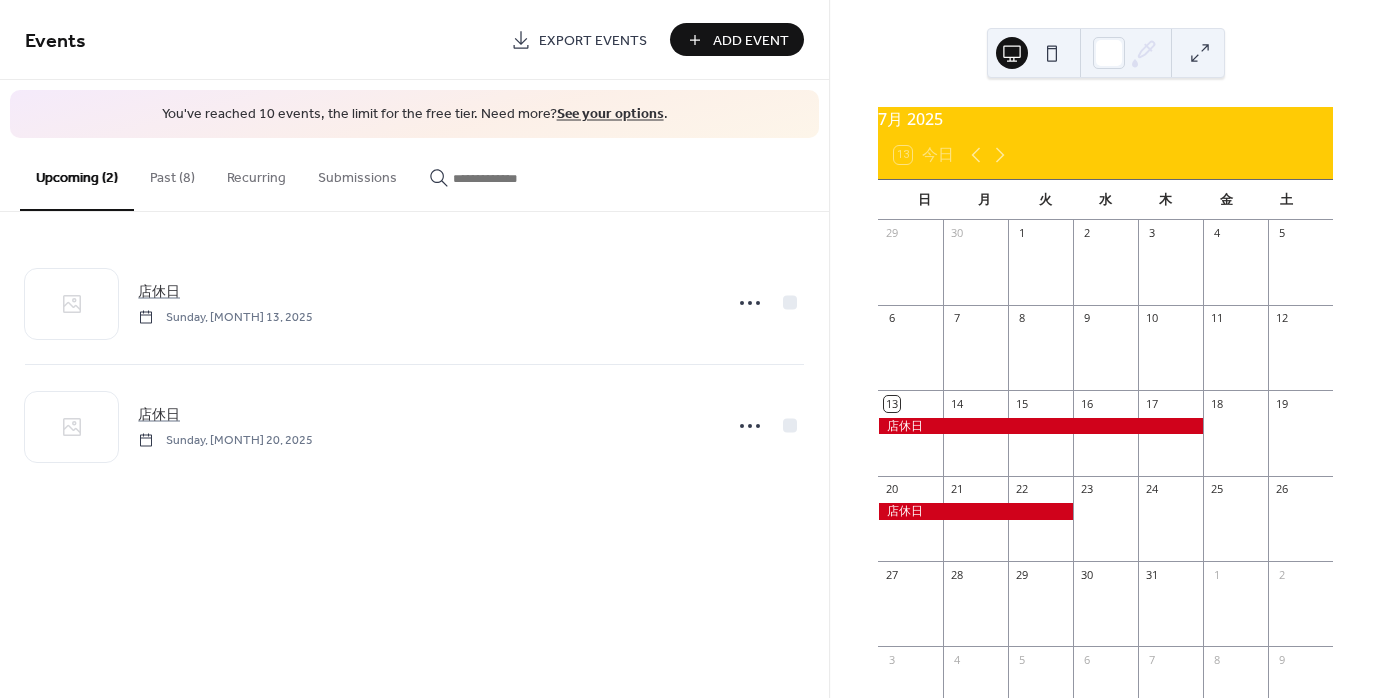 click on "Past  (8)" at bounding box center (172, 173) 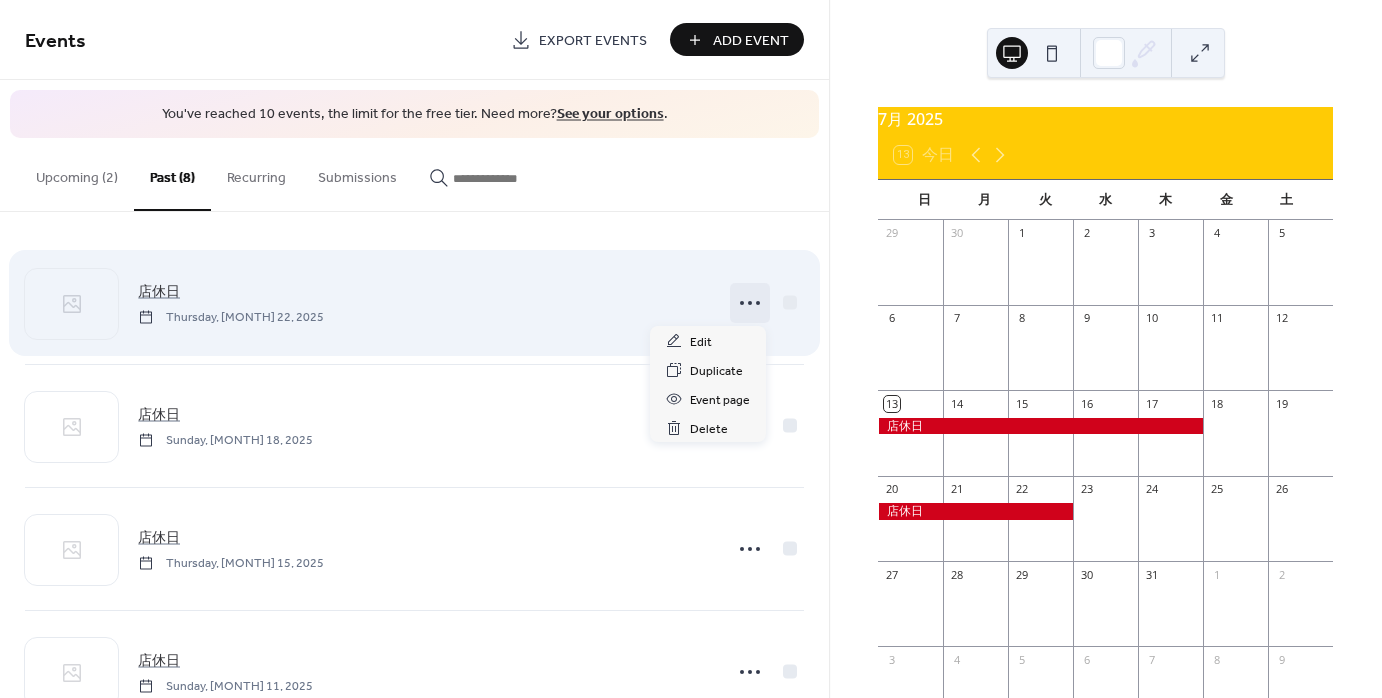 click 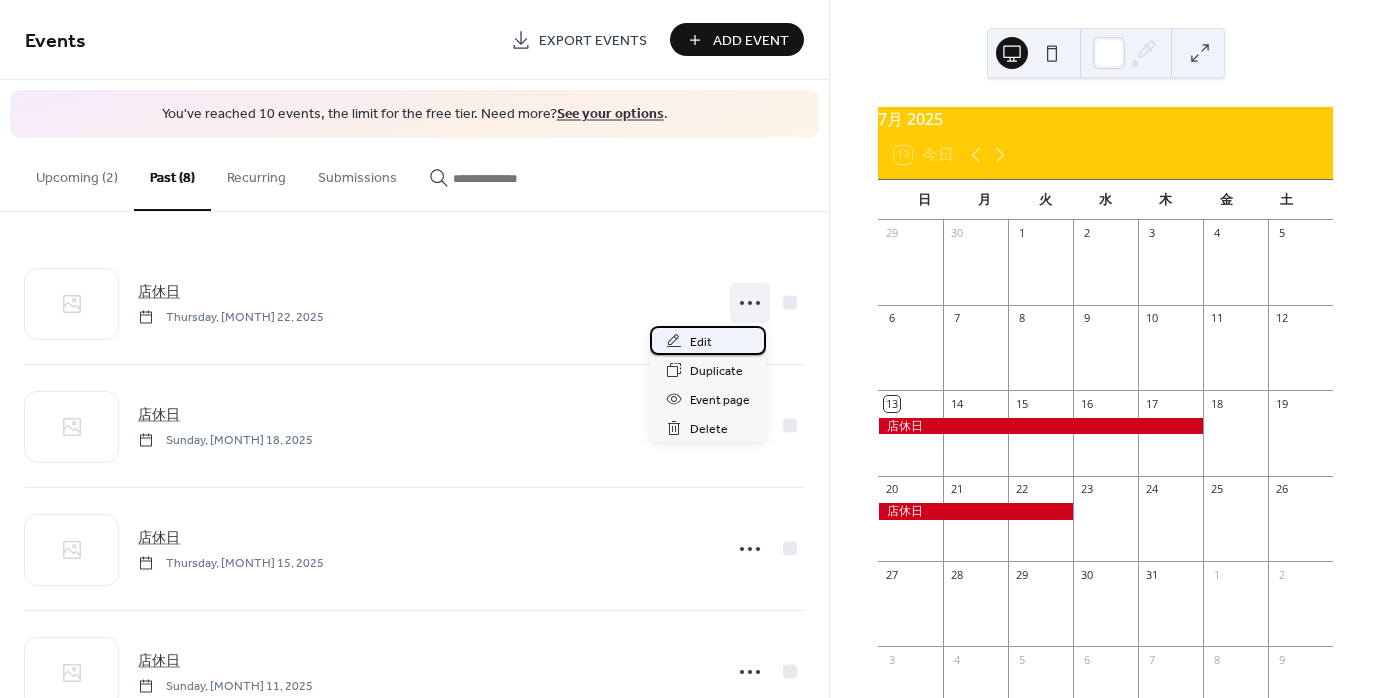 click on "Edit" at bounding box center (708, 340) 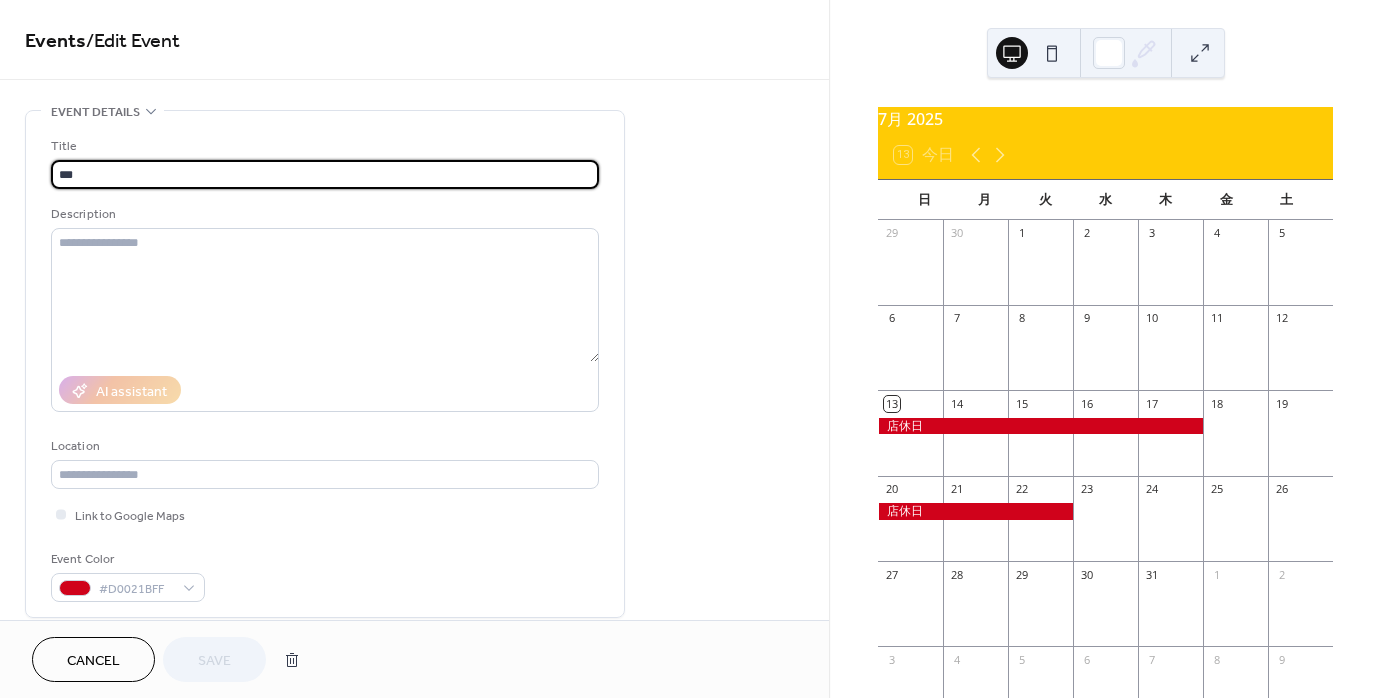 scroll, scrollTop: 300, scrollLeft: 0, axis: vertical 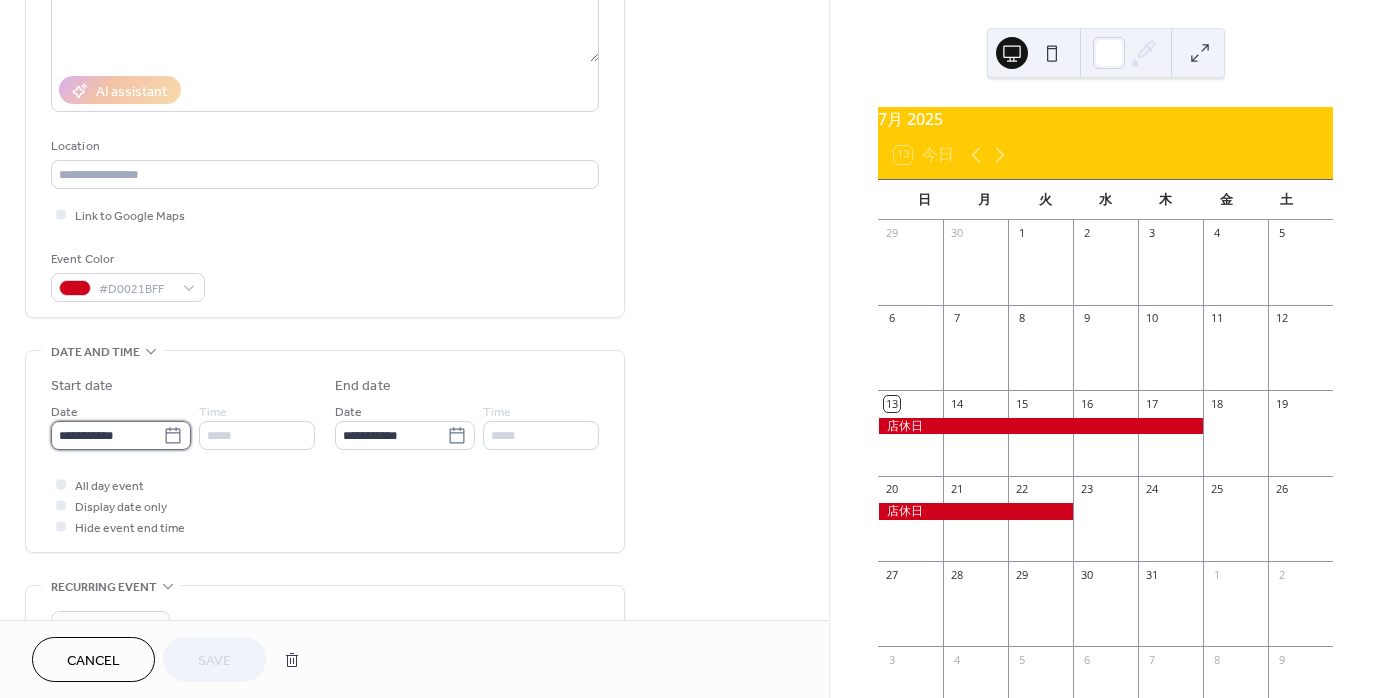 click on "**********" at bounding box center (107, 435) 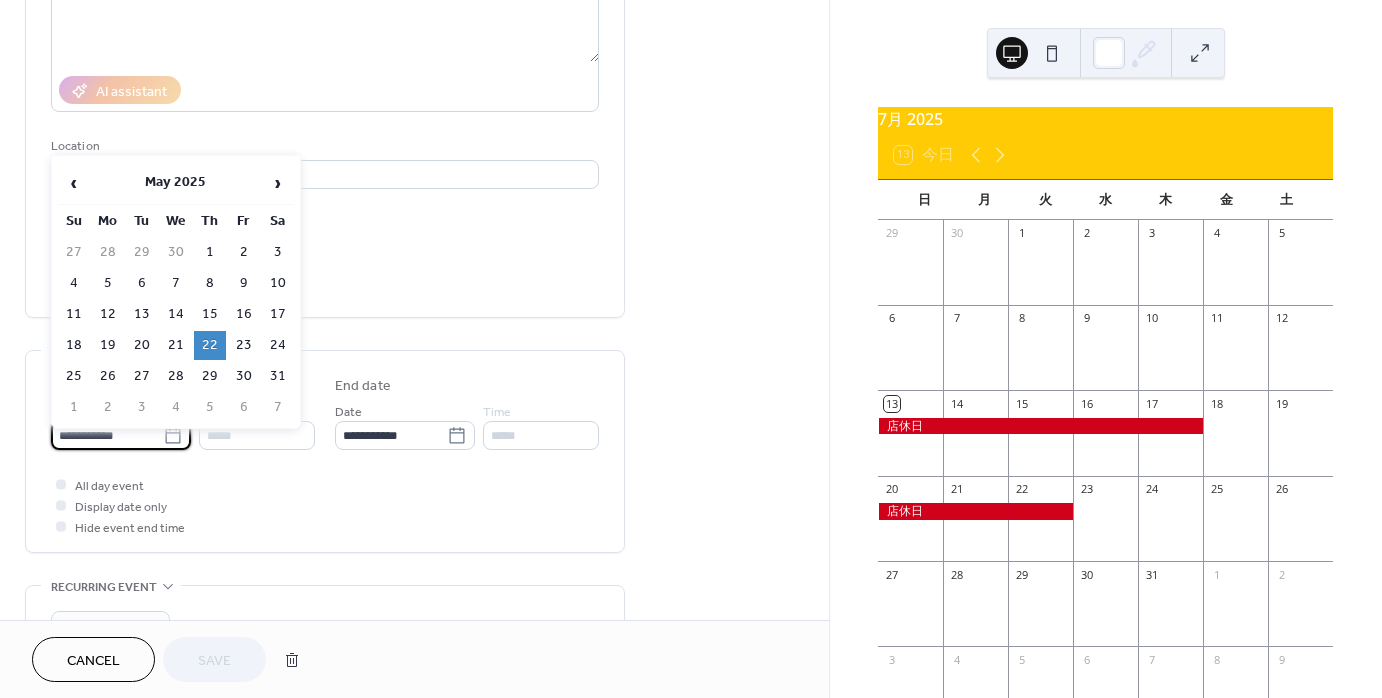 click 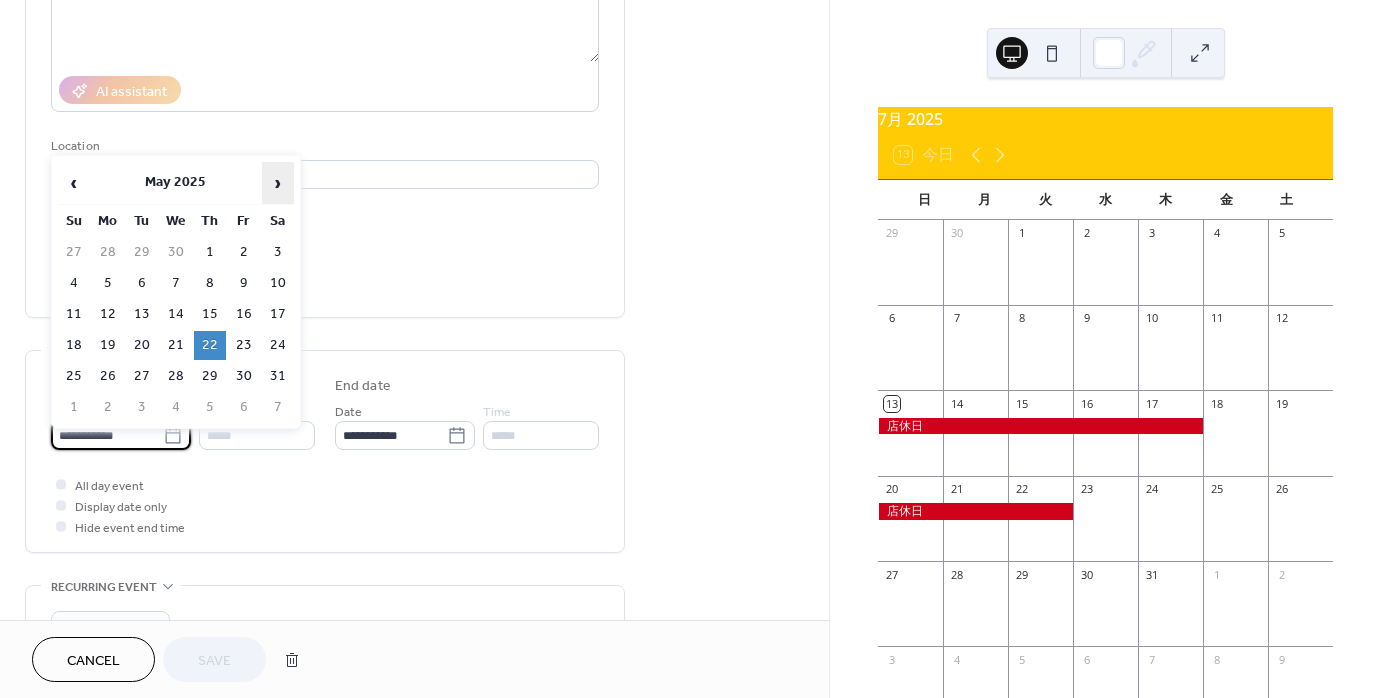 click on "›" at bounding box center (278, 183) 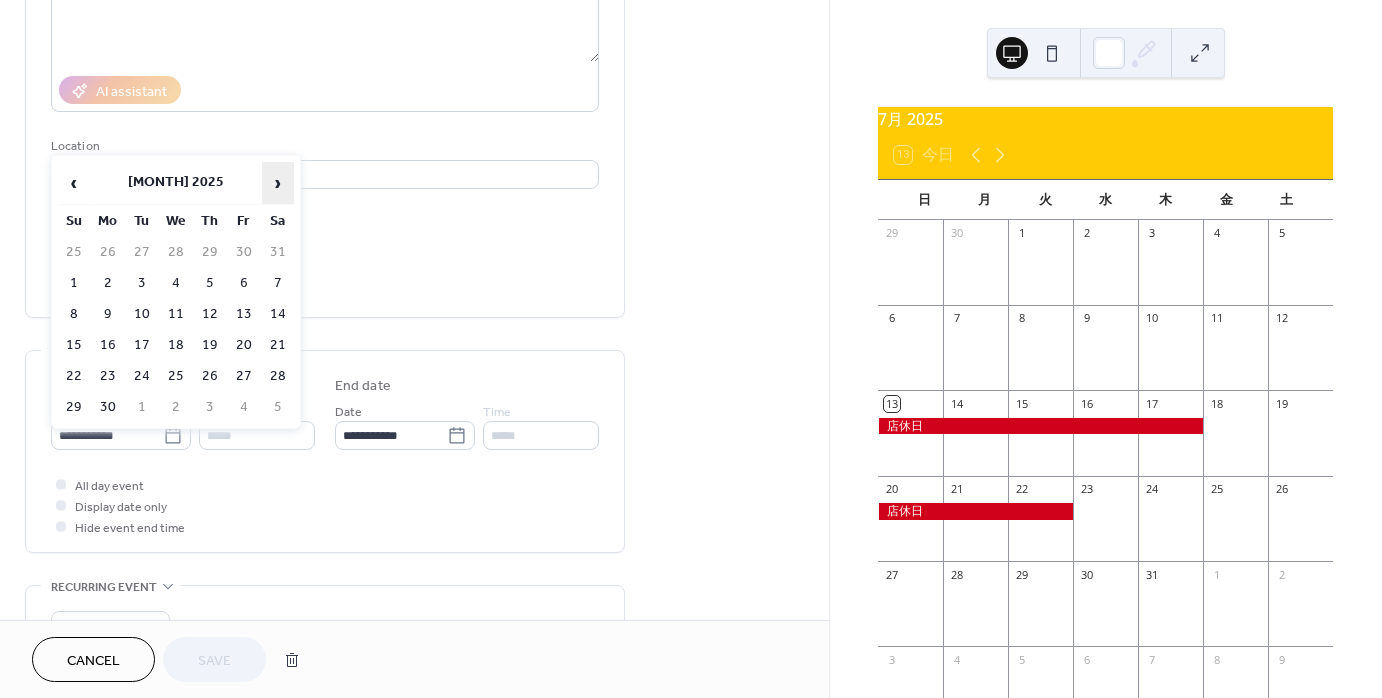 click on "›" at bounding box center (278, 183) 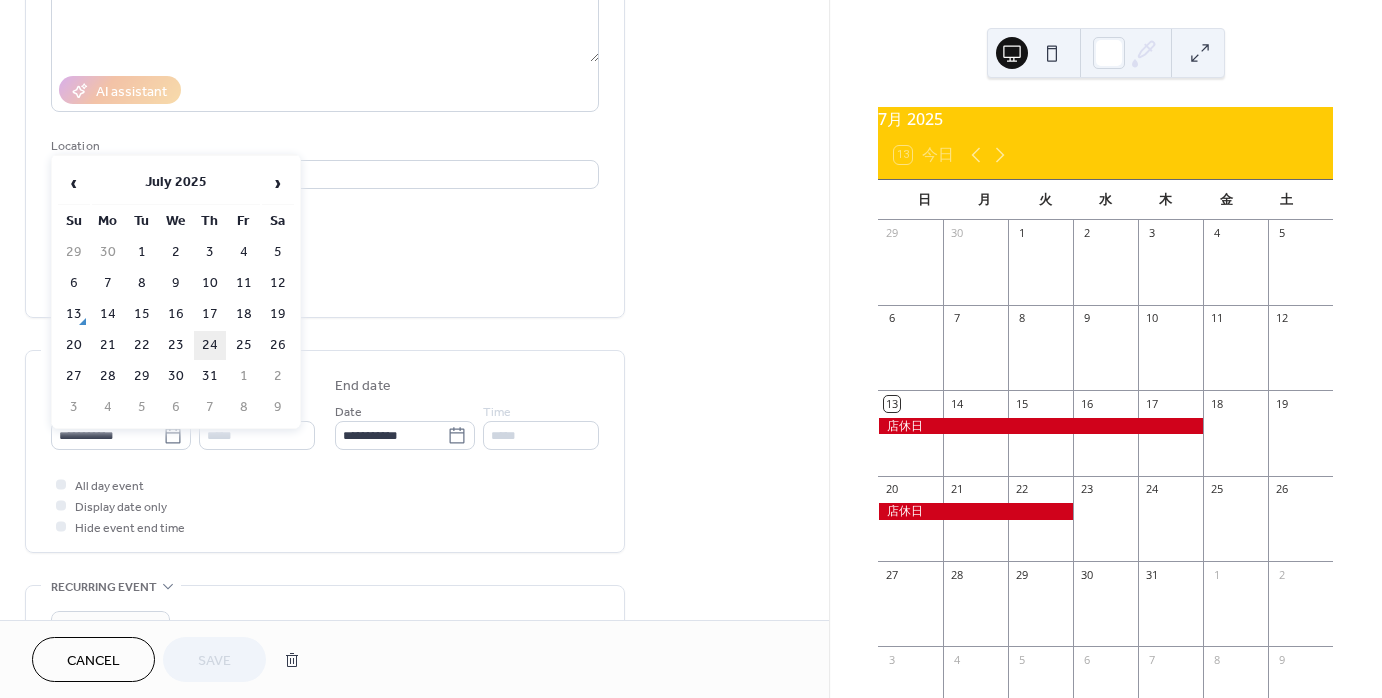 click on "24" at bounding box center [210, 345] 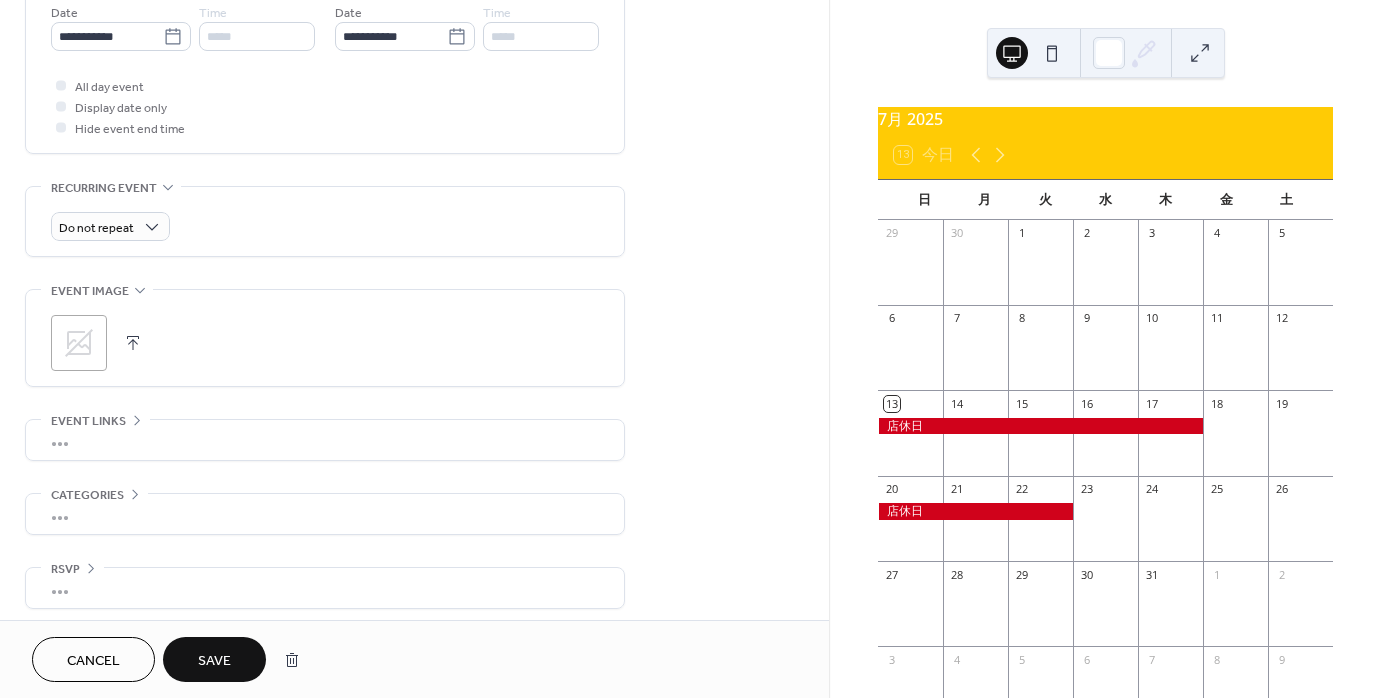 scroll, scrollTop: 700, scrollLeft: 0, axis: vertical 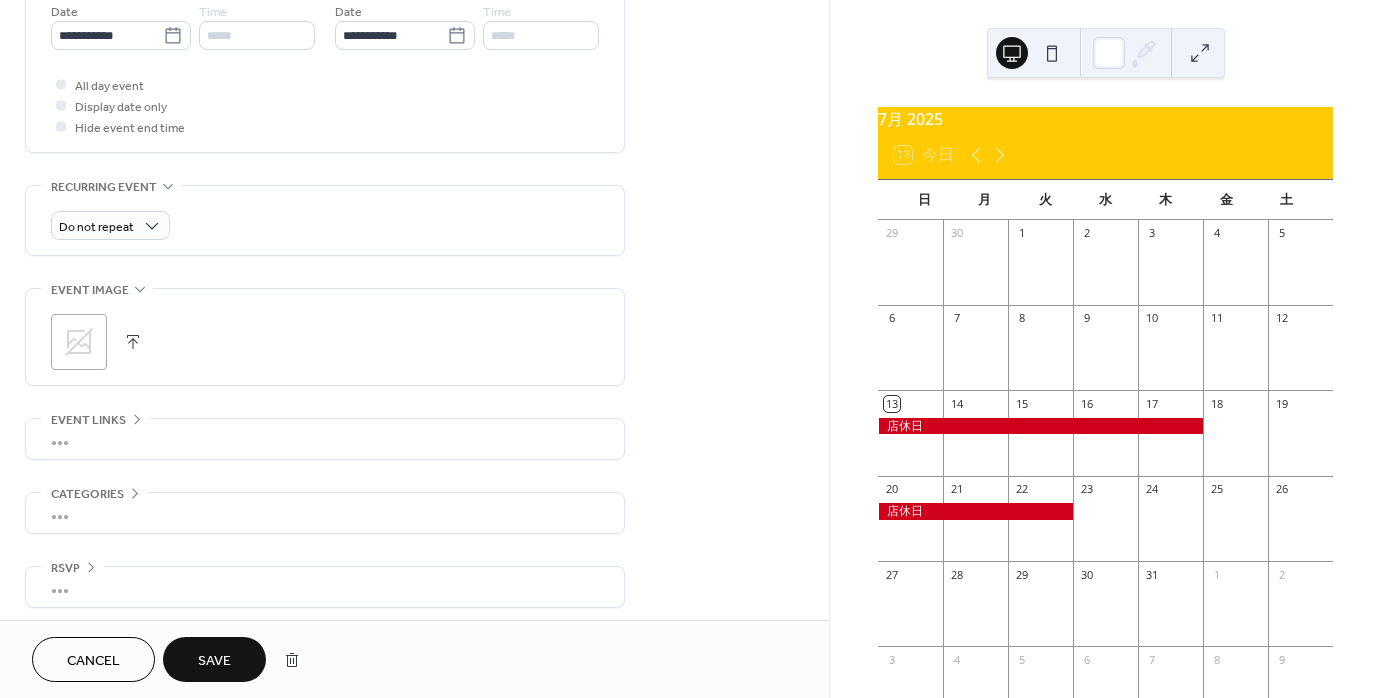 click on "Save" at bounding box center [214, 659] 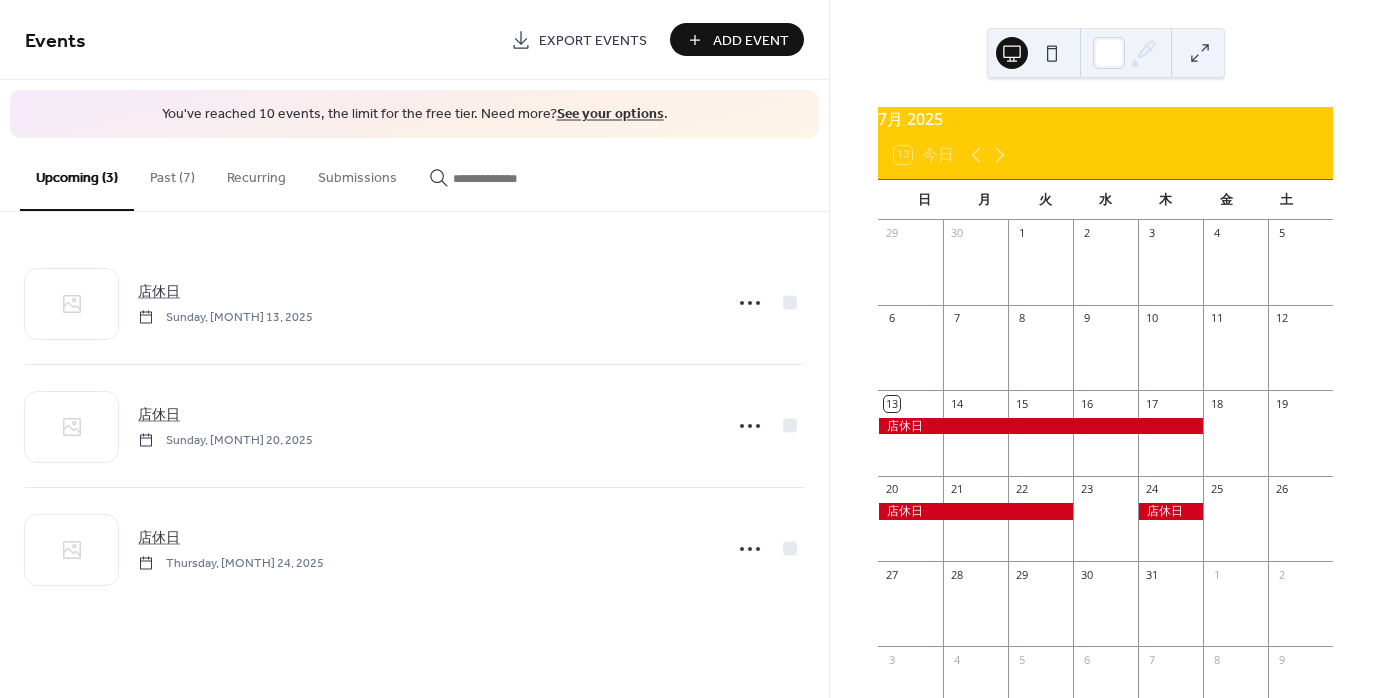 click on "Past  (7)" at bounding box center (172, 173) 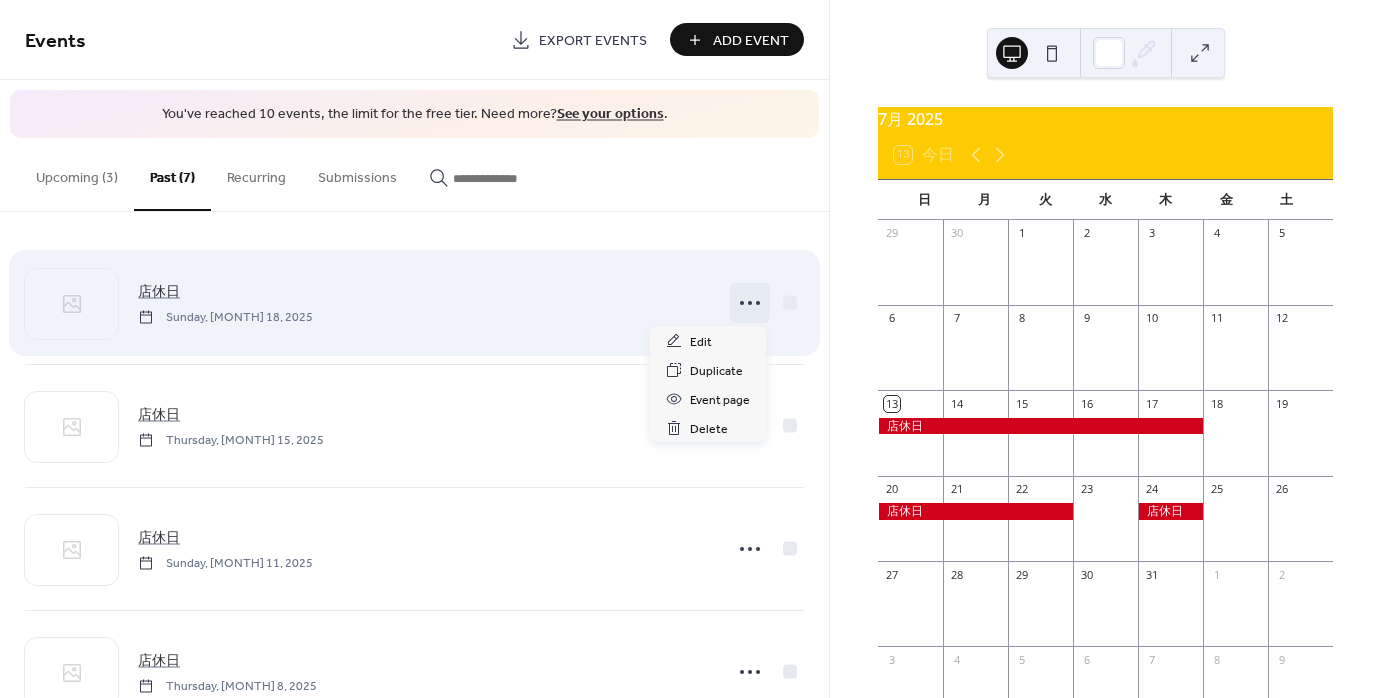 click at bounding box center [750, 303] 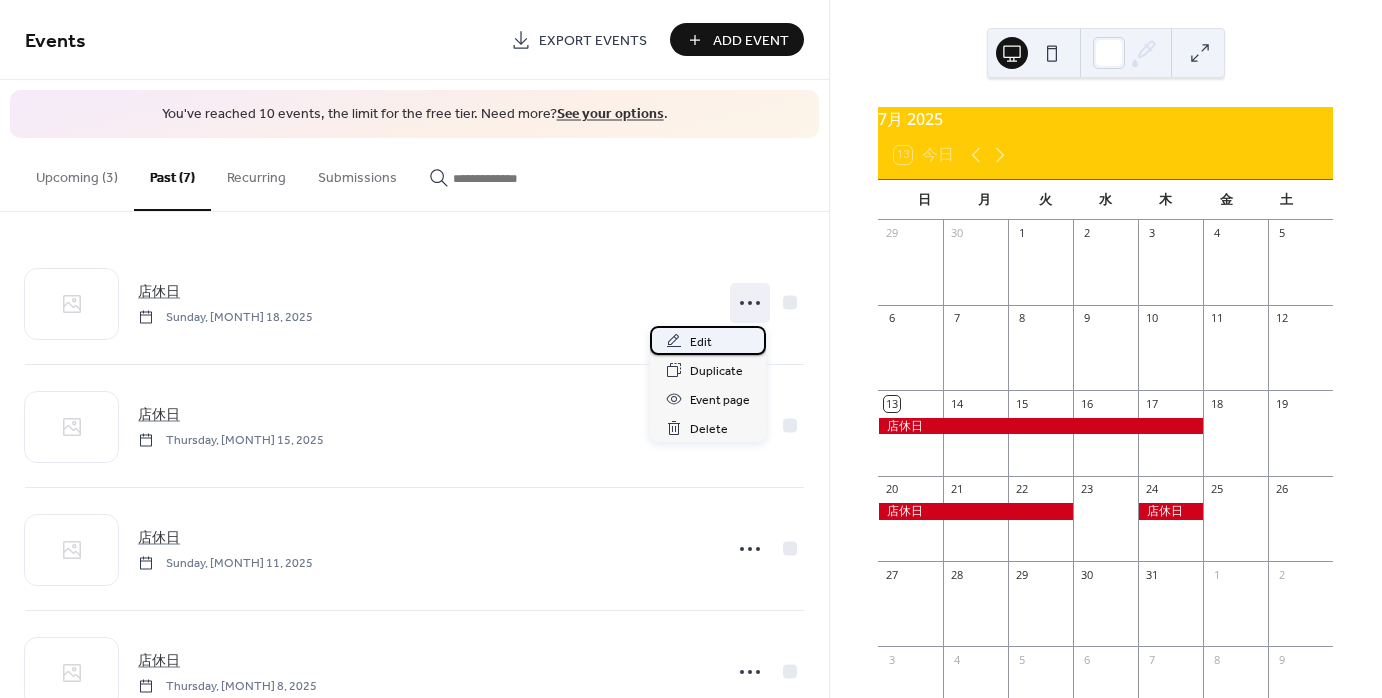 click on "Edit" at bounding box center (708, 340) 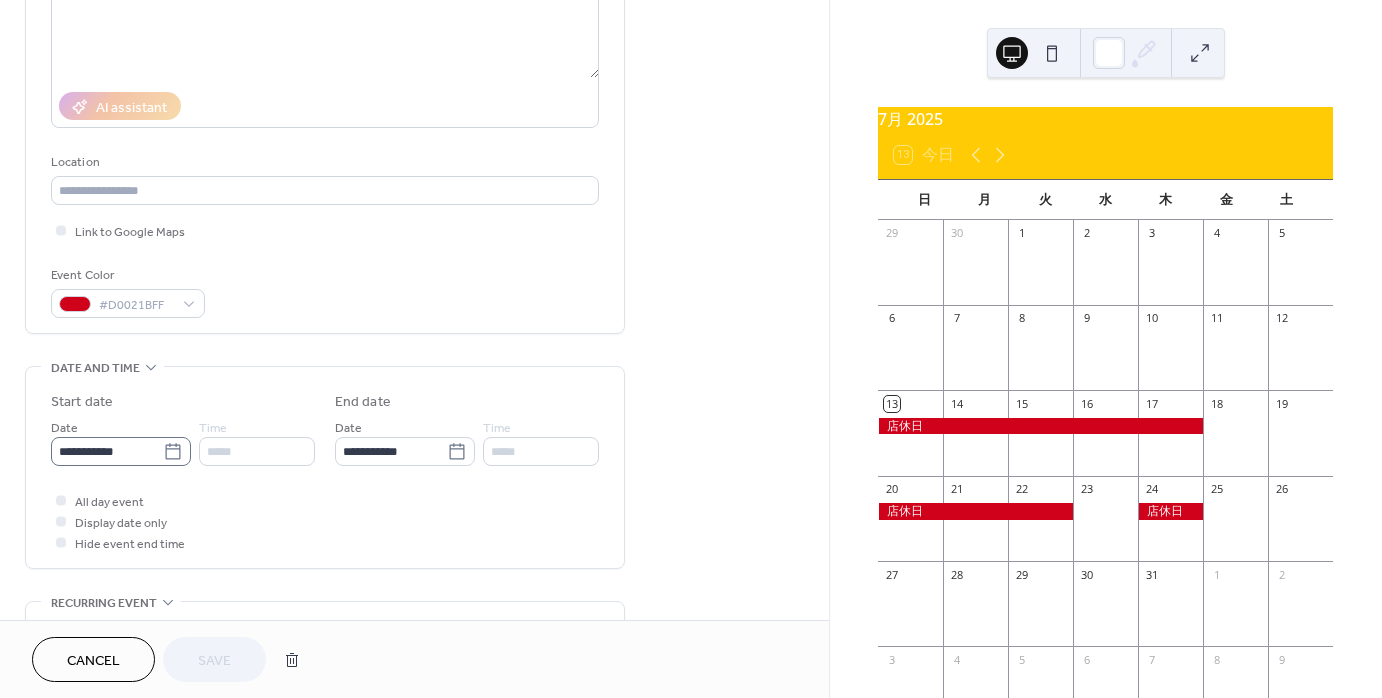 scroll, scrollTop: 300, scrollLeft: 0, axis: vertical 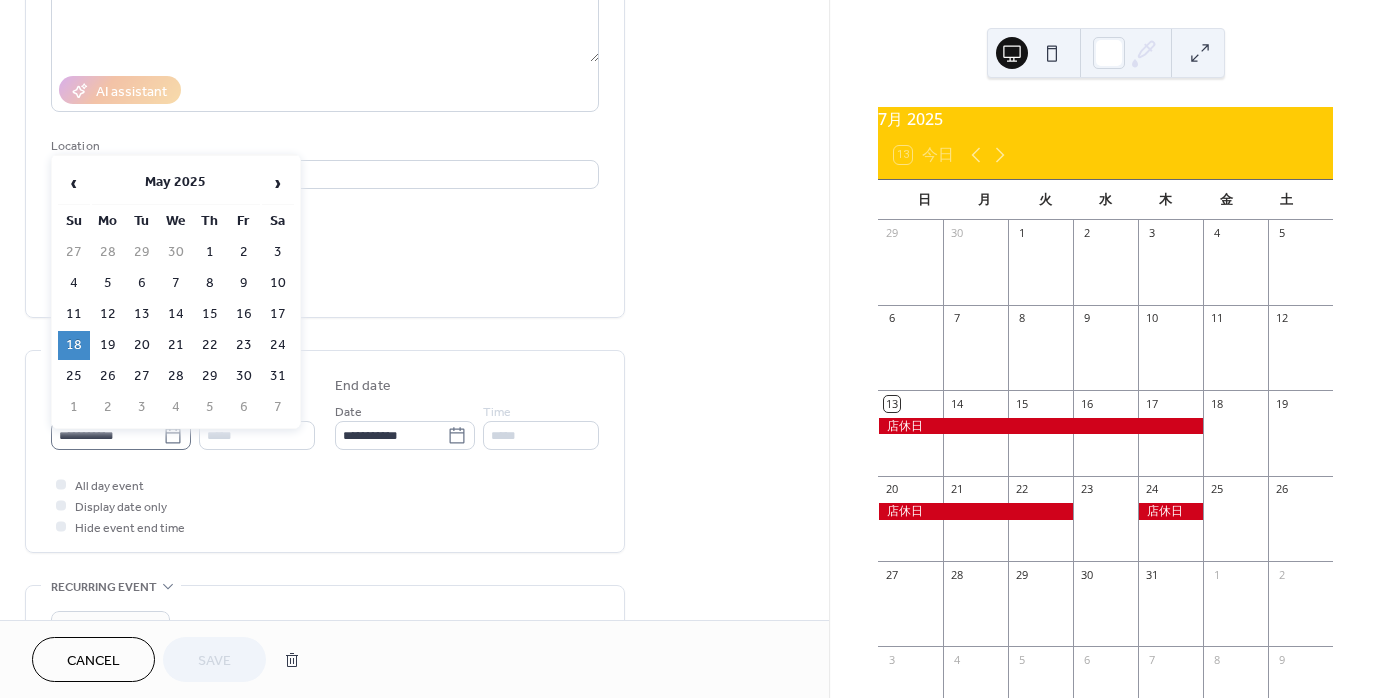 click 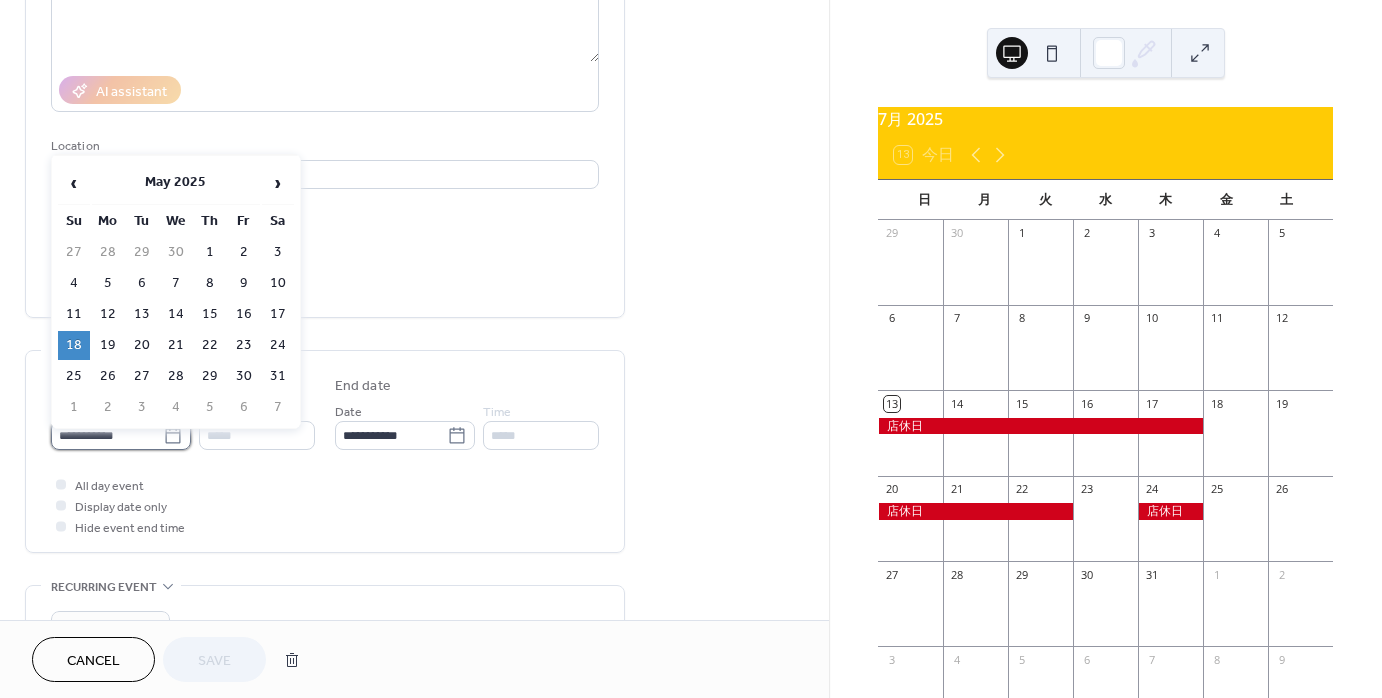 click on "**********" at bounding box center (107, 435) 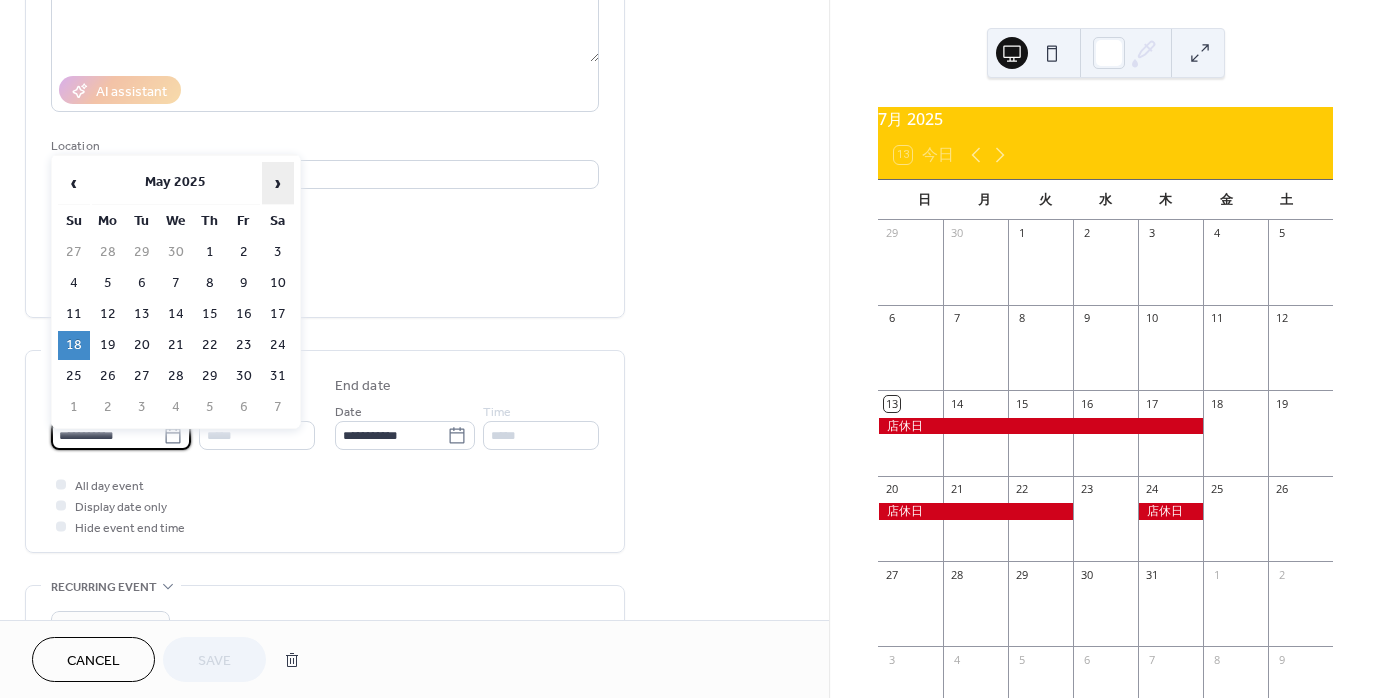 click on "›" at bounding box center [278, 183] 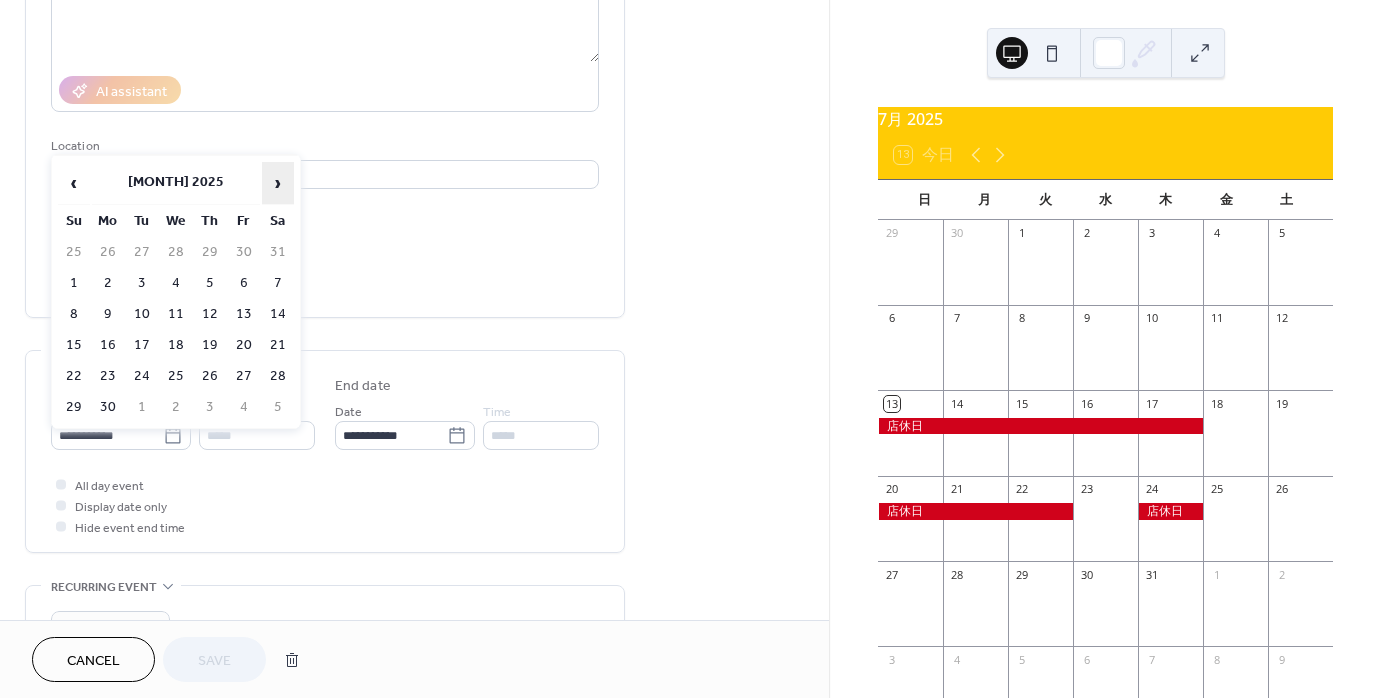 click on "›" at bounding box center [278, 183] 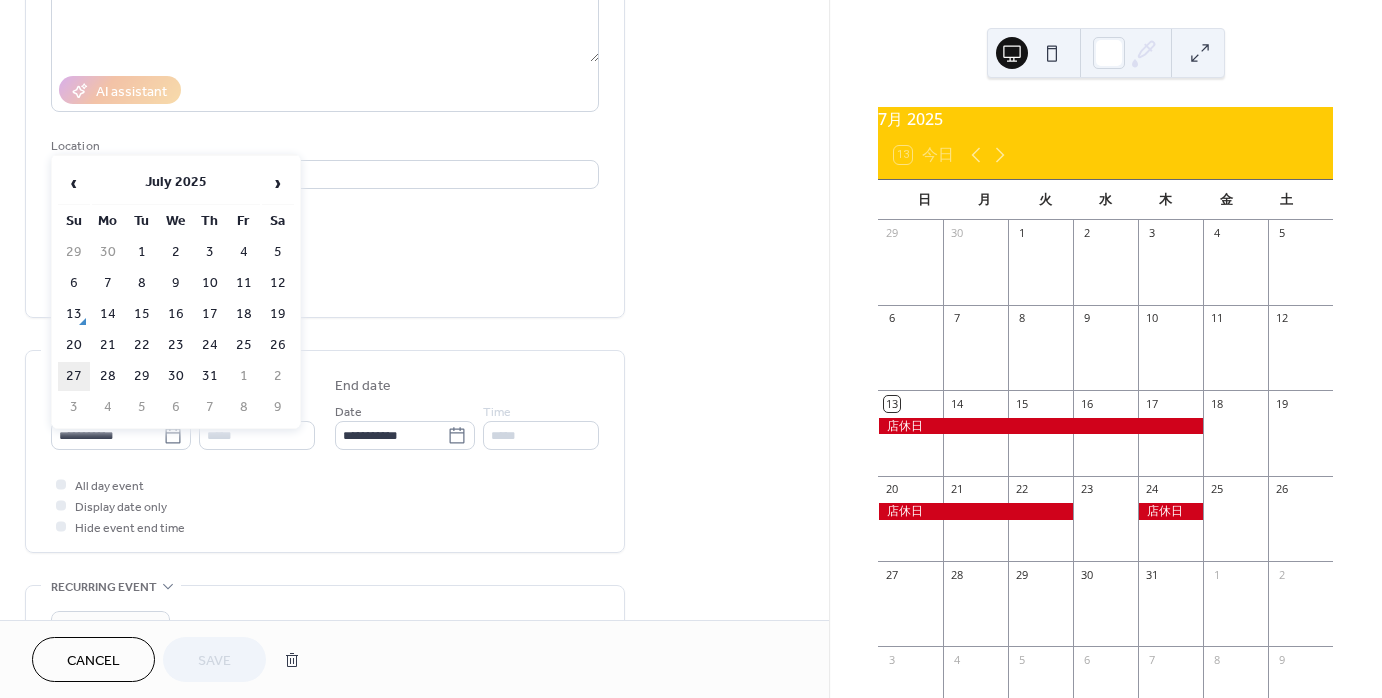 click on "27" at bounding box center [74, 376] 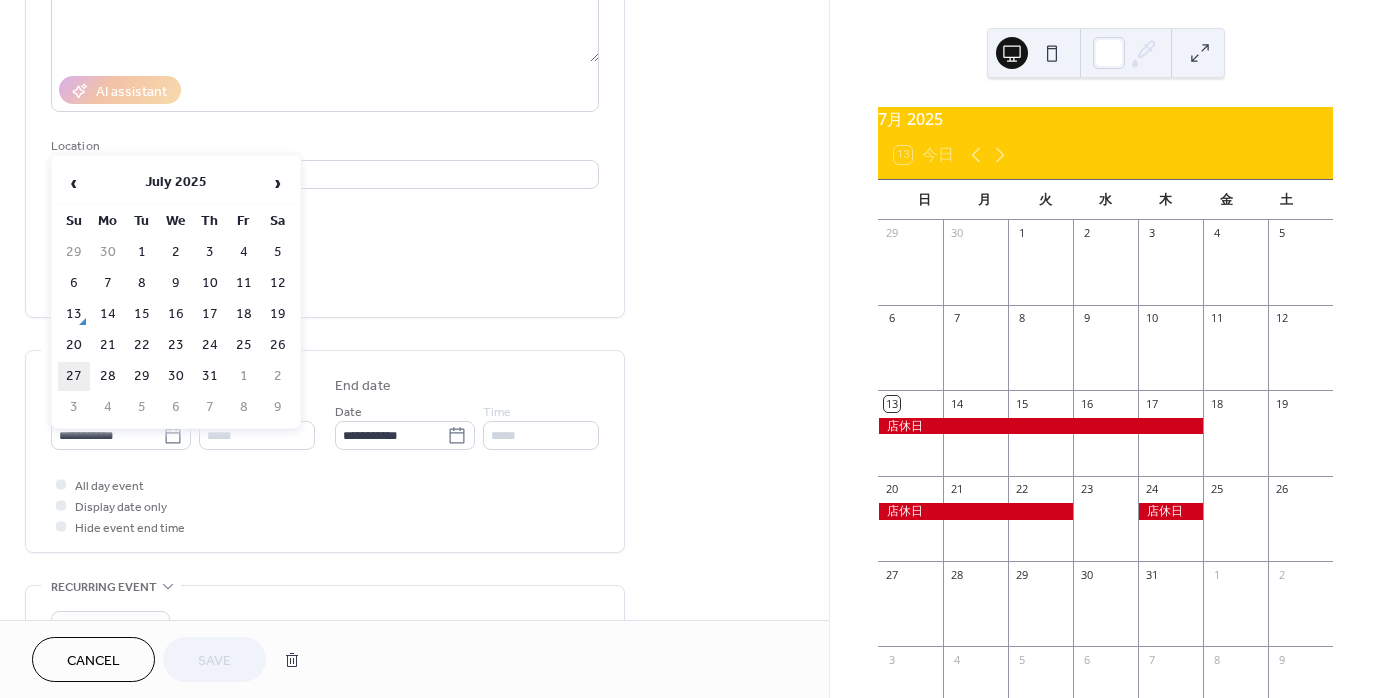 type on "**********" 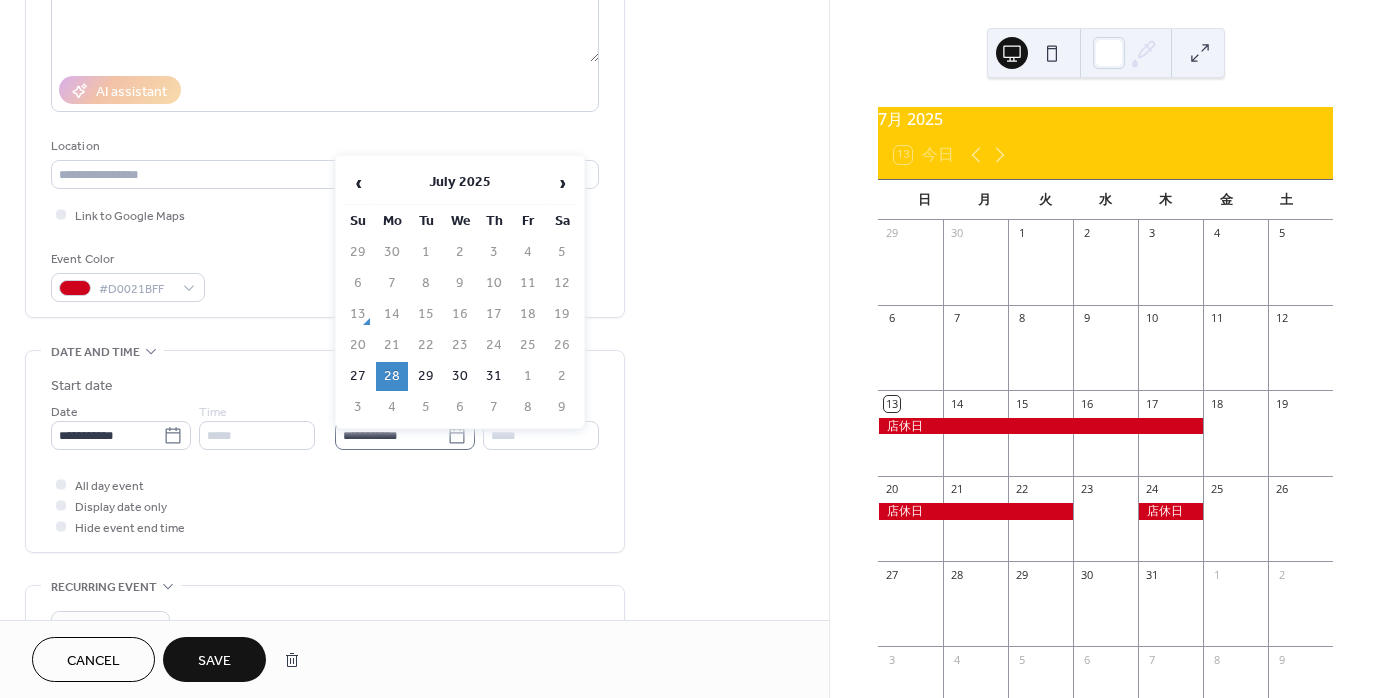 click 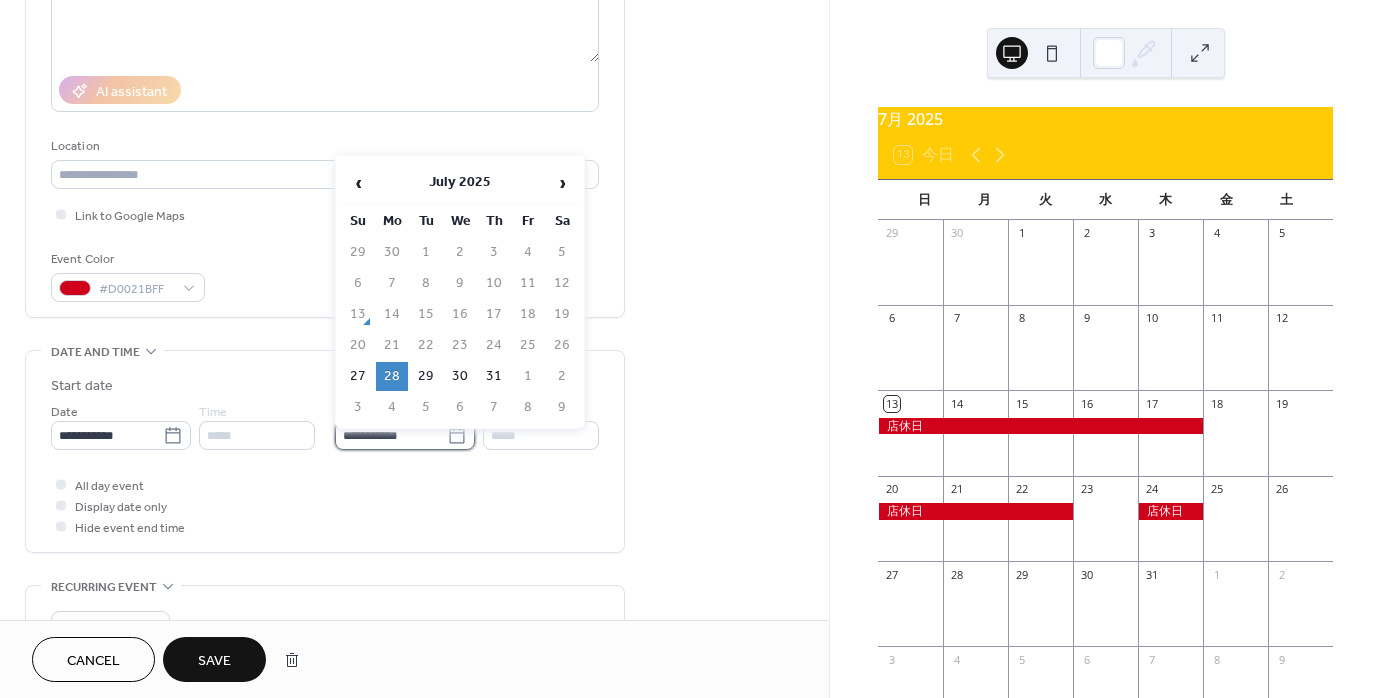 click on "**********" at bounding box center [391, 435] 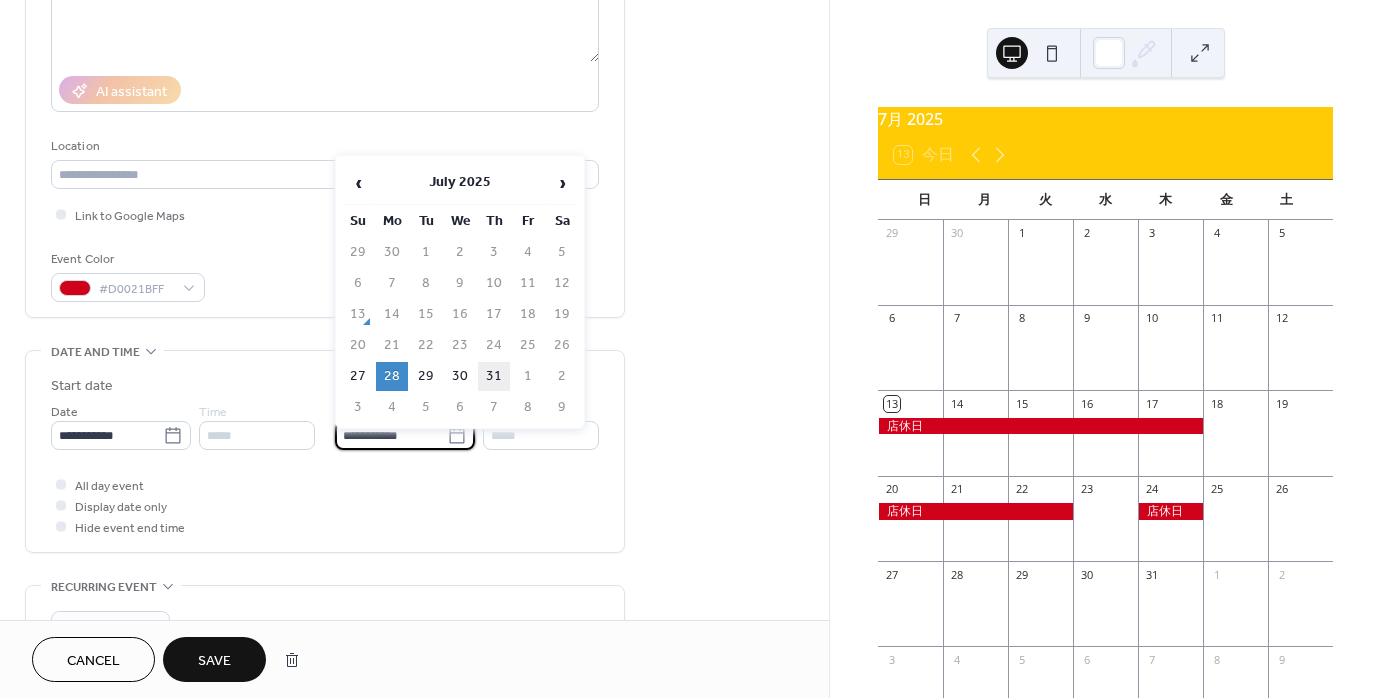 click on "31" at bounding box center (494, 376) 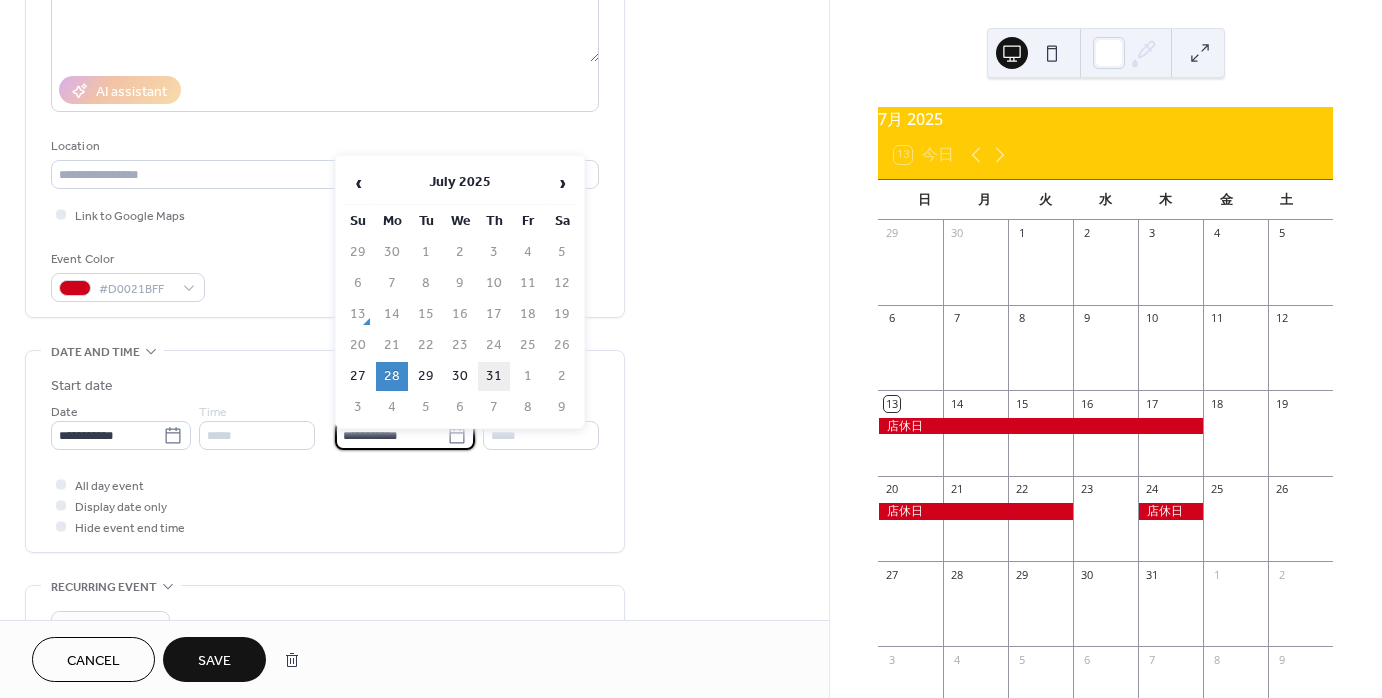 type on "**********" 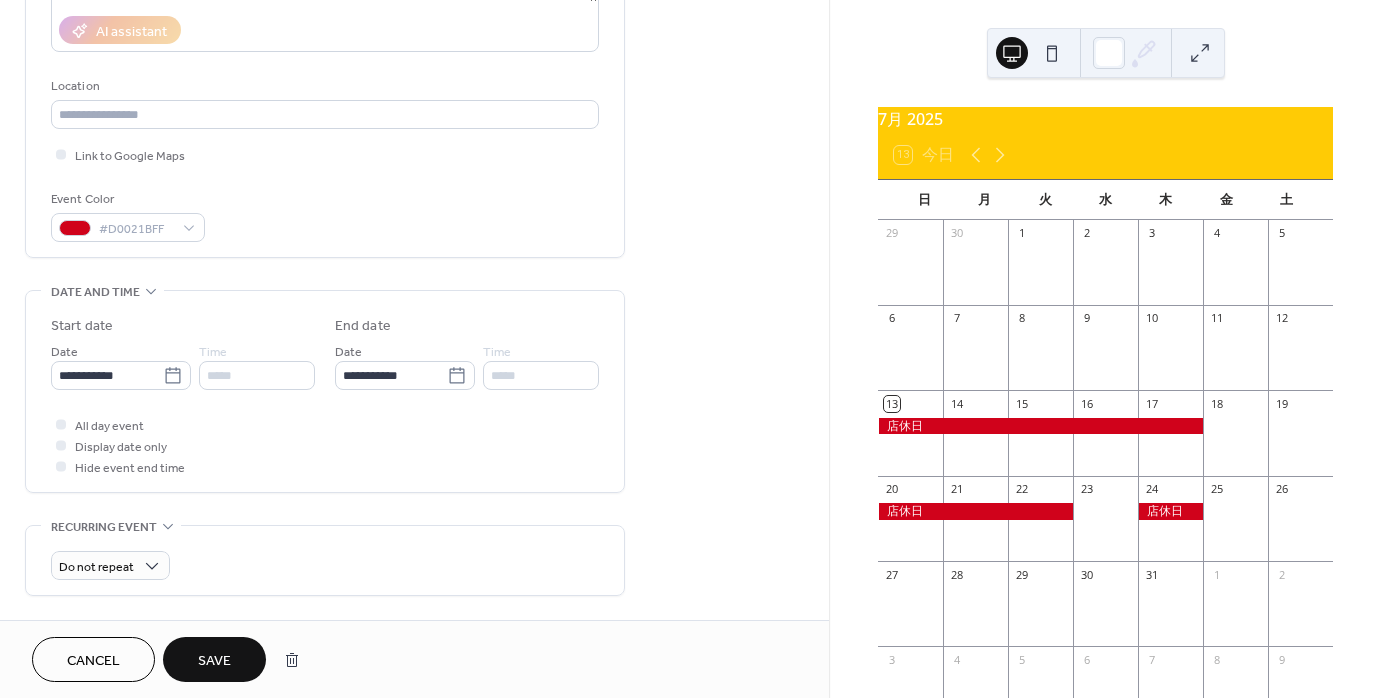 scroll, scrollTop: 500, scrollLeft: 0, axis: vertical 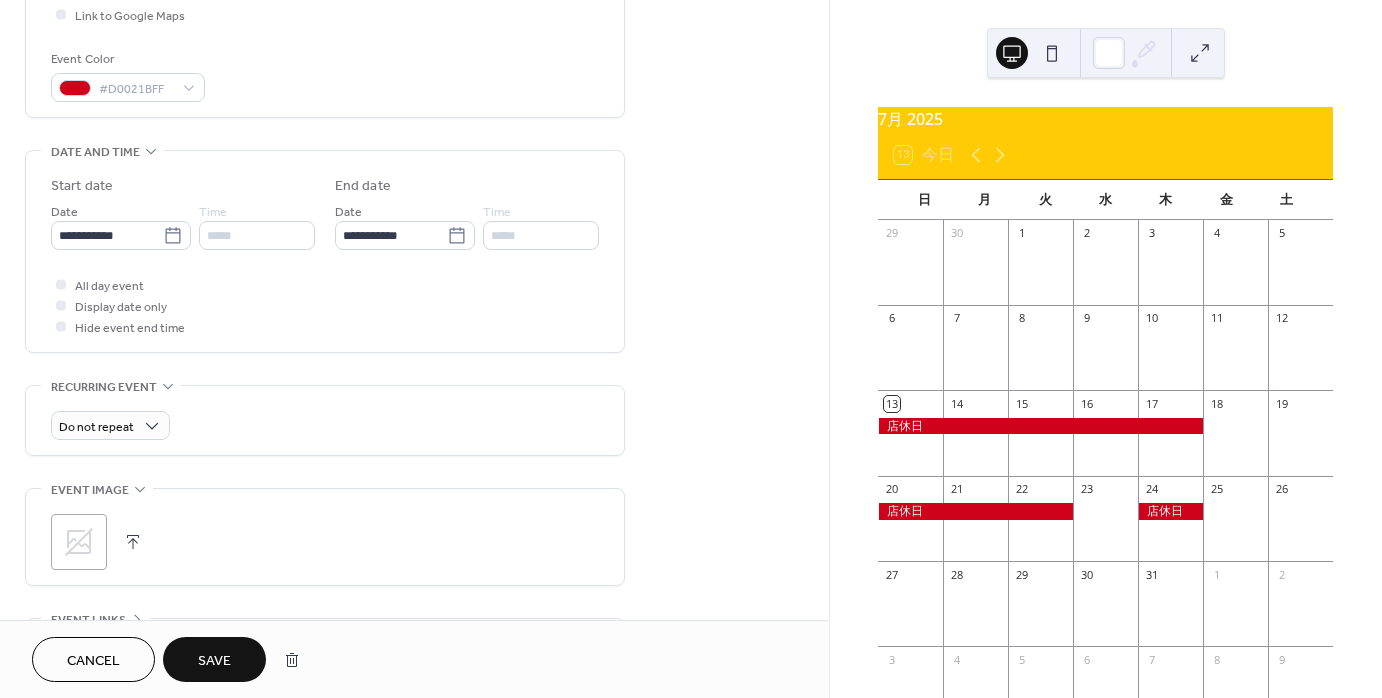 click on "Save" at bounding box center (214, 659) 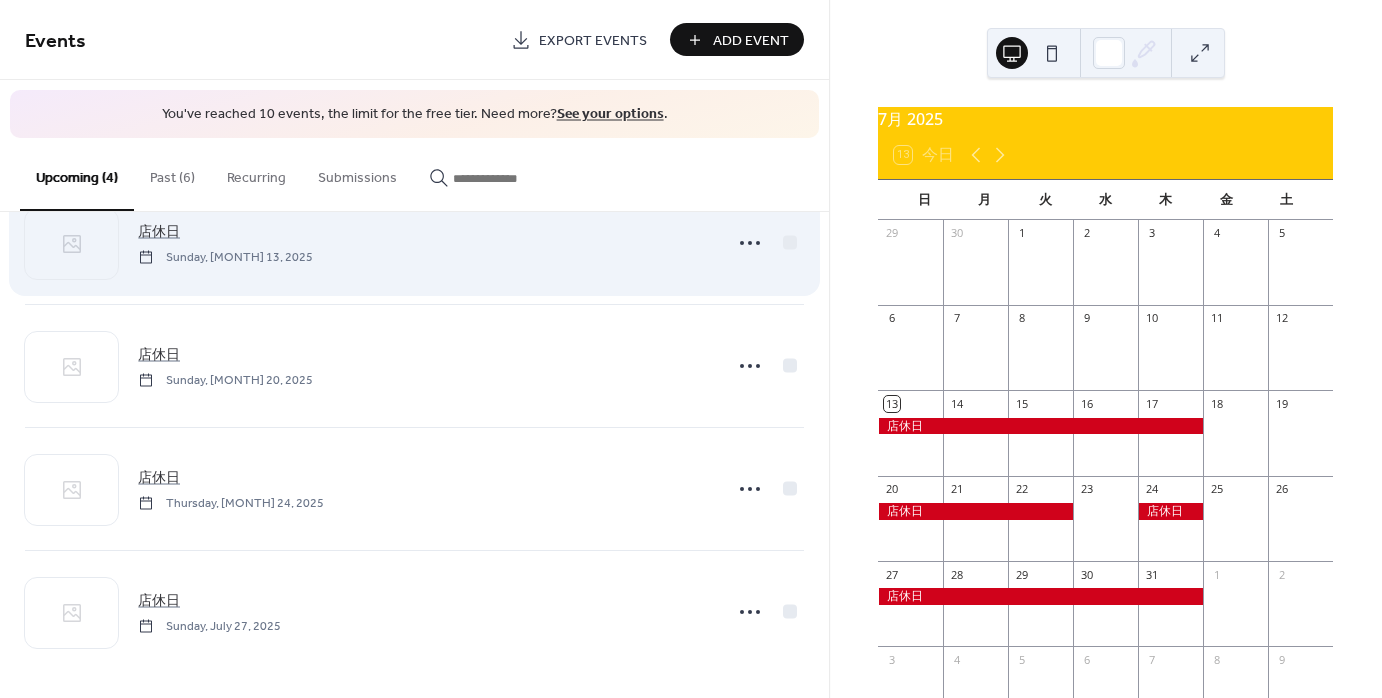 scroll, scrollTop: 63, scrollLeft: 0, axis: vertical 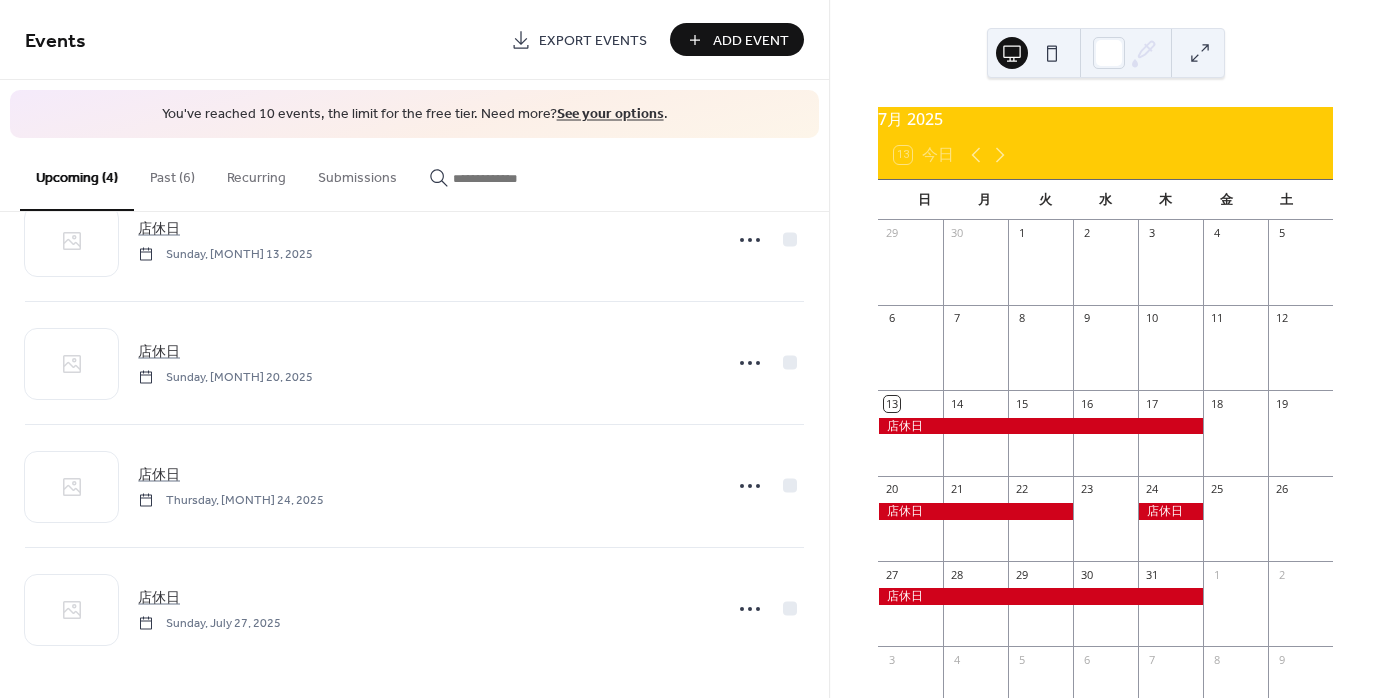 click on "Past  (6)" at bounding box center [172, 173] 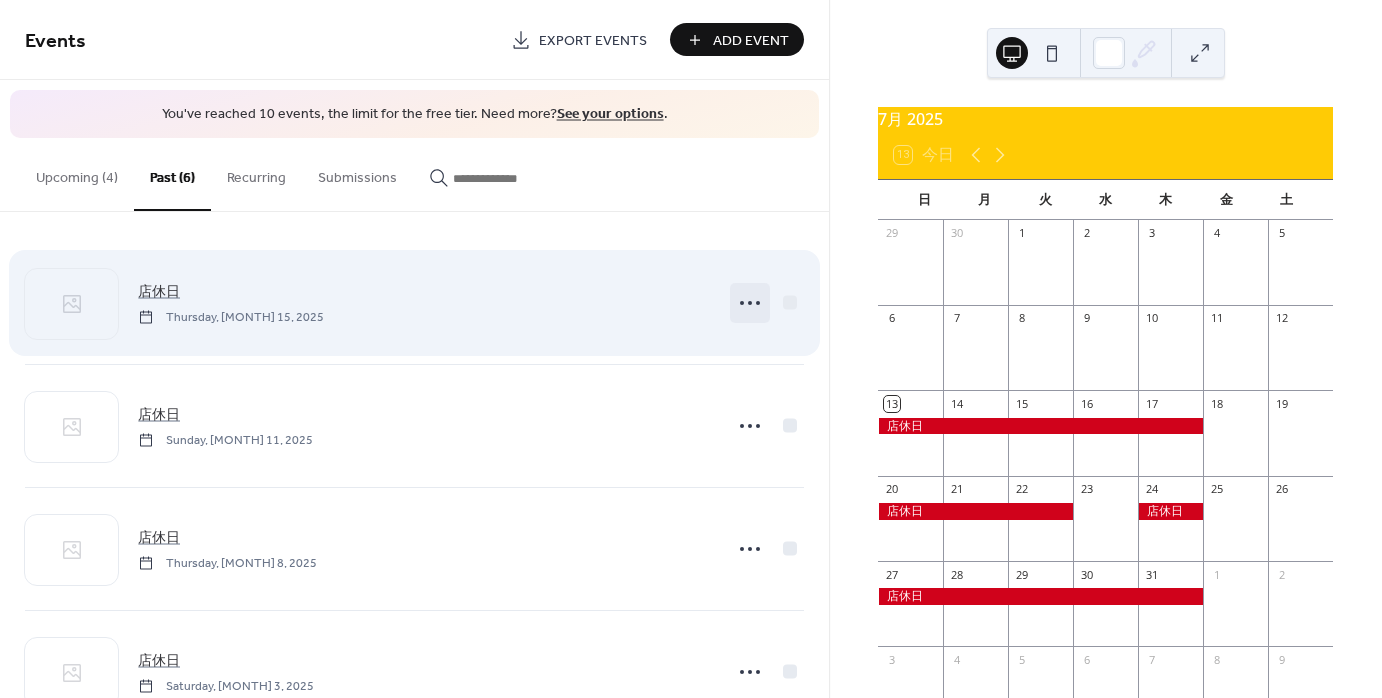 click 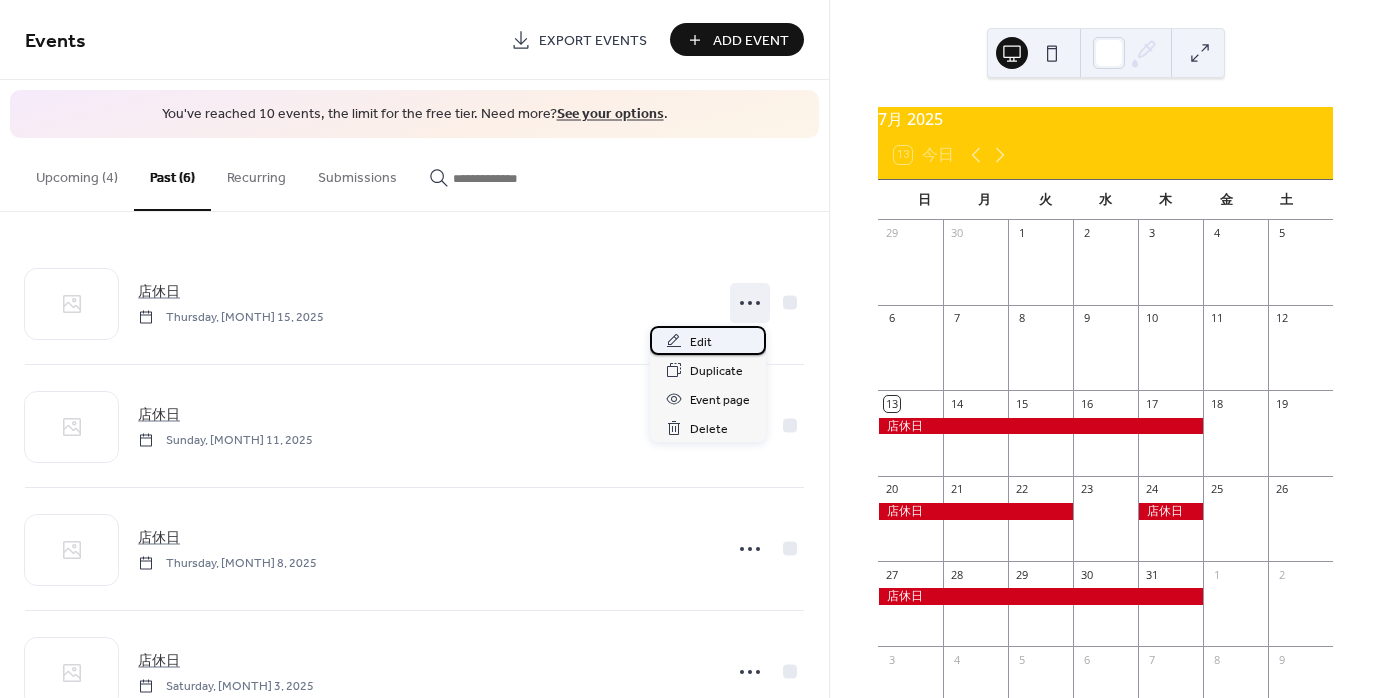 click on "Edit" at bounding box center (701, 342) 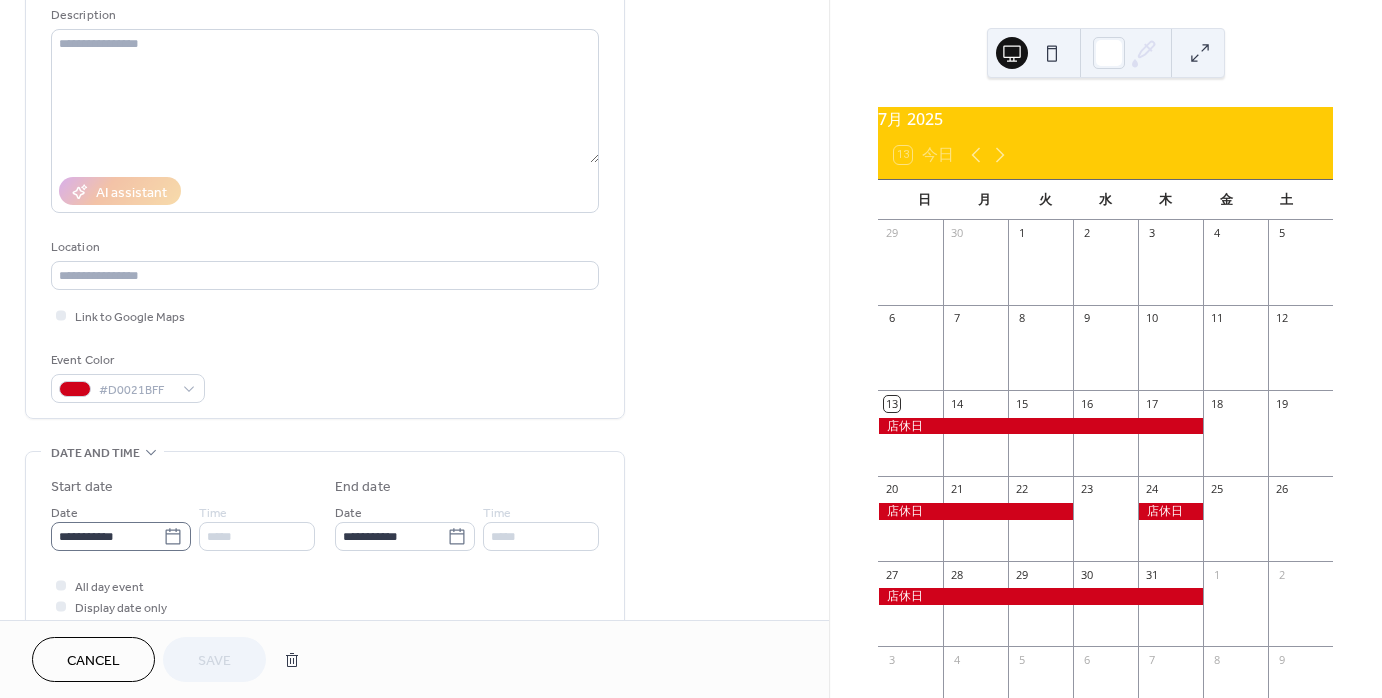 scroll, scrollTop: 200, scrollLeft: 0, axis: vertical 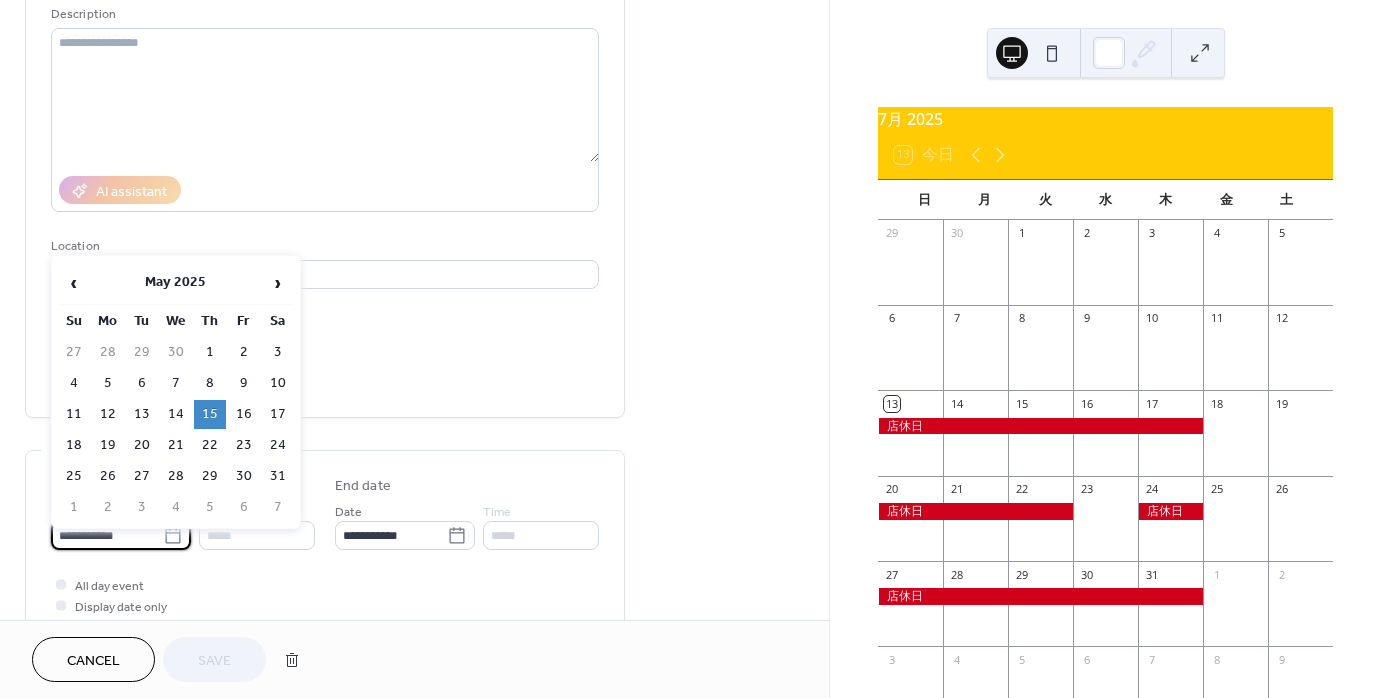 click on "**********" at bounding box center [107, 535] 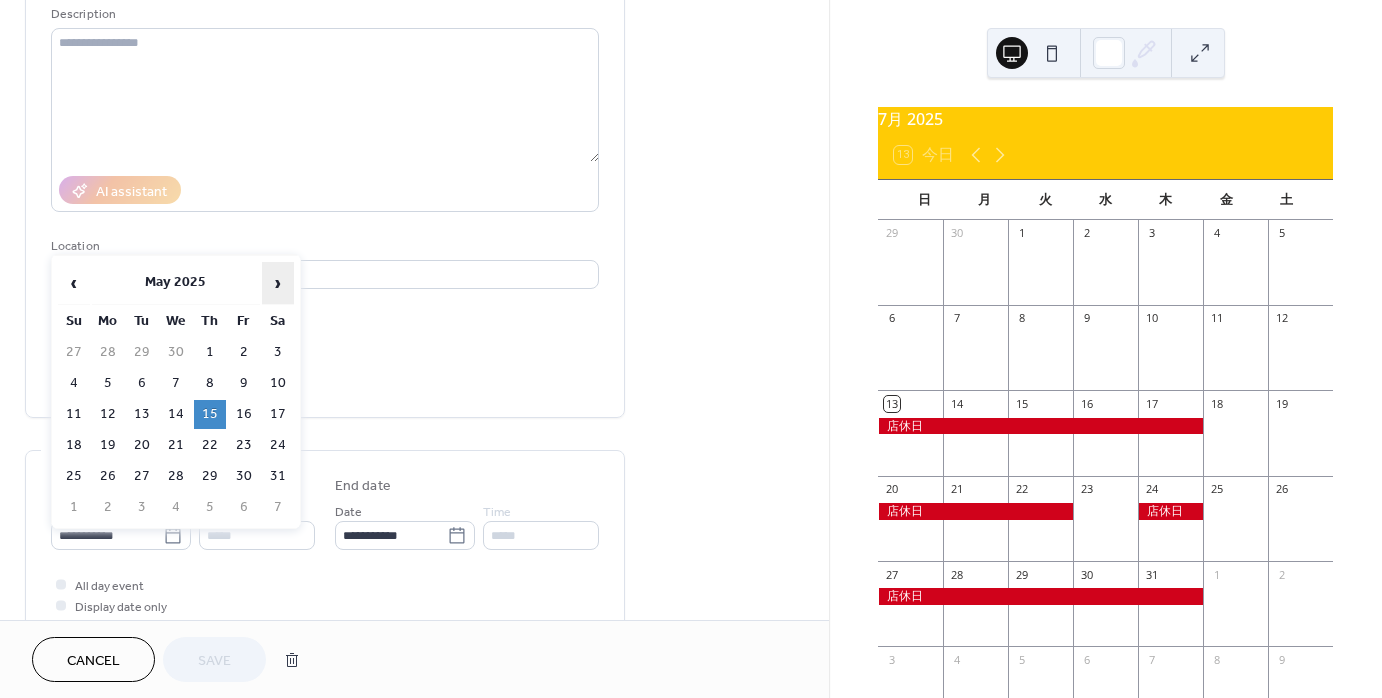 click on "›" at bounding box center [278, 283] 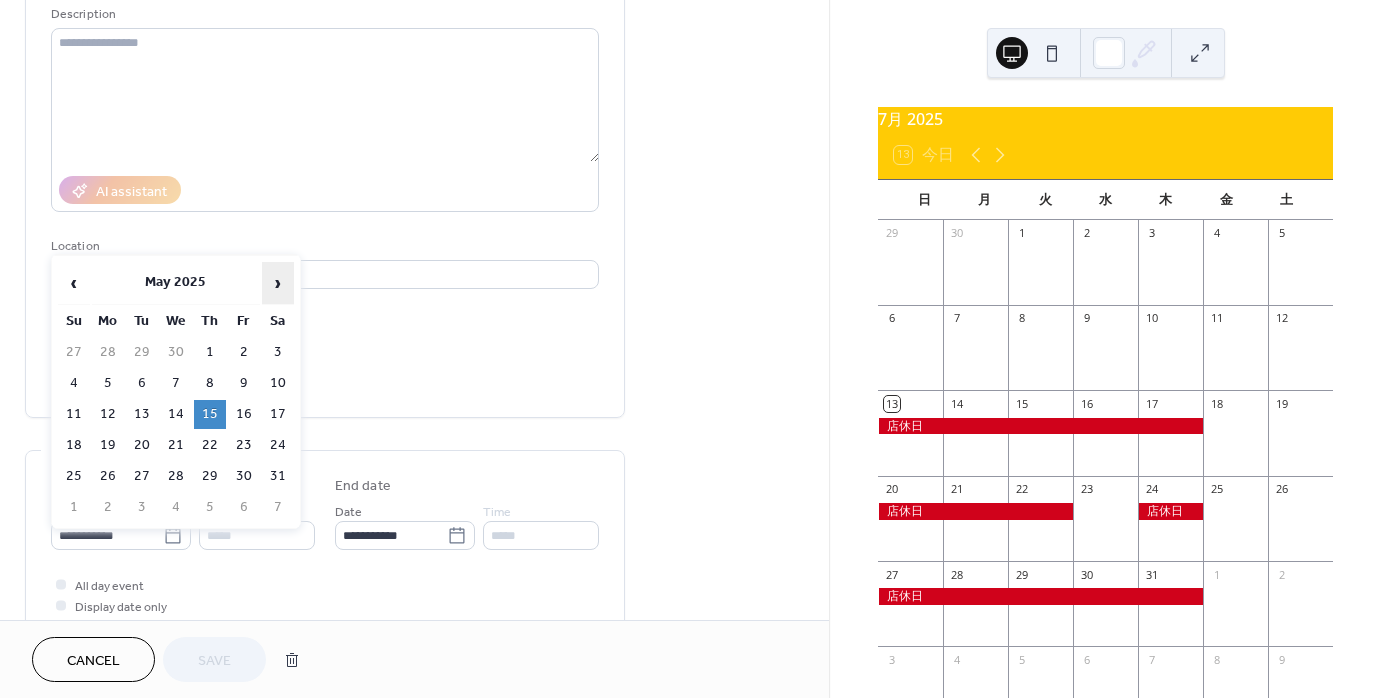 click on "›" at bounding box center (278, 283) 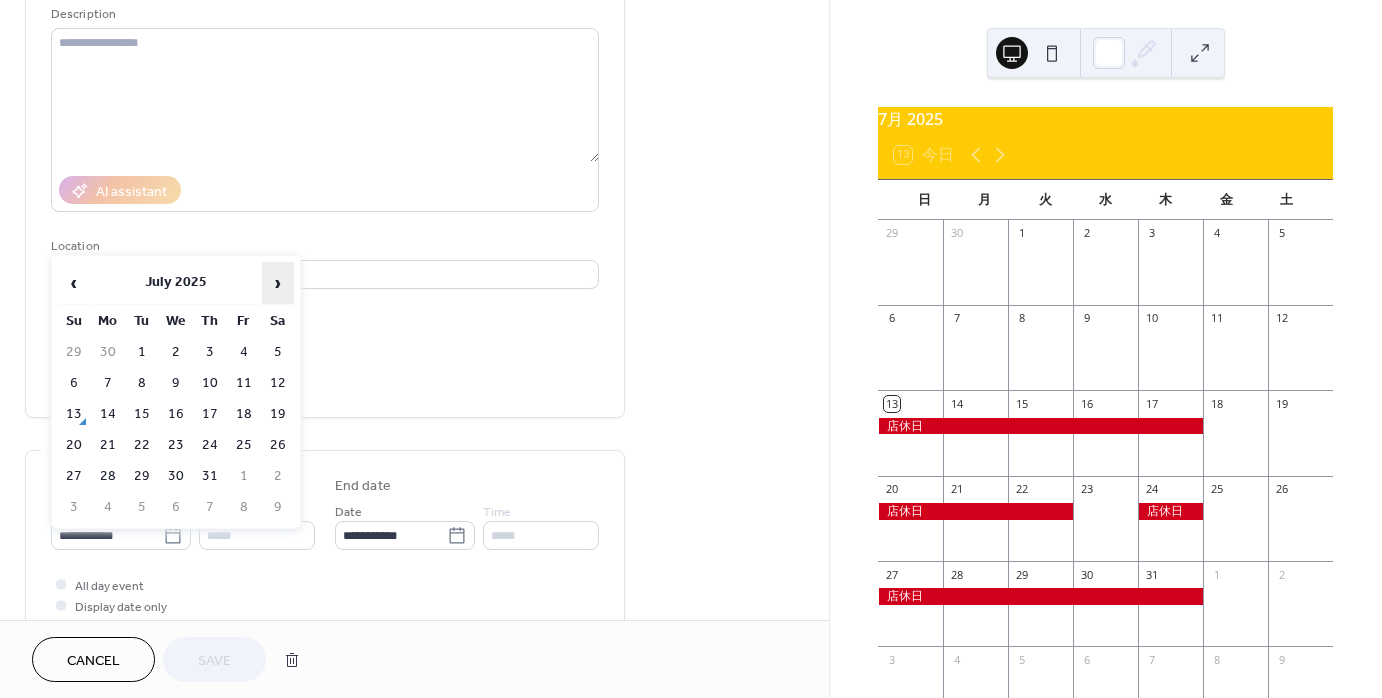click on "›" at bounding box center [278, 283] 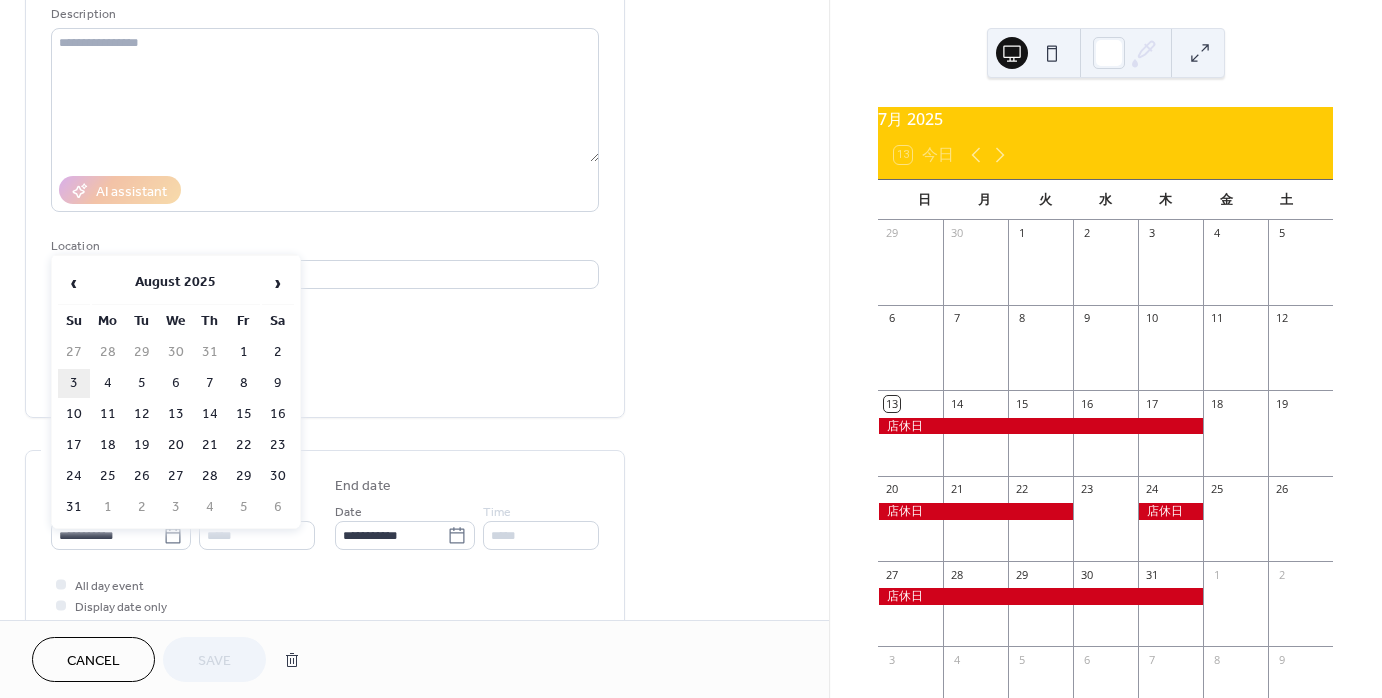 click on "3" at bounding box center (74, 383) 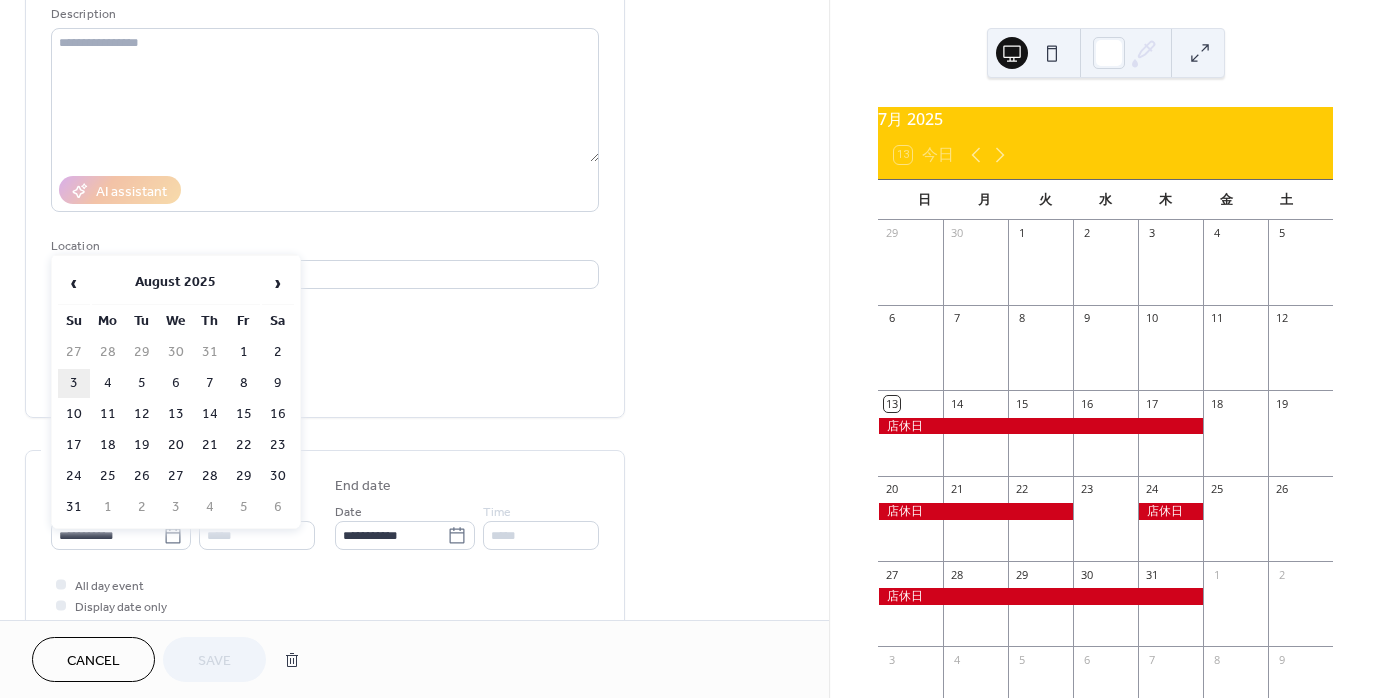 type on "**********" 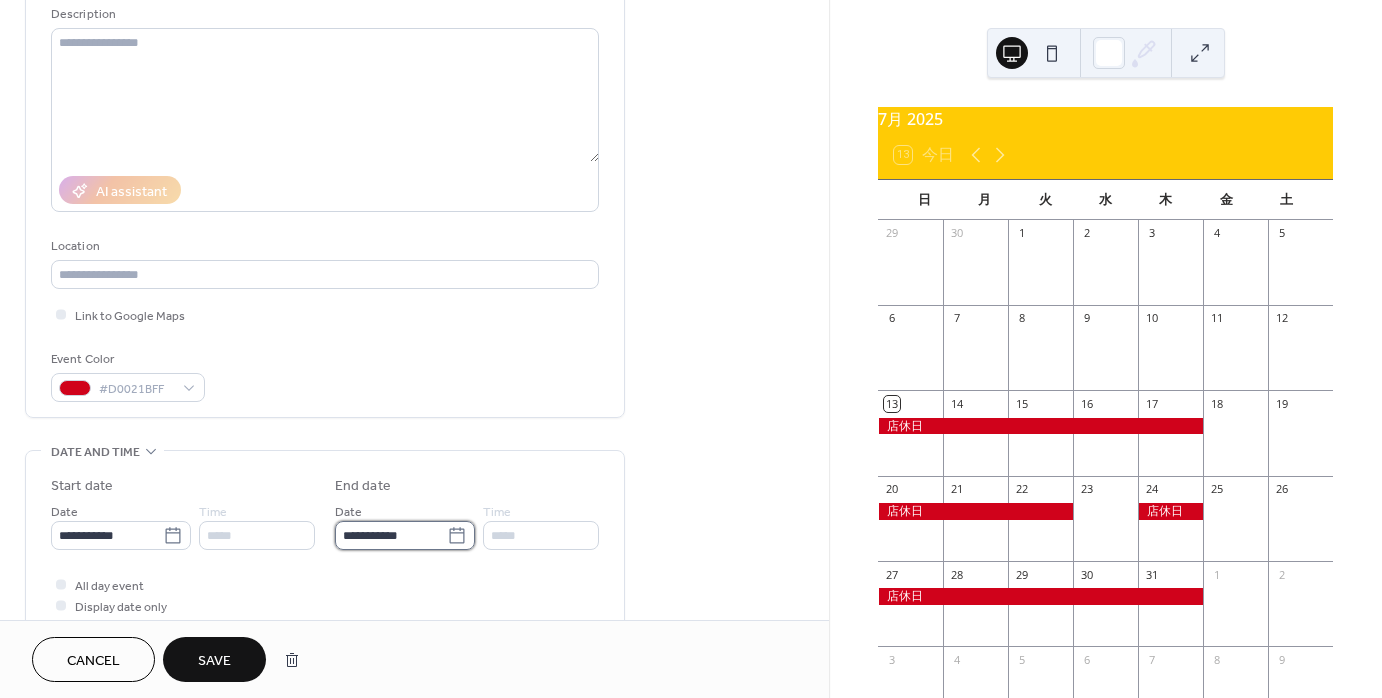 click on "**********" at bounding box center [391, 535] 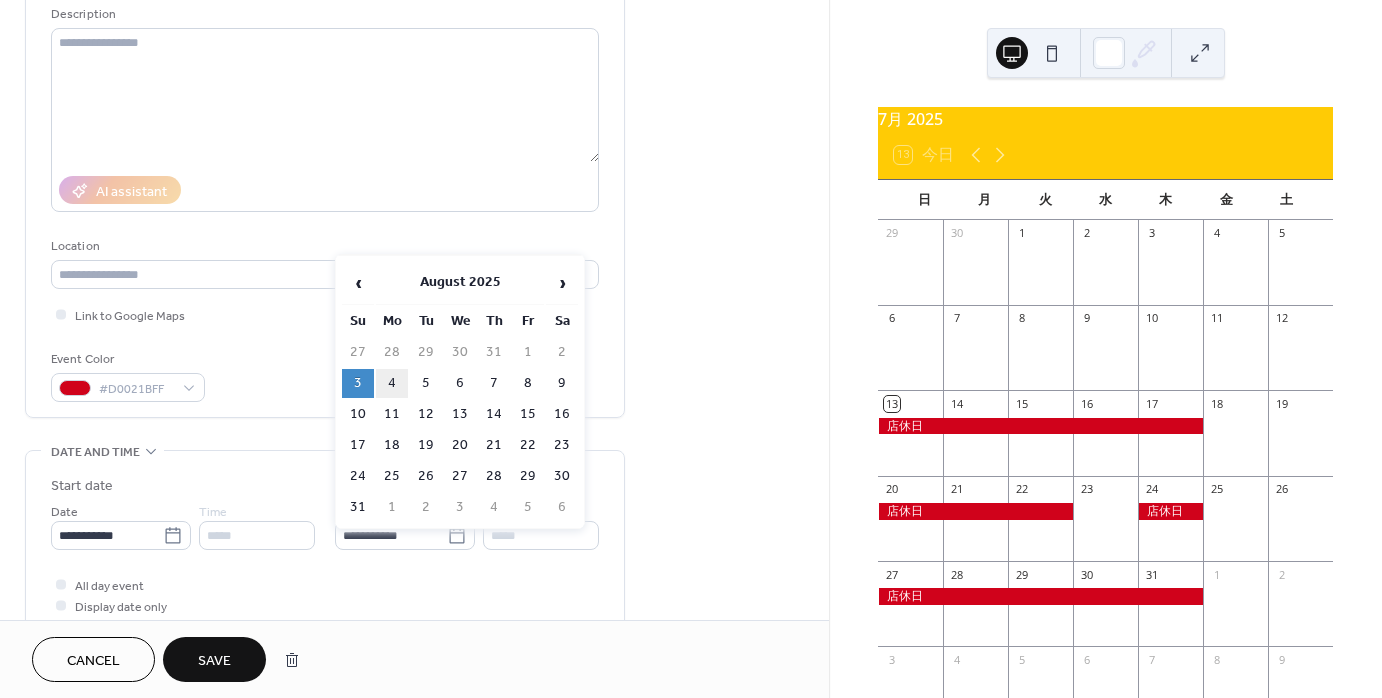 click on "4" at bounding box center (392, 383) 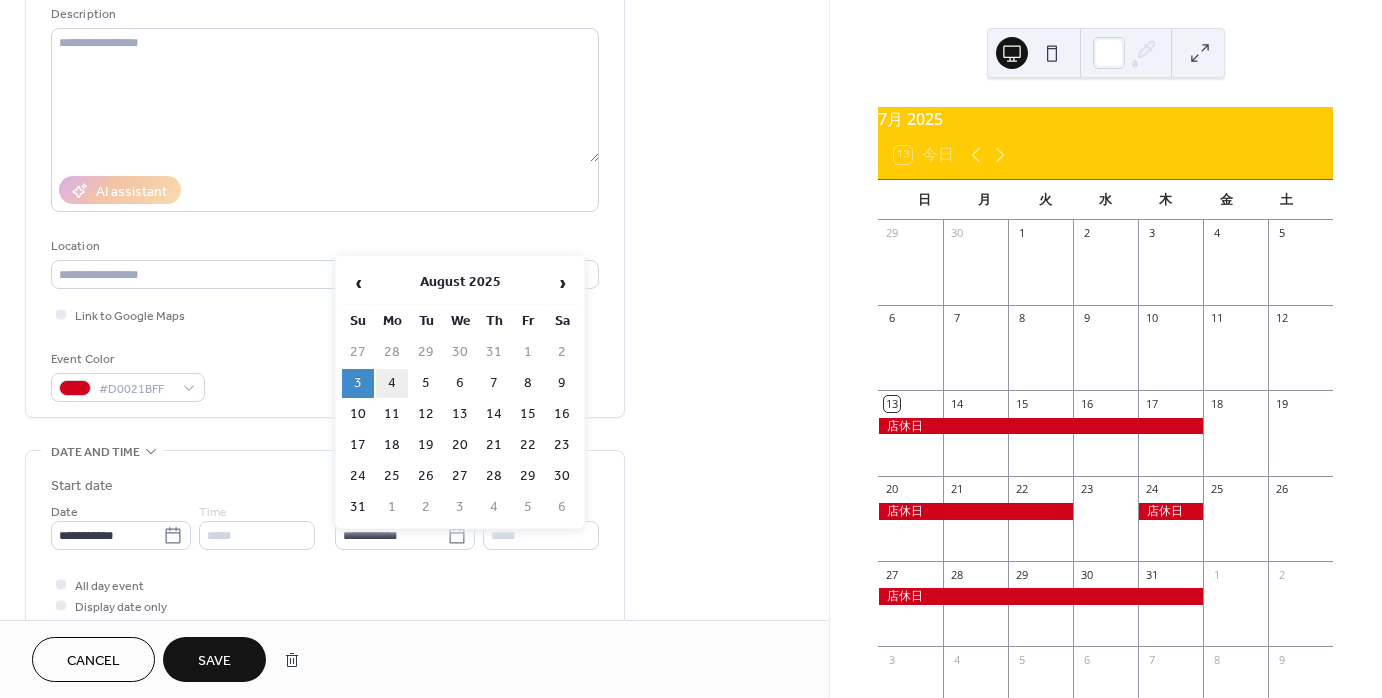 type on "**********" 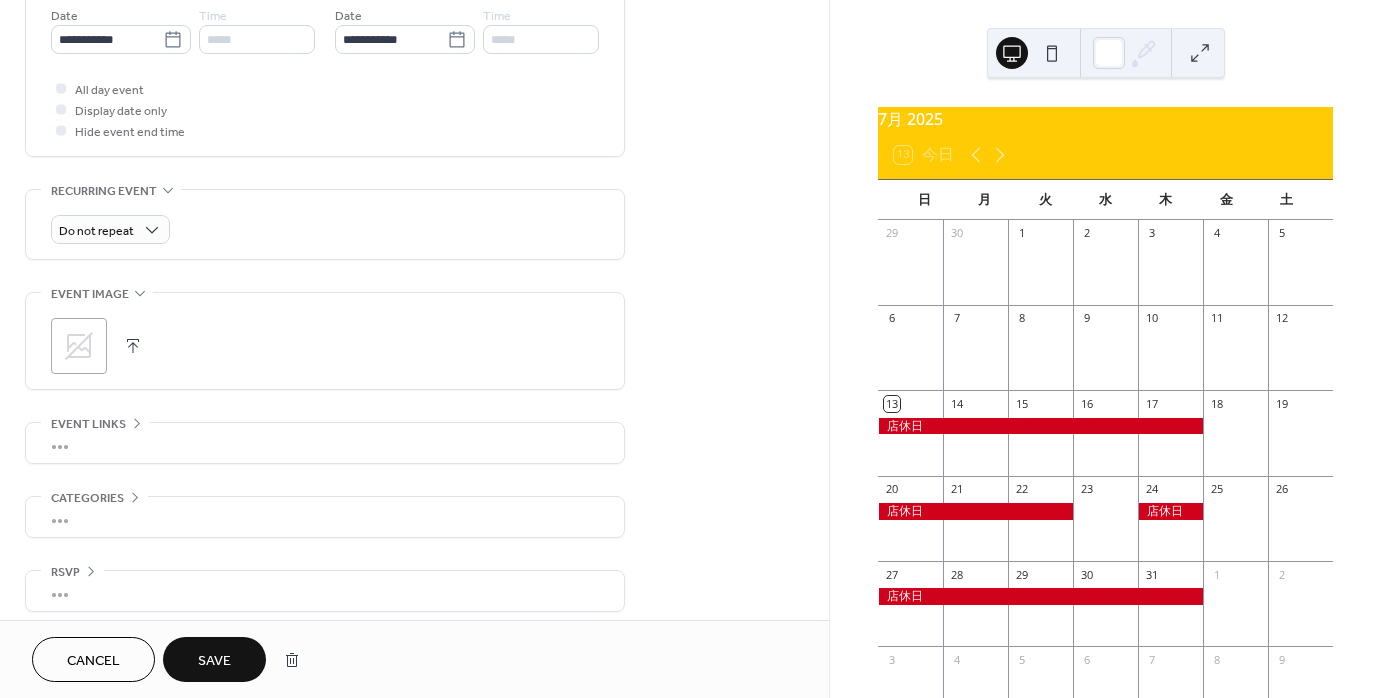 scroll, scrollTop: 700, scrollLeft: 0, axis: vertical 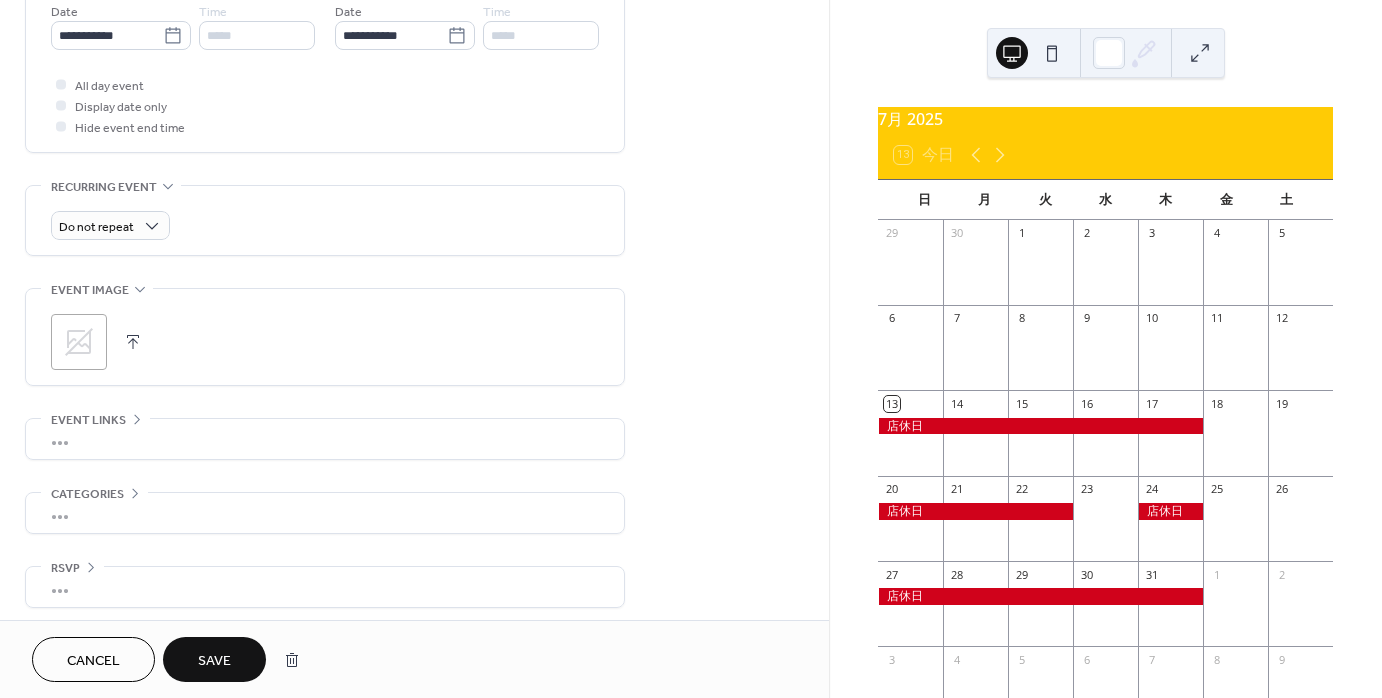 click on "Save" at bounding box center (214, 659) 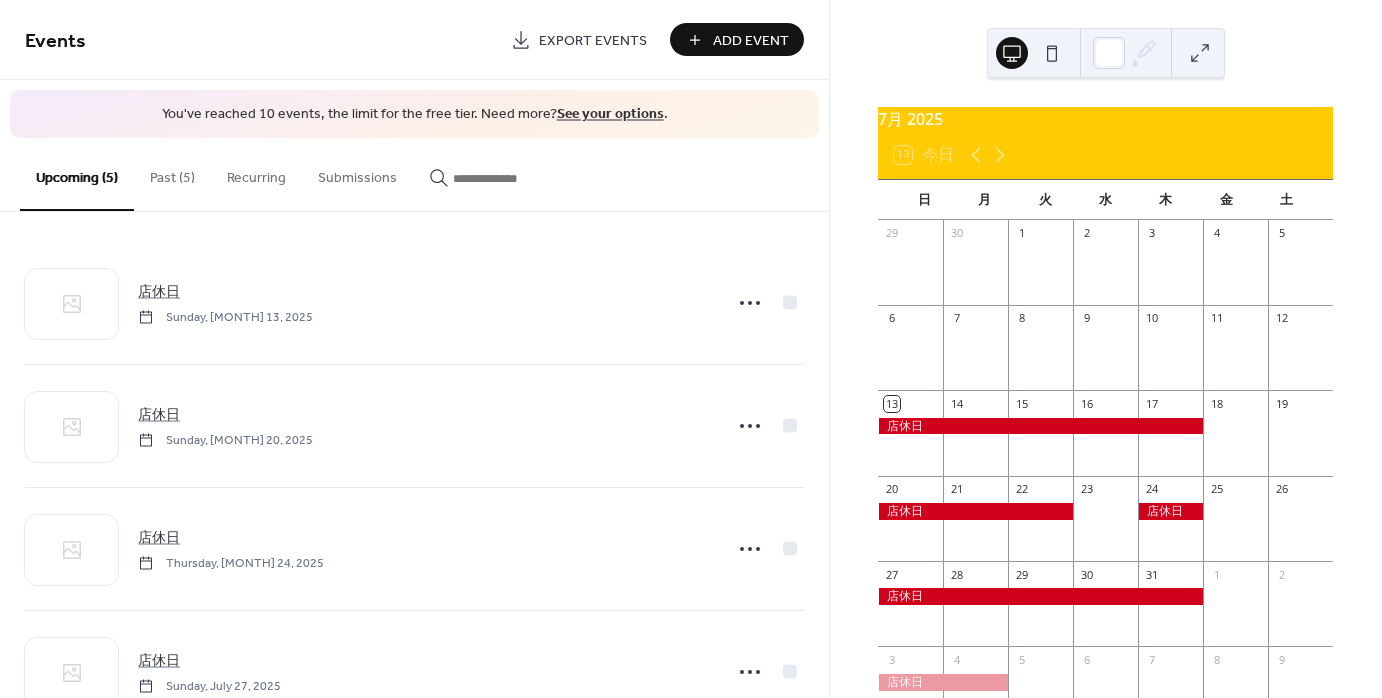 click on "Past  (5)" at bounding box center [172, 173] 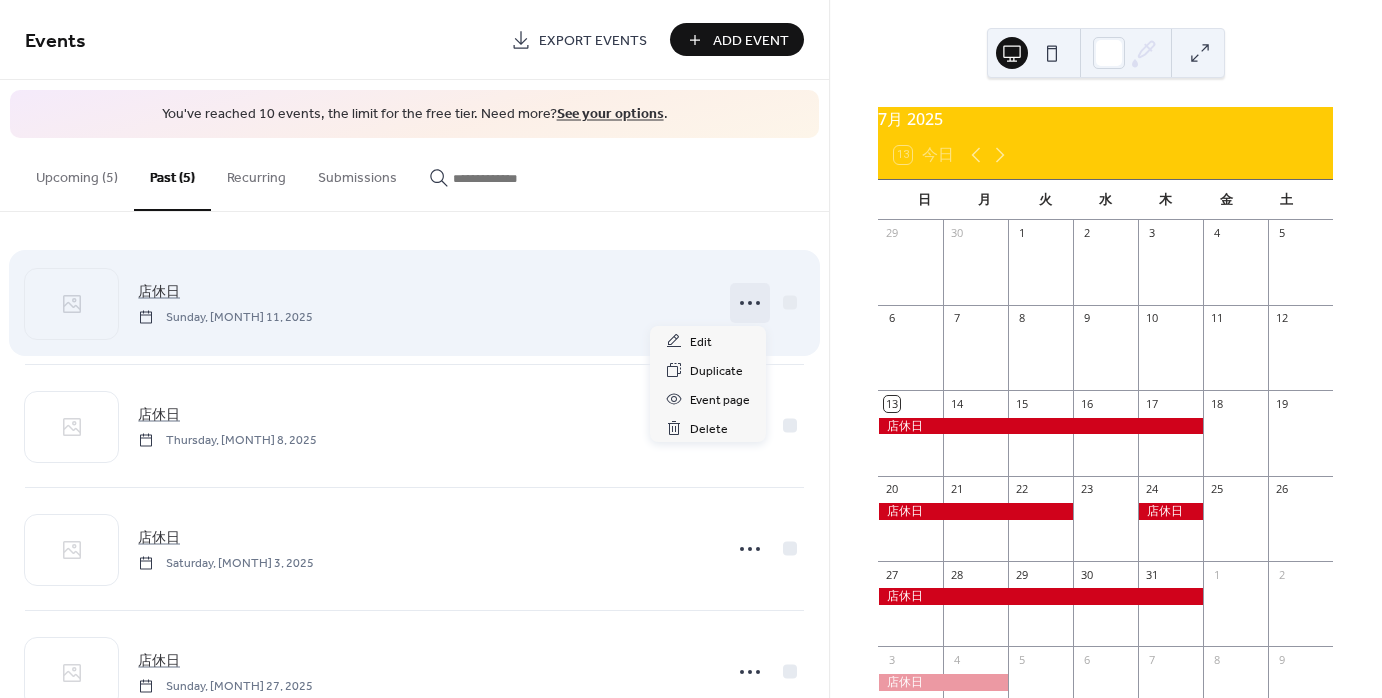 click 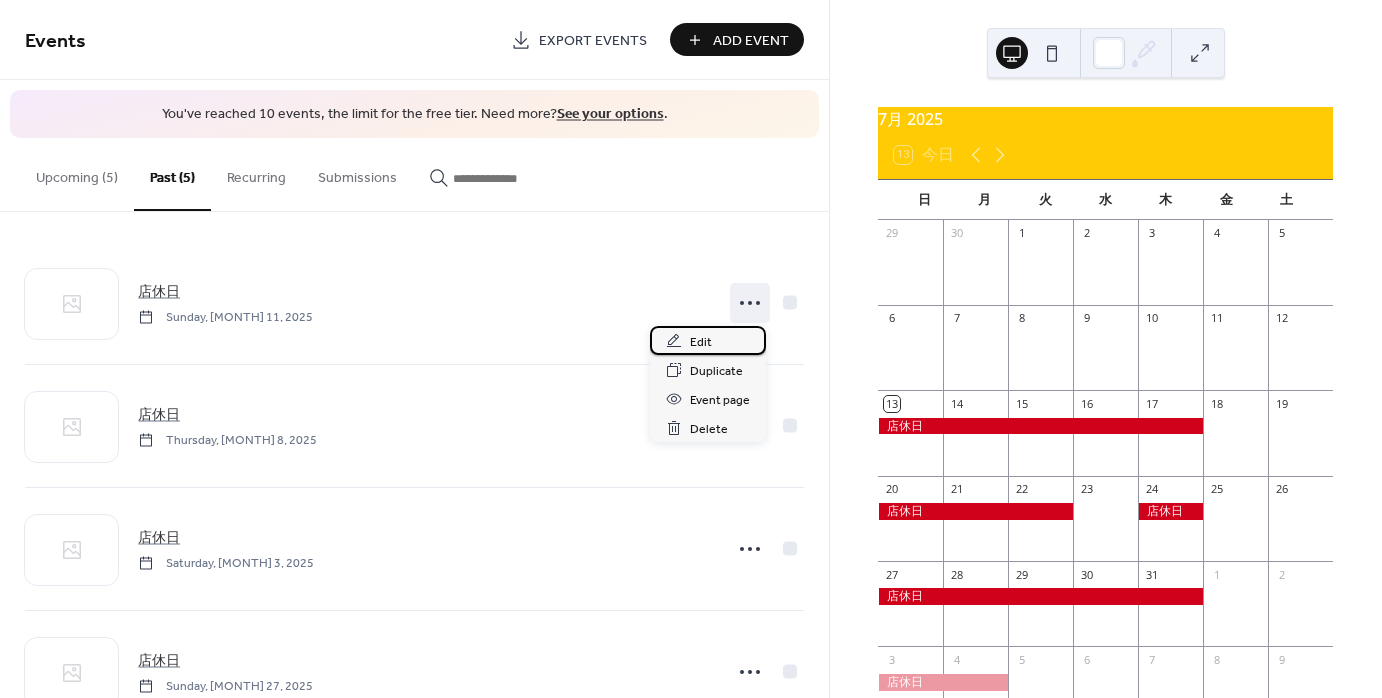 click on "Edit" at bounding box center (701, 342) 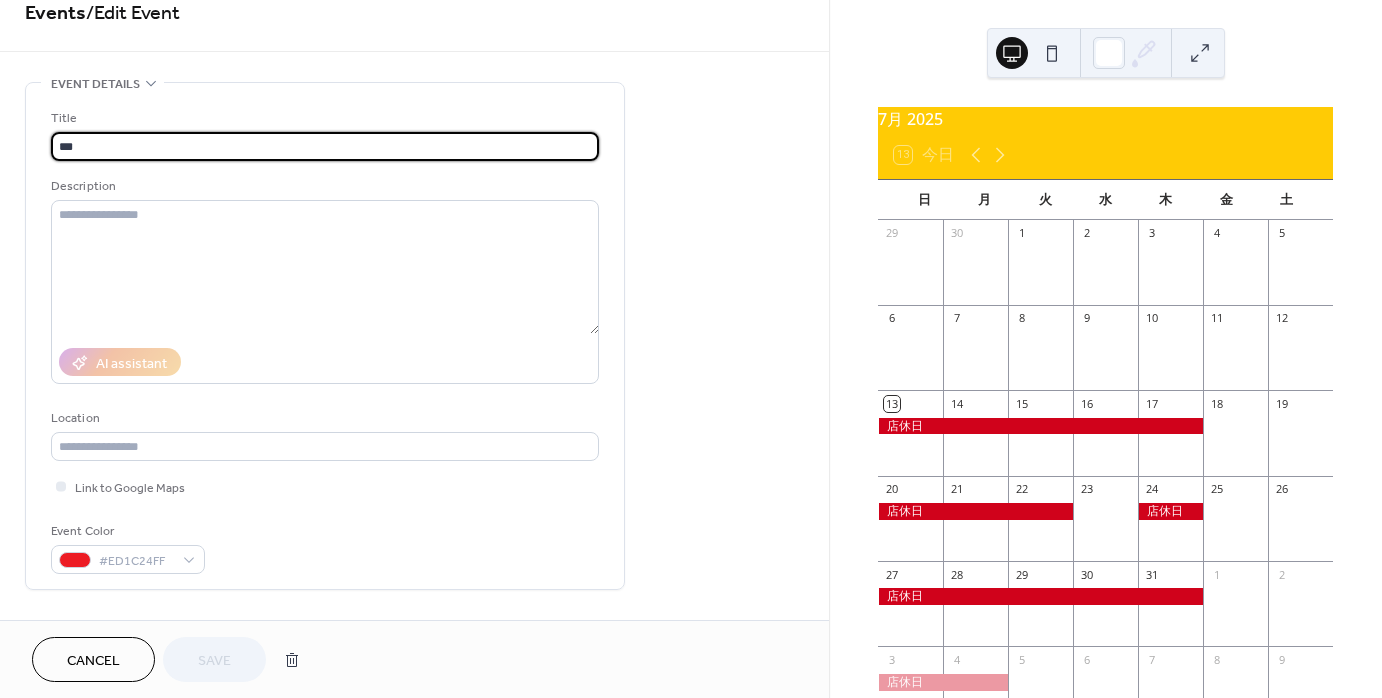 scroll, scrollTop: 300, scrollLeft: 0, axis: vertical 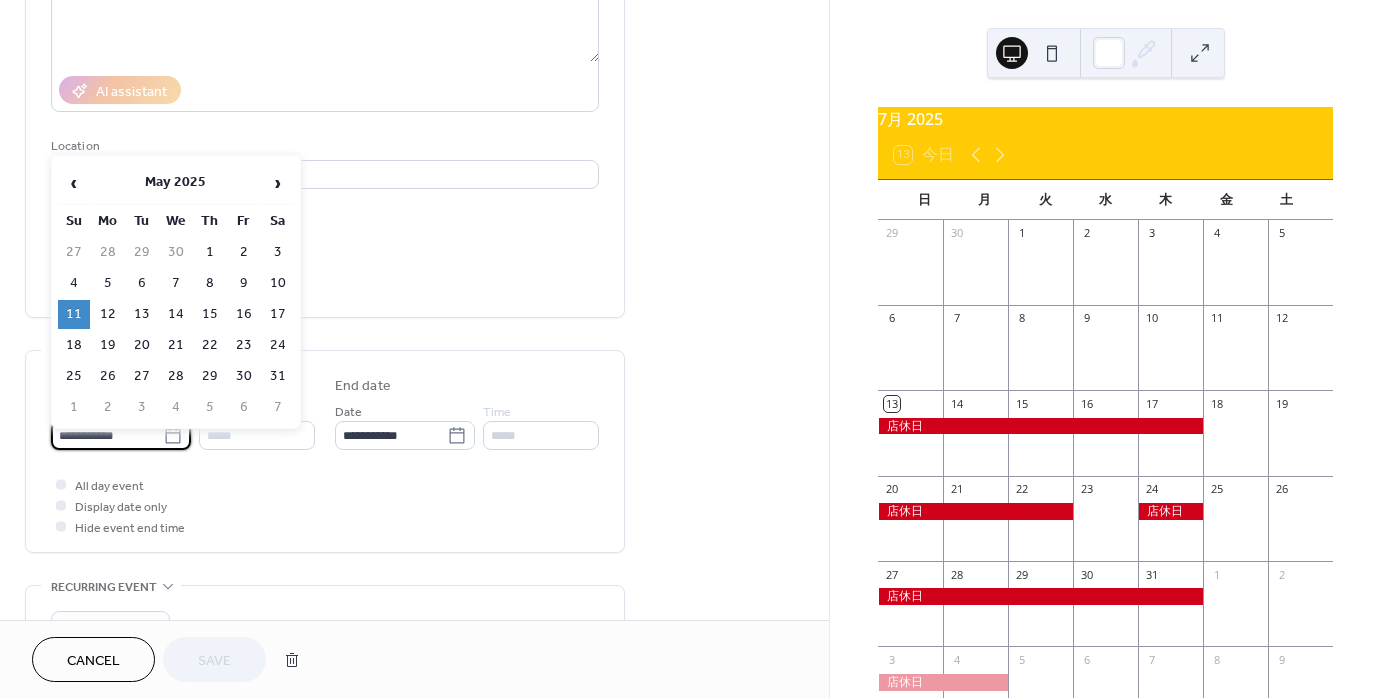 click on "**********" at bounding box center [107, 435] 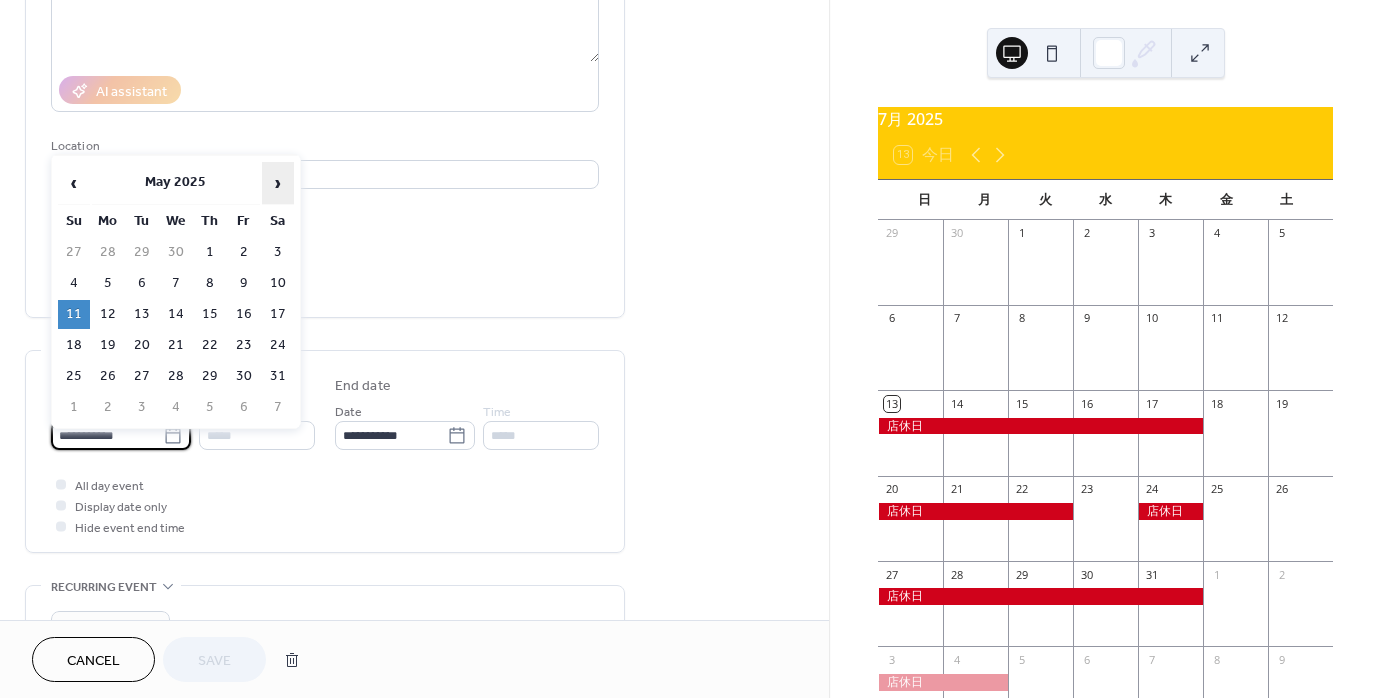 click on "›" at bounding box center [278, 183] 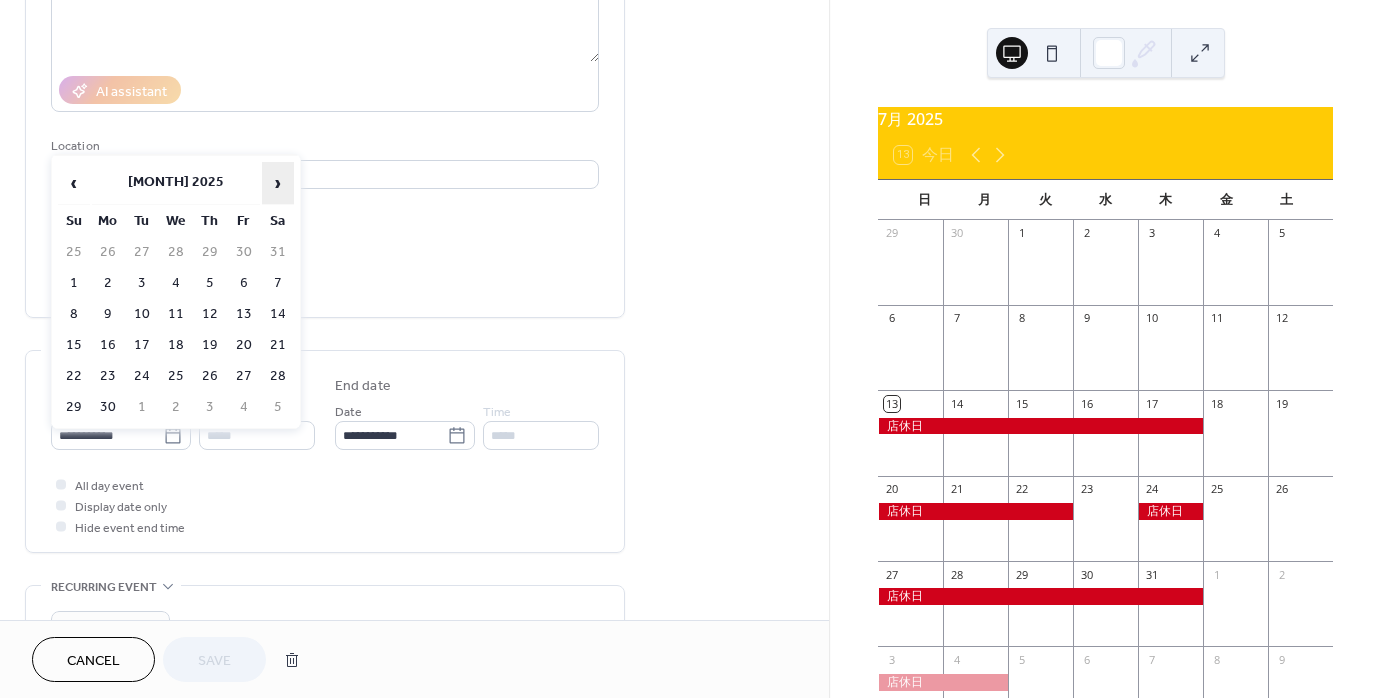 click on "›" at bounding box center (278, 183) 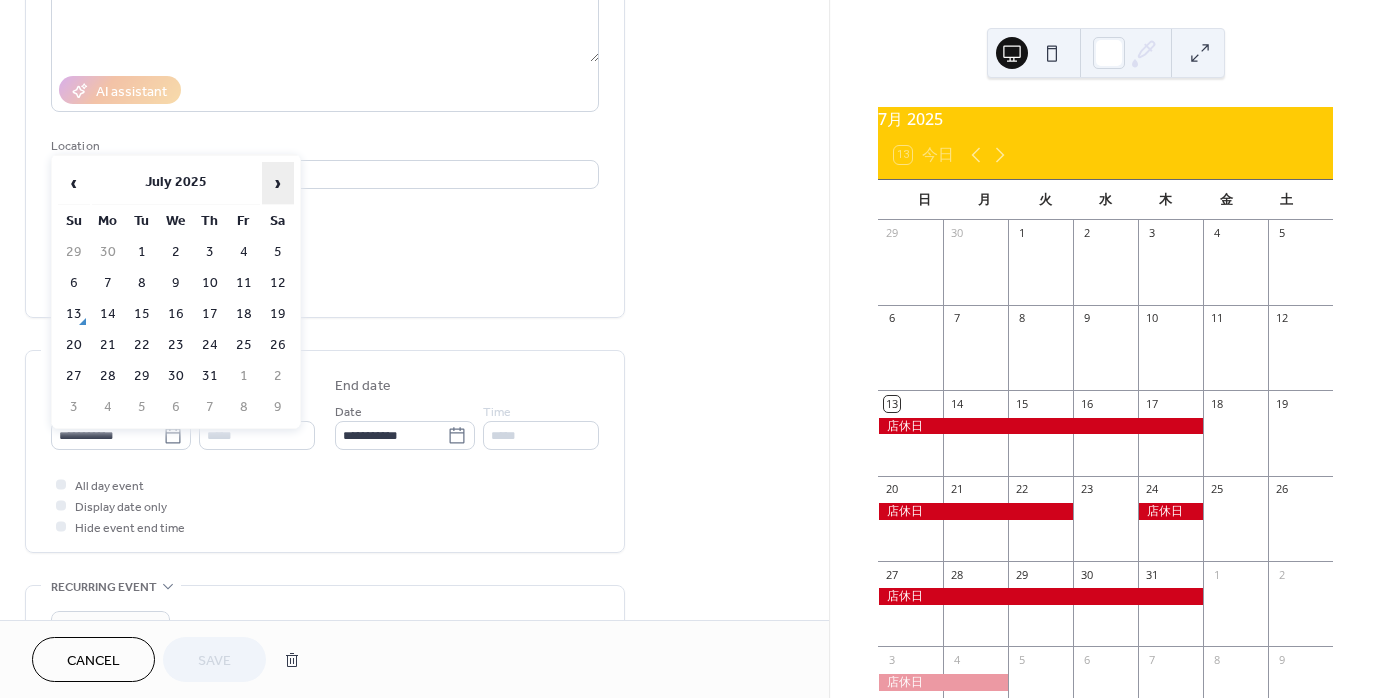 click on "›" at bounding box center [278, 183] 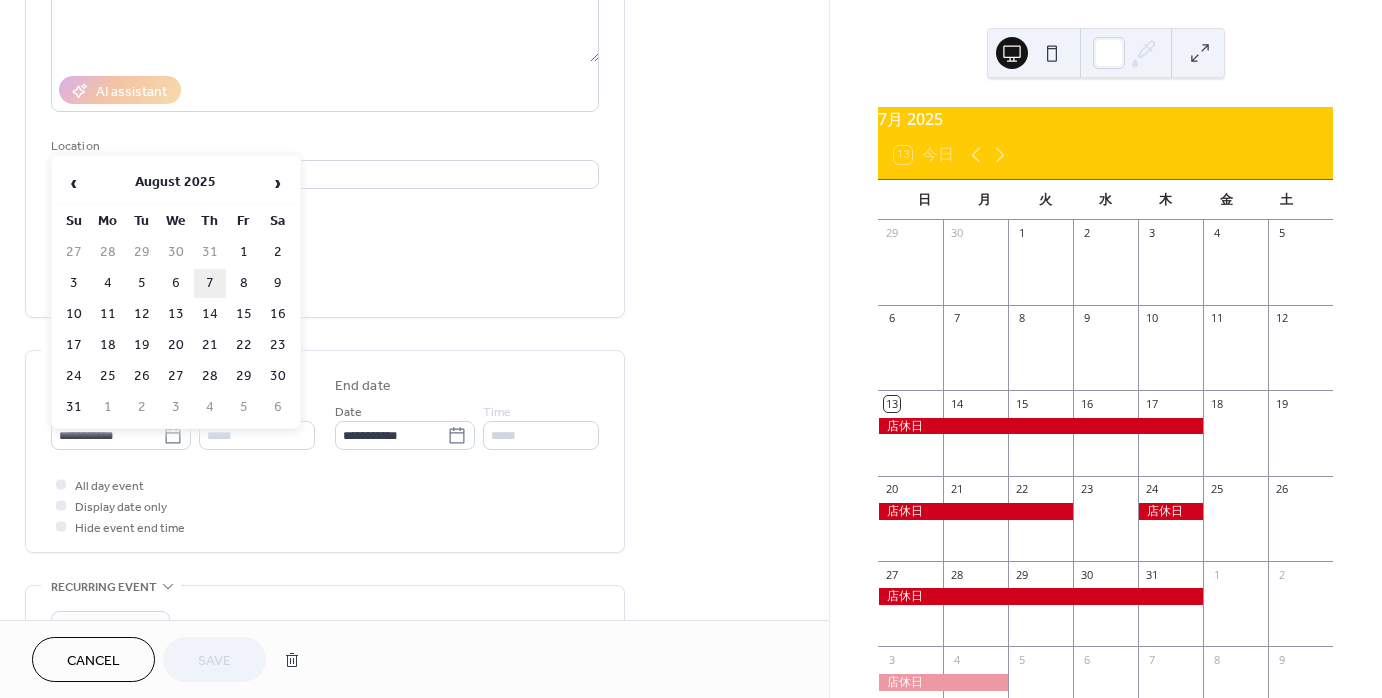 click on "7" at bounding box center (210, 283) 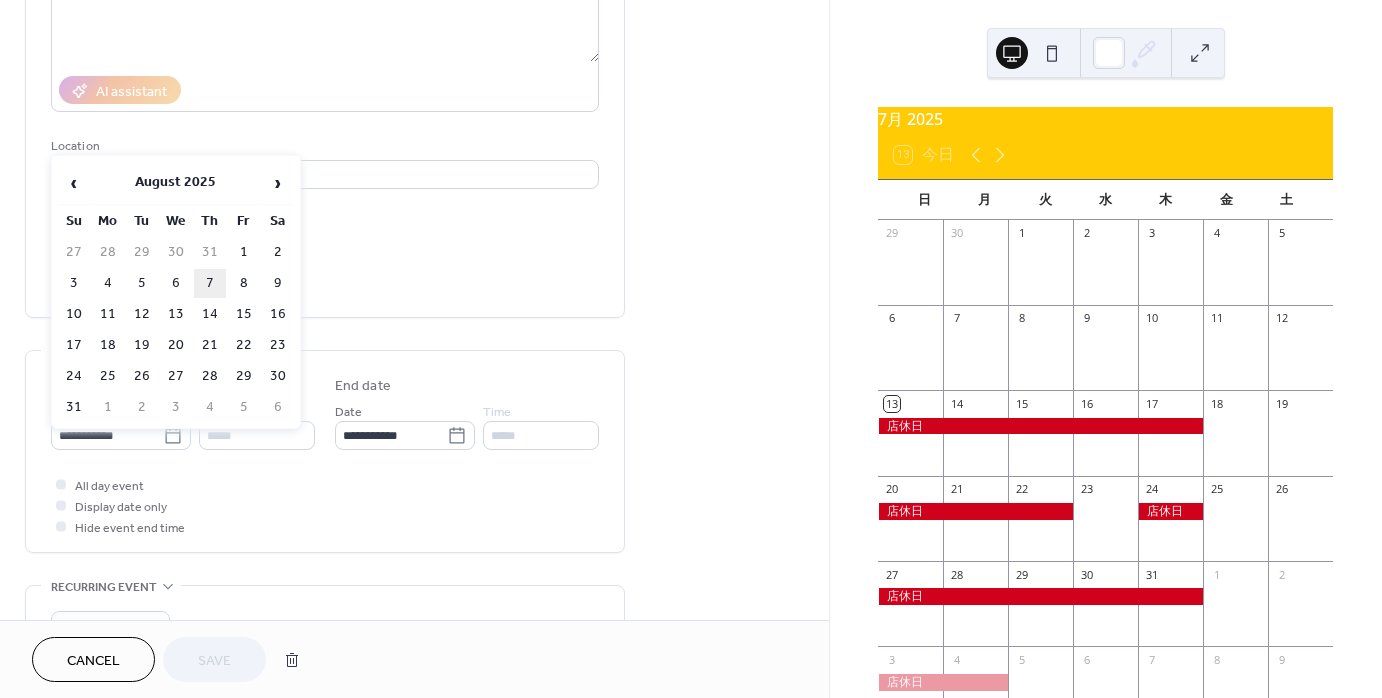 type on "**********" 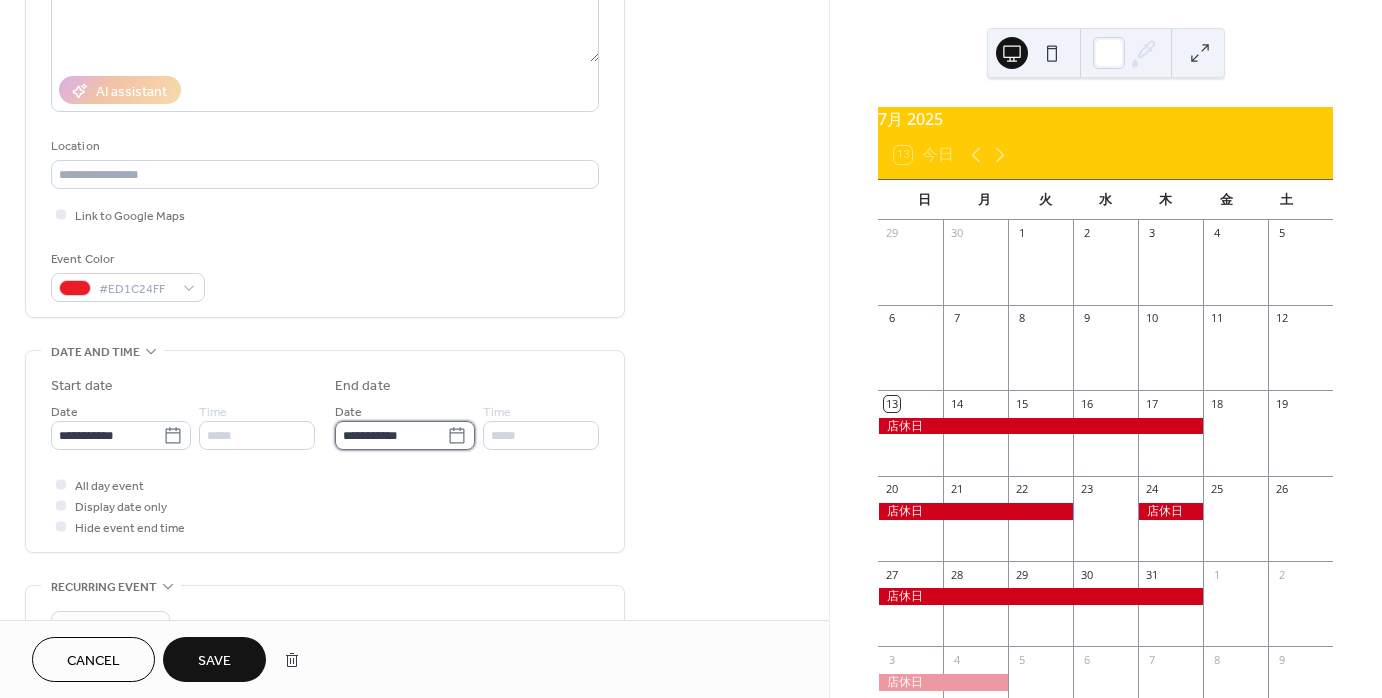click on "**********" at bounding box center (391, 435) 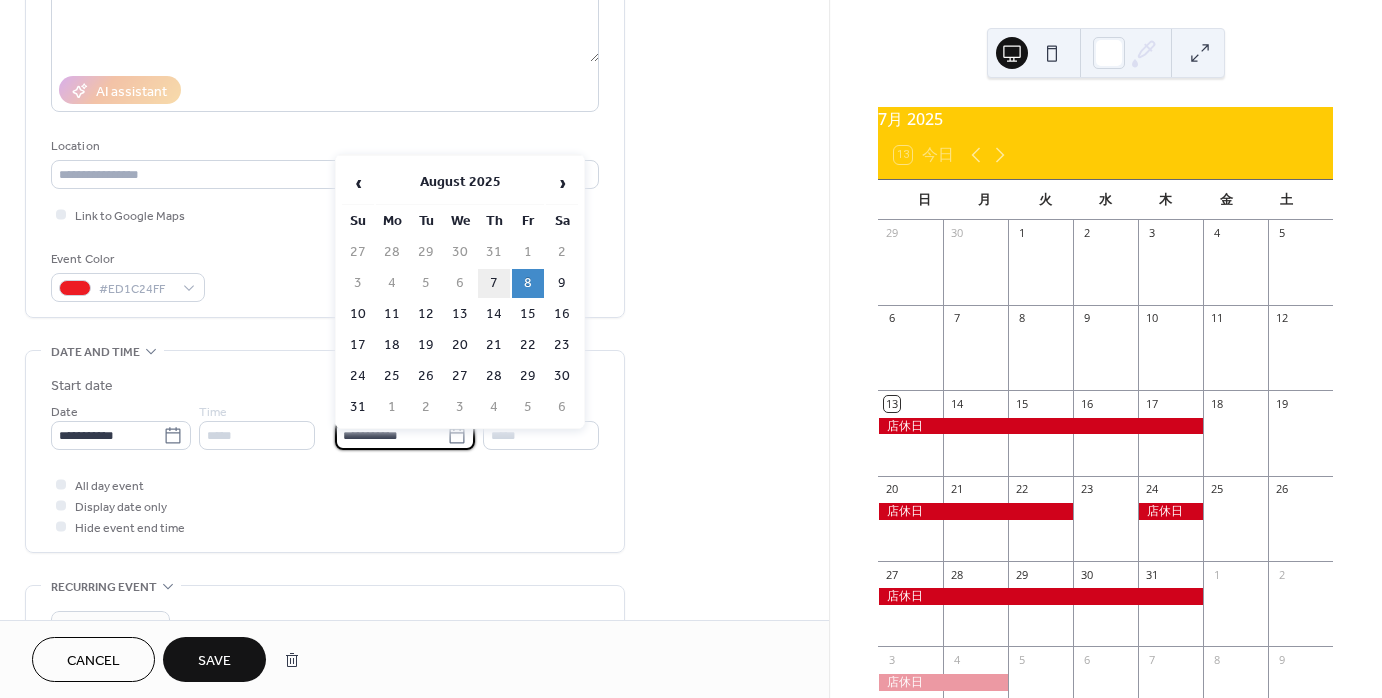click on "7" at bounding box center [494, 283] 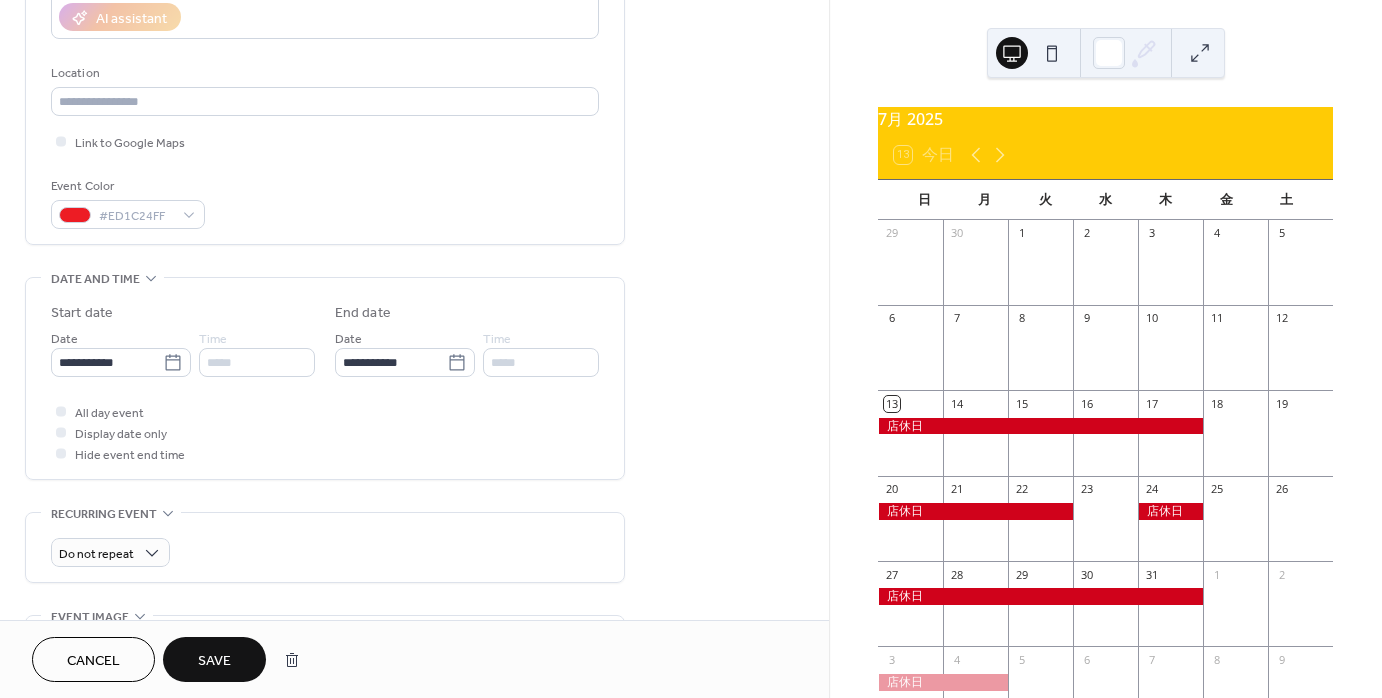 scroll, scrollTop: 500, scrollLeft: 0, axis: vertical 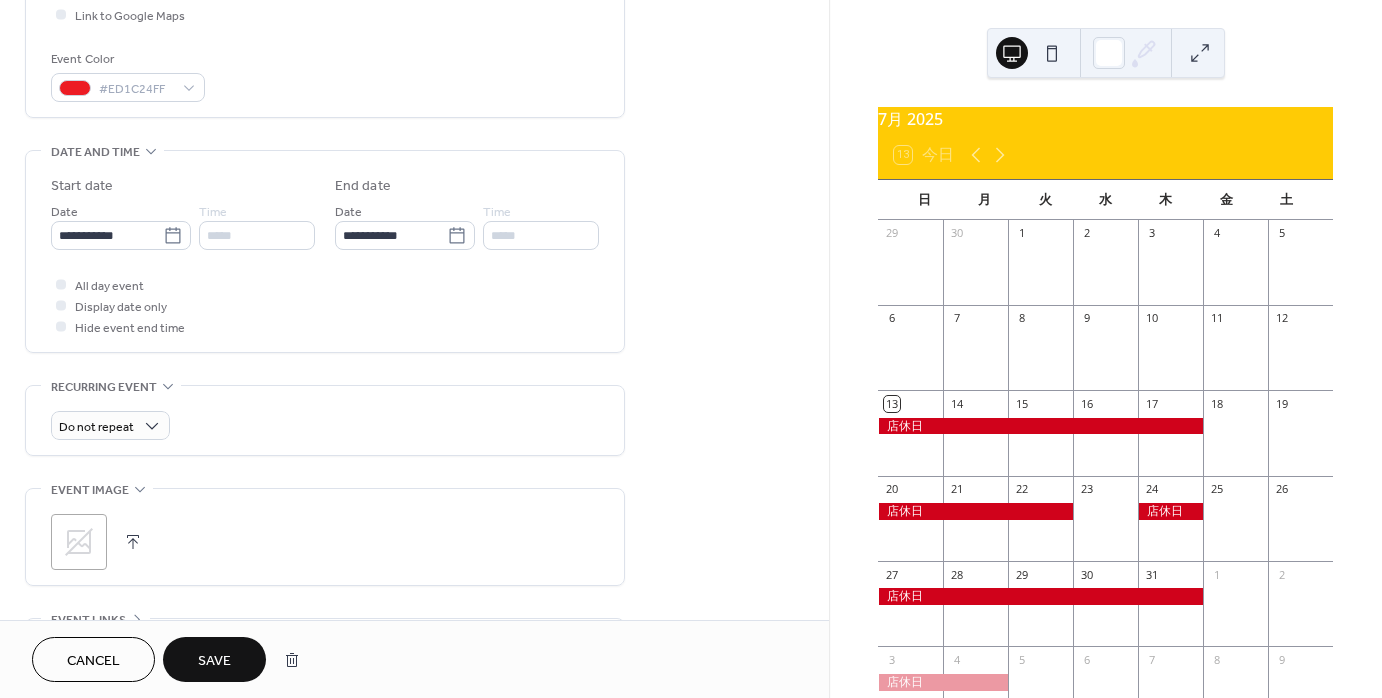 click on "Save" at bounding box center (214, 661) 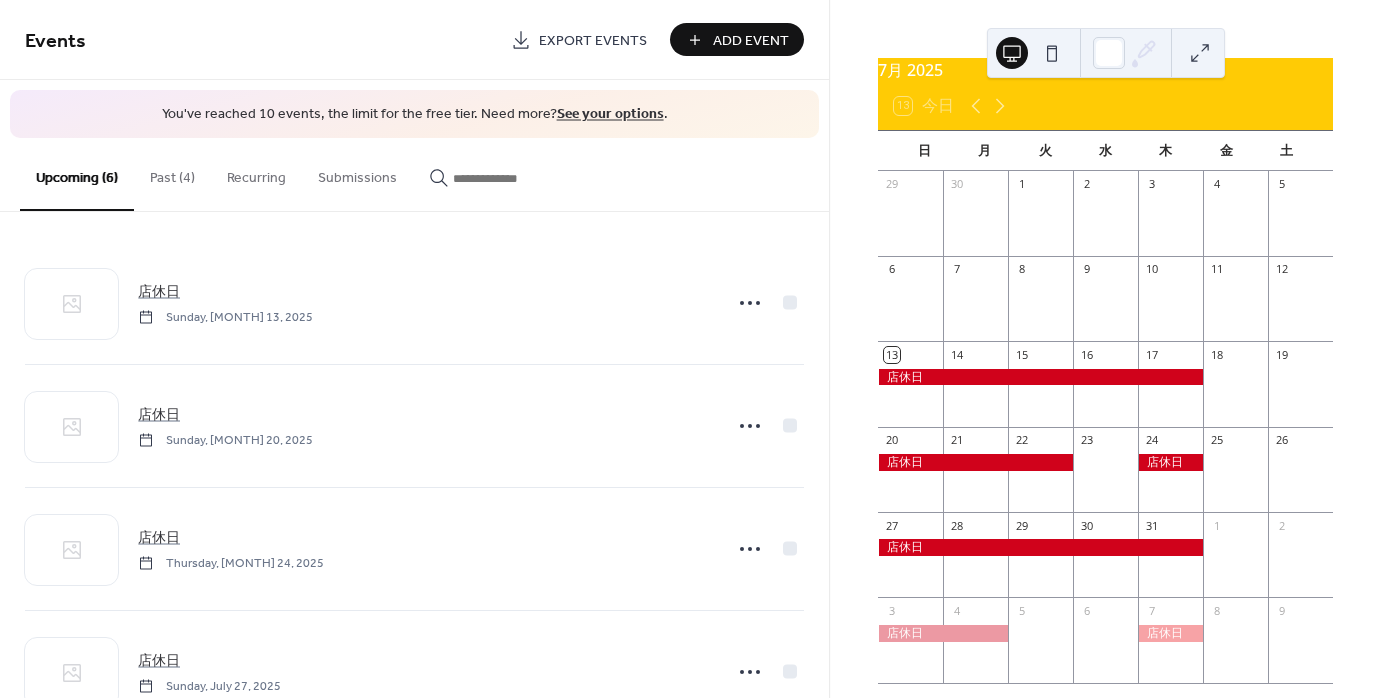scroll, scrollTop: 137, scrollLeft: 0, axis: vertical 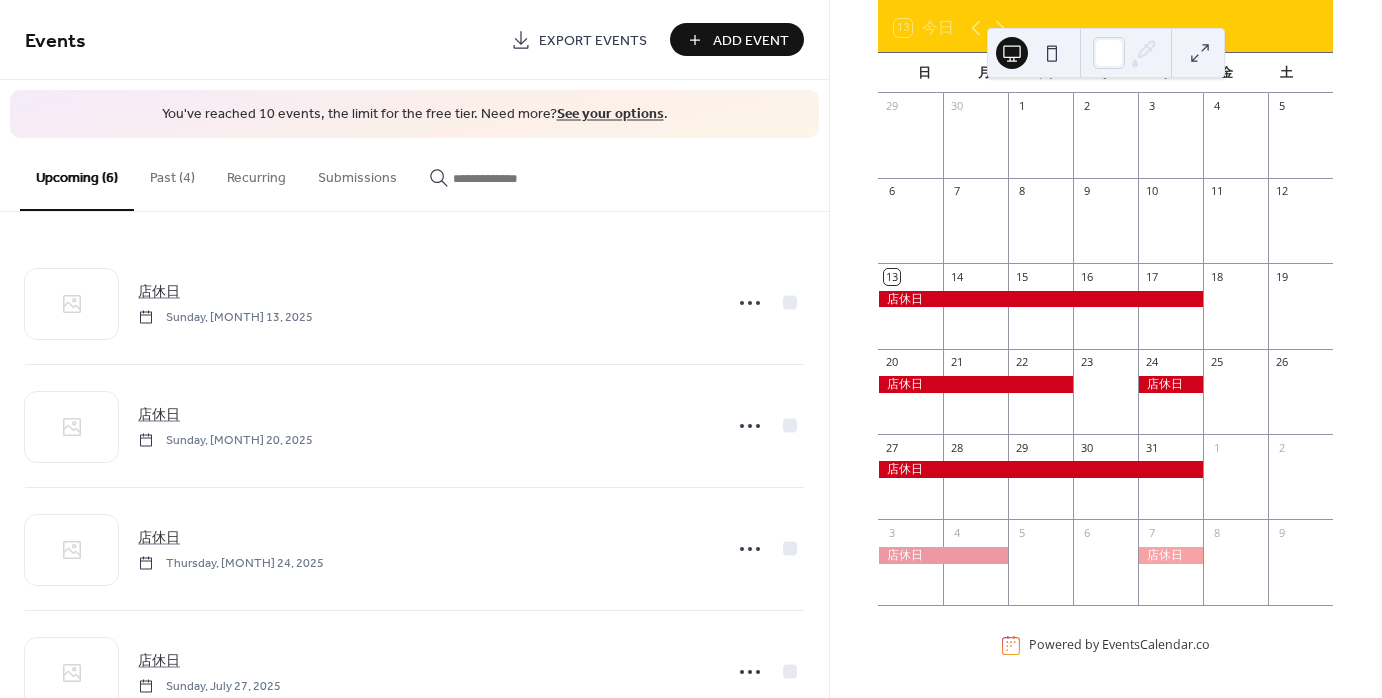 click on "Past  (4)" at bounding box center [172, 173] 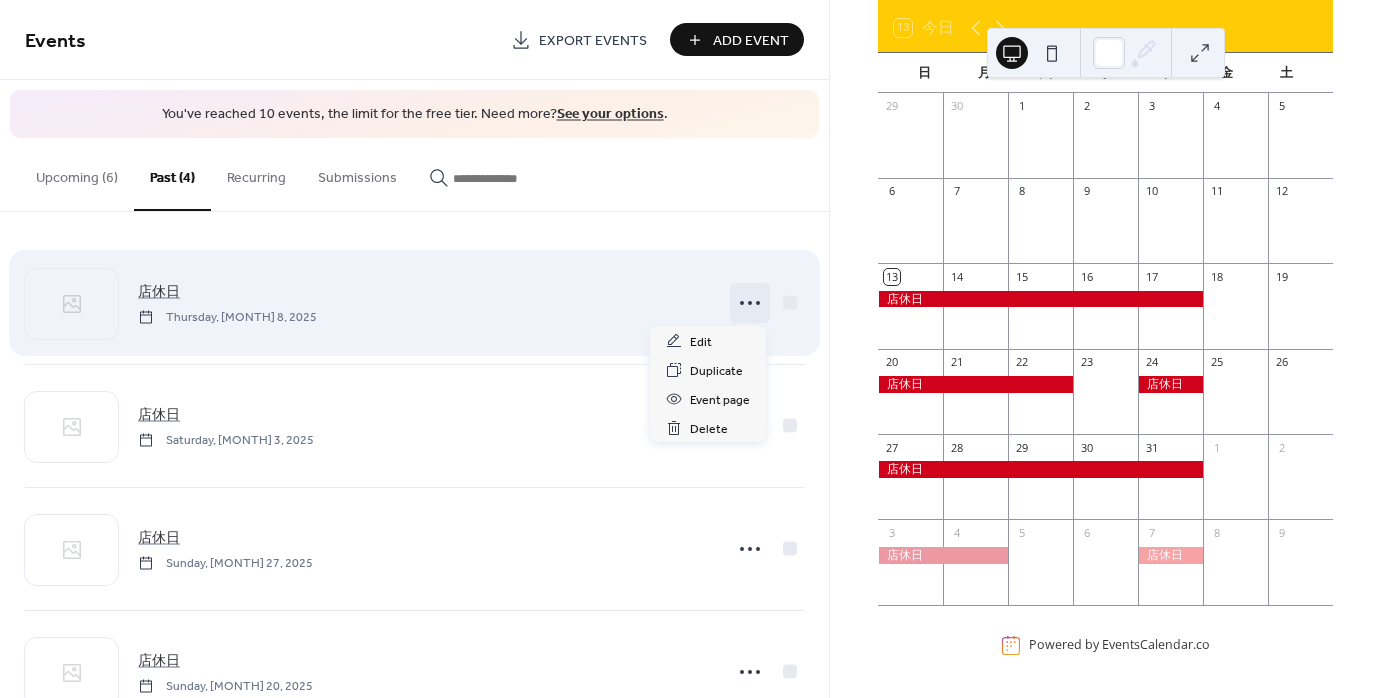 click 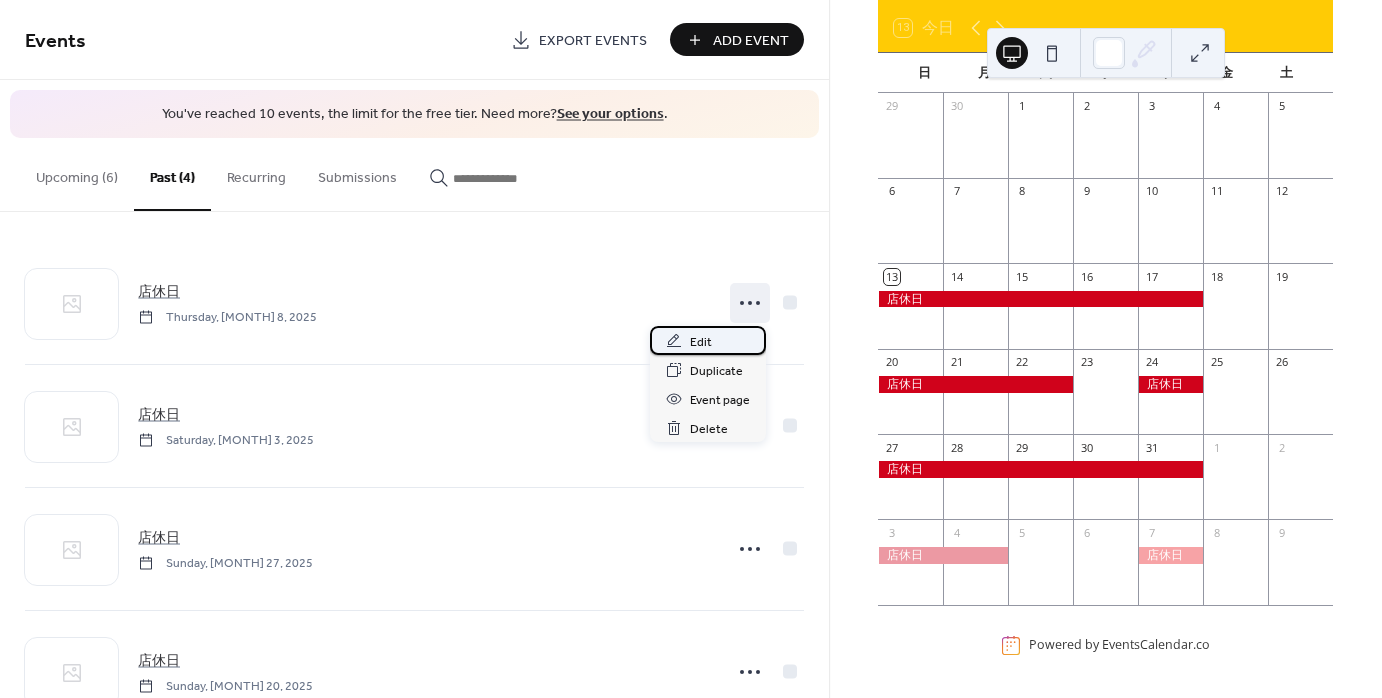 click on "Edit" at bounding box center (708, 340) 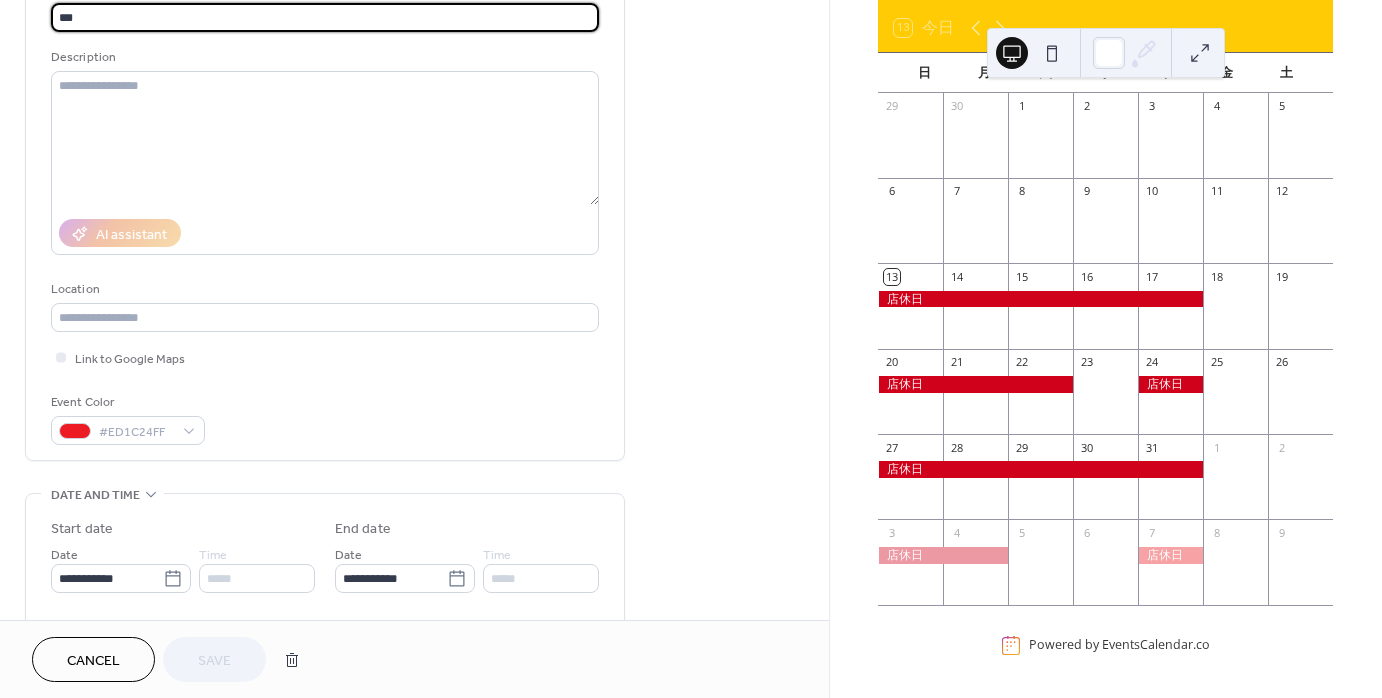scroll, scrollTop: 600, scrollLeft: 0, axis: vertical 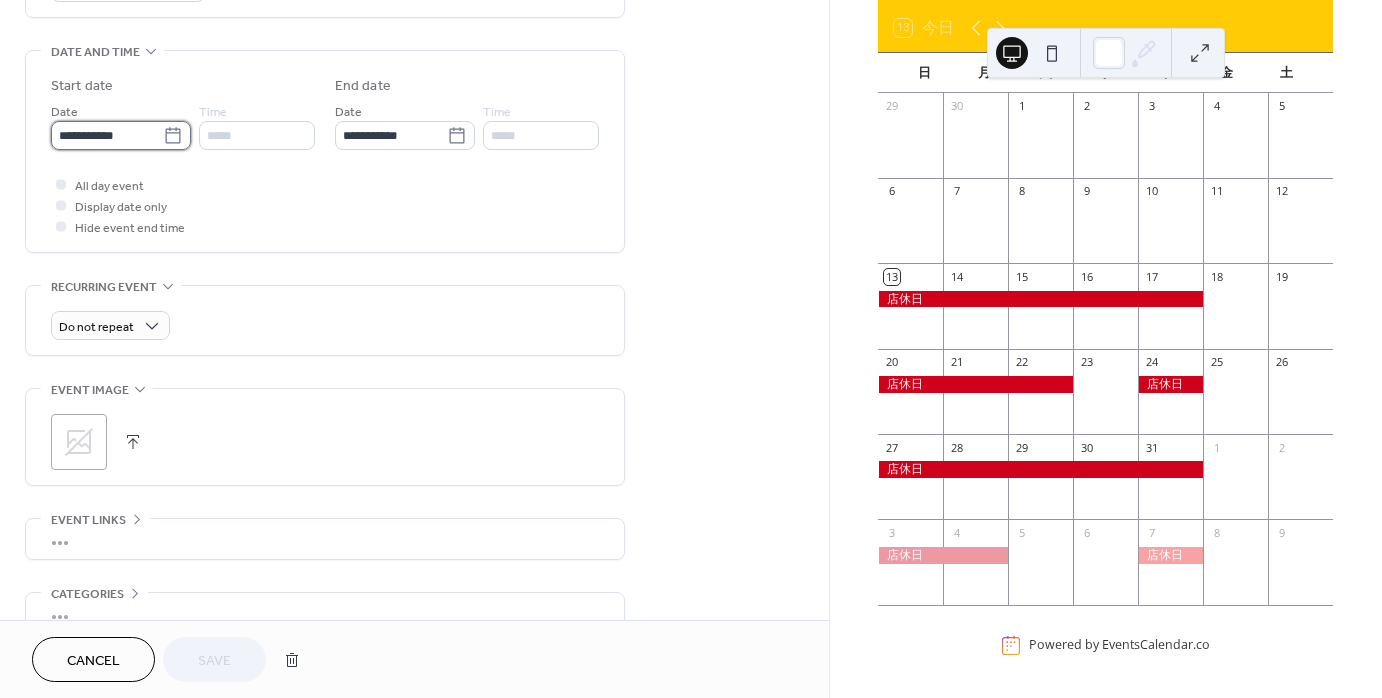 click on "**********" at bounding box center [107, 135] 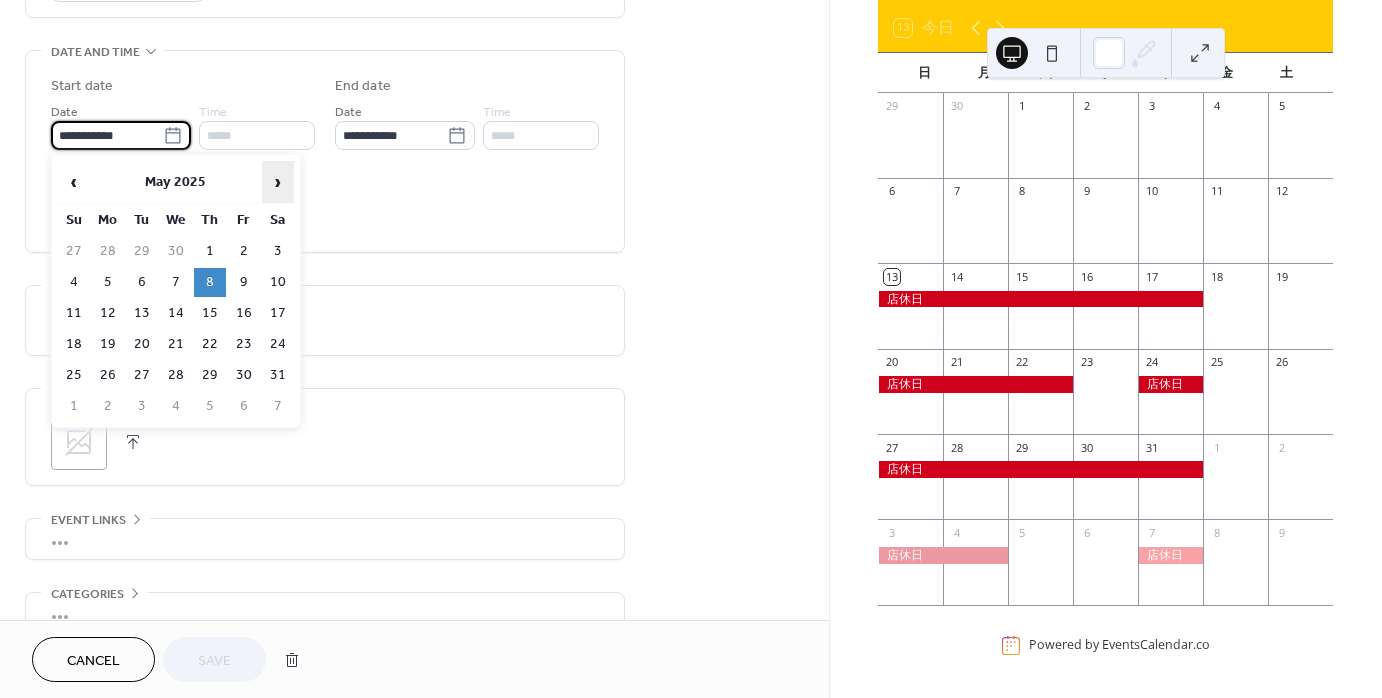 click on "›" at bounding box center [278, 182] 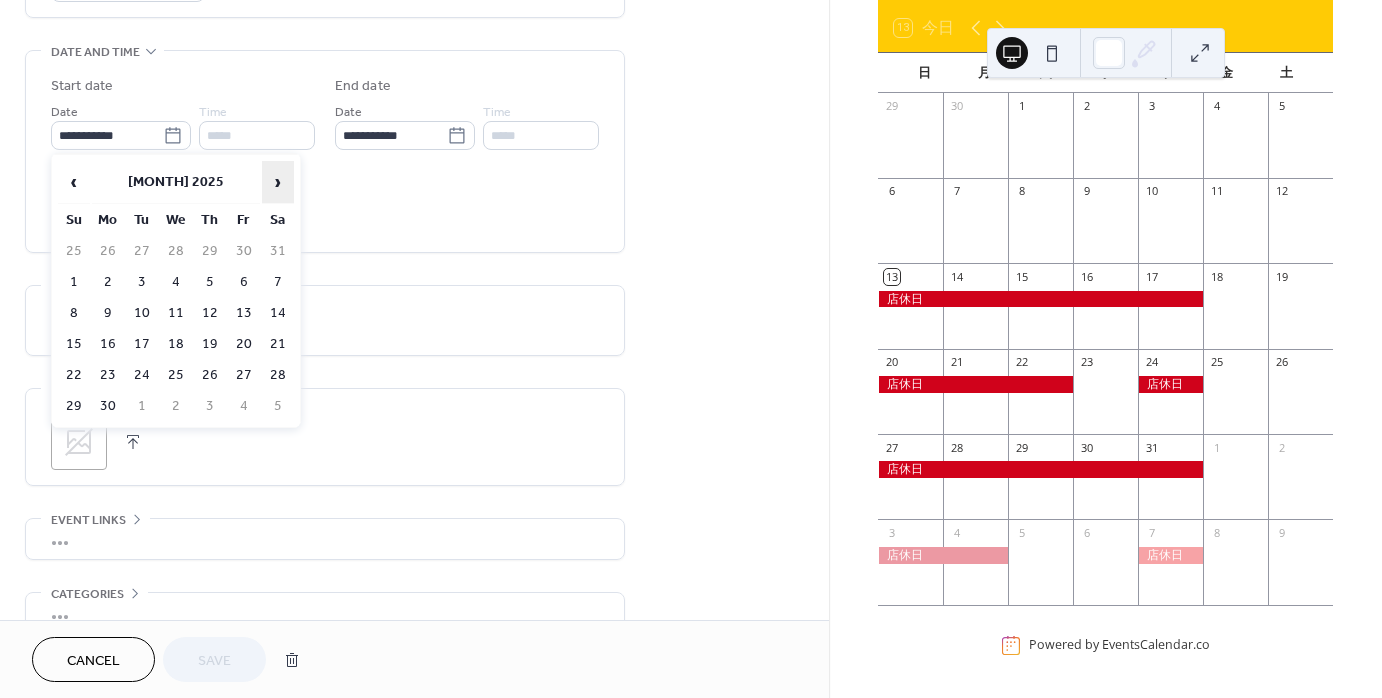 click on "›" at bounding box center (278, 182) 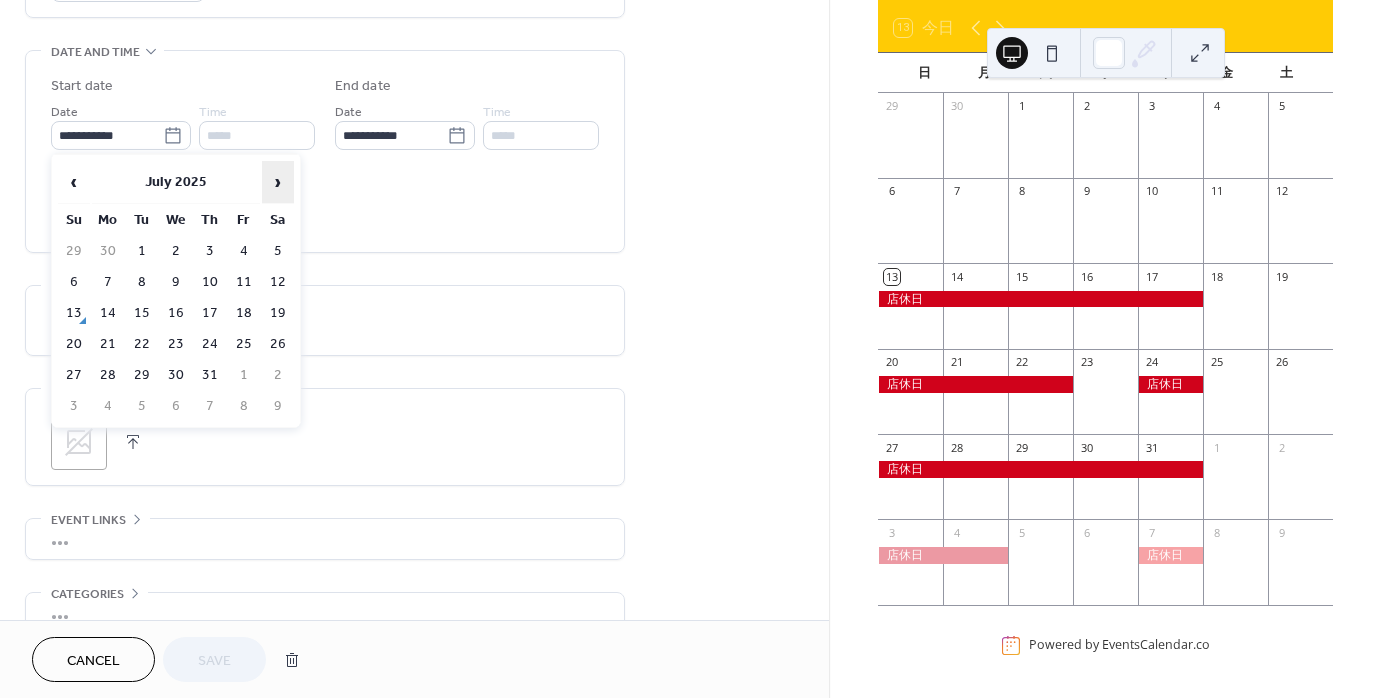 click on "›" at bounding box center (278, 182) 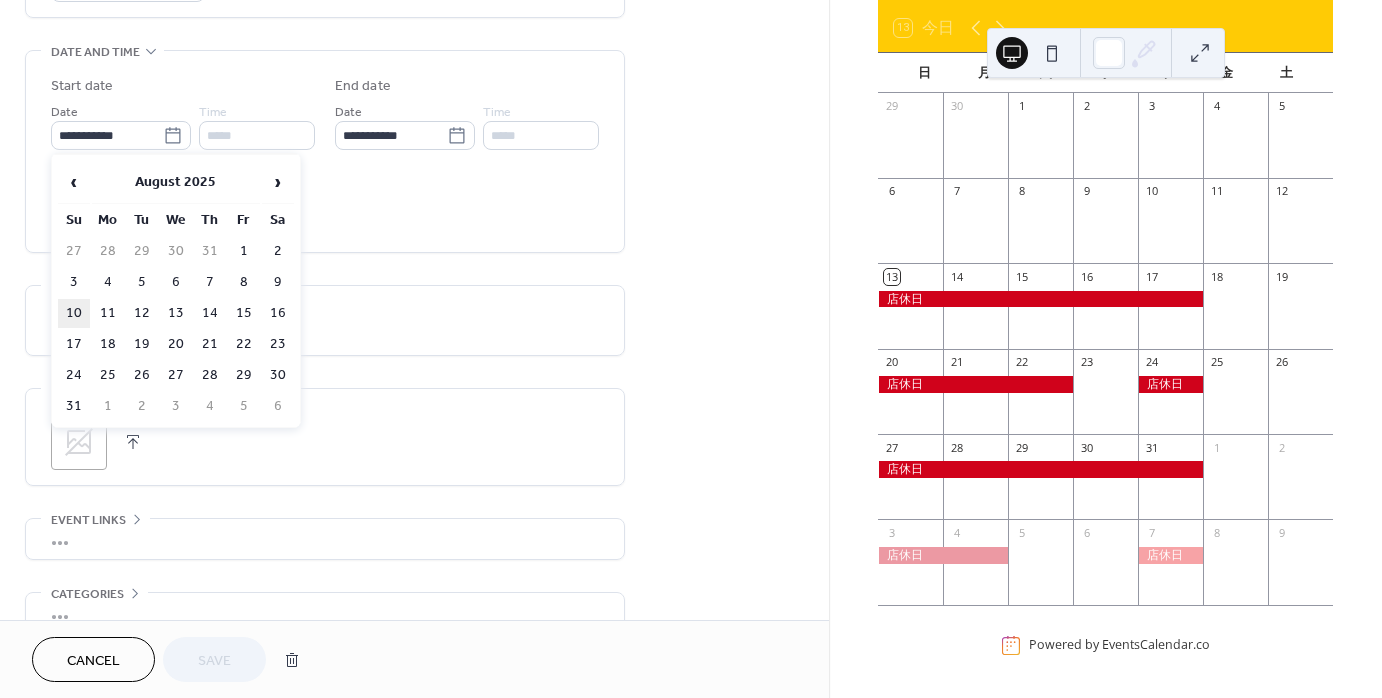 click on "10" at bounding box center [74, 313] 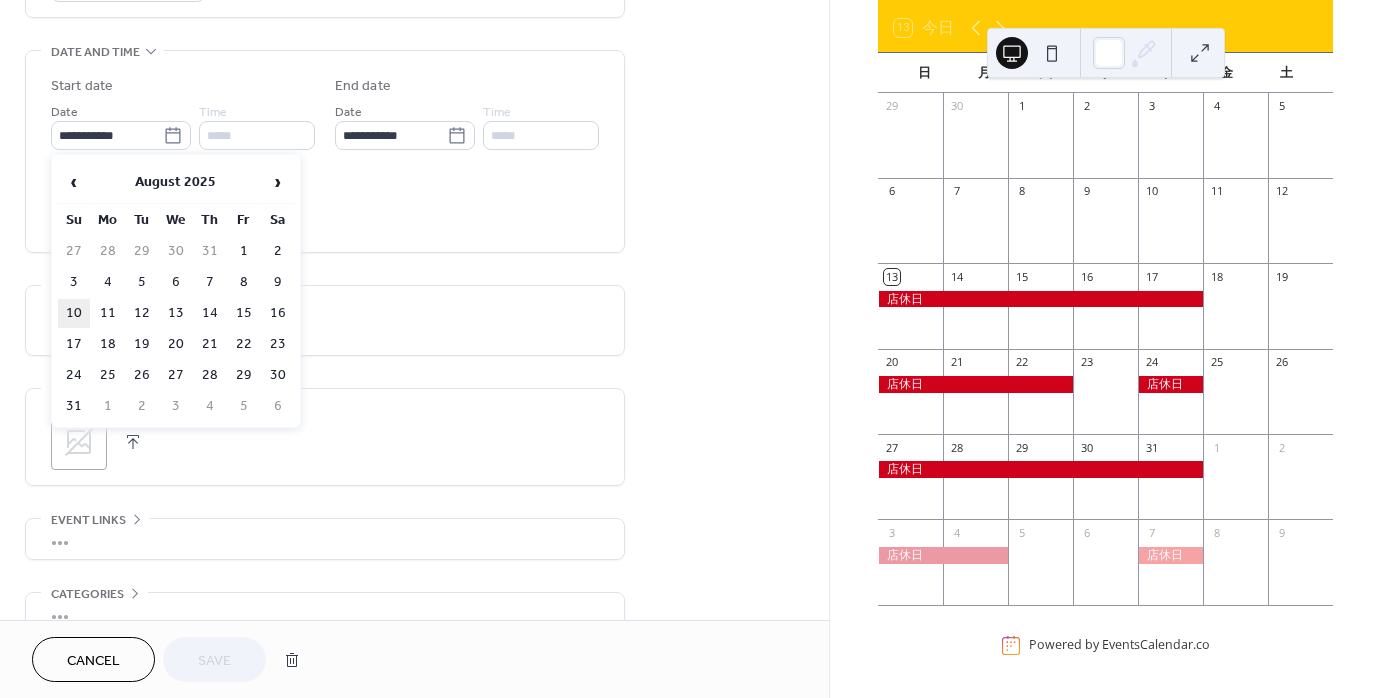 type on "**********" 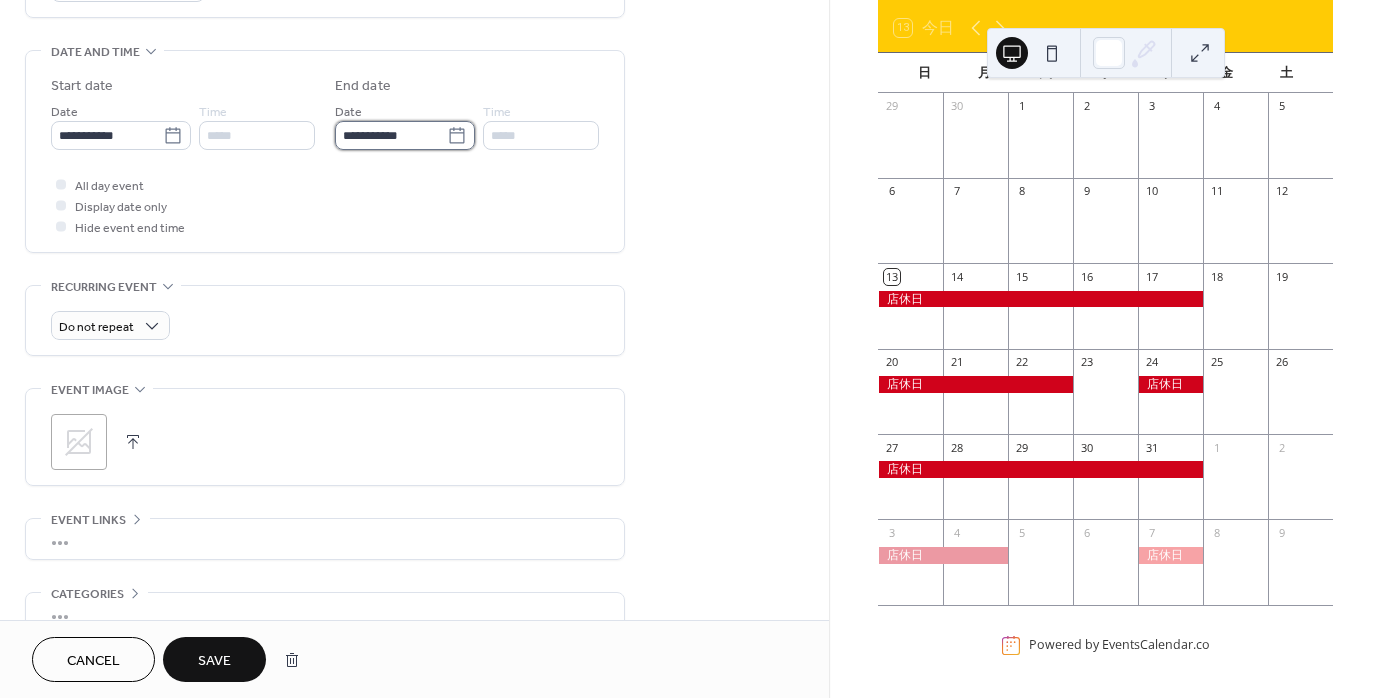 click on "**********" at bounding box center (391, 135) 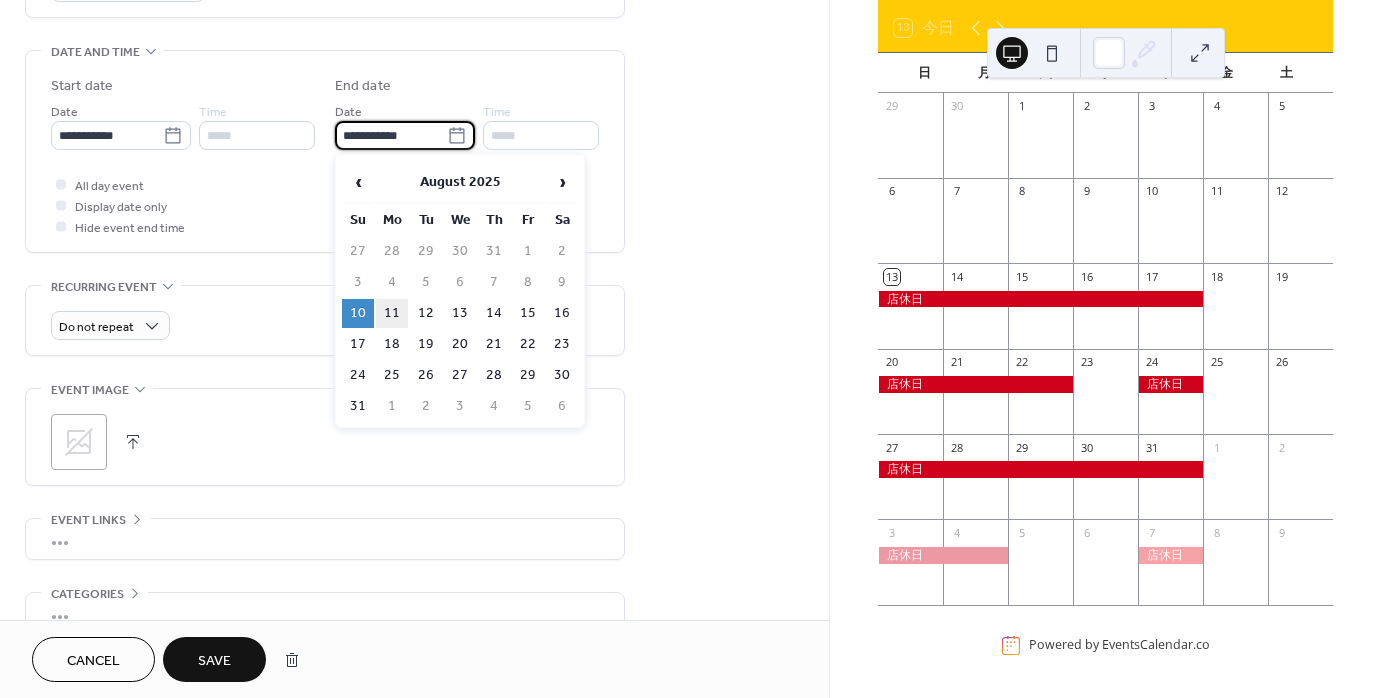 click on "11" at bounding box center [392, 313] 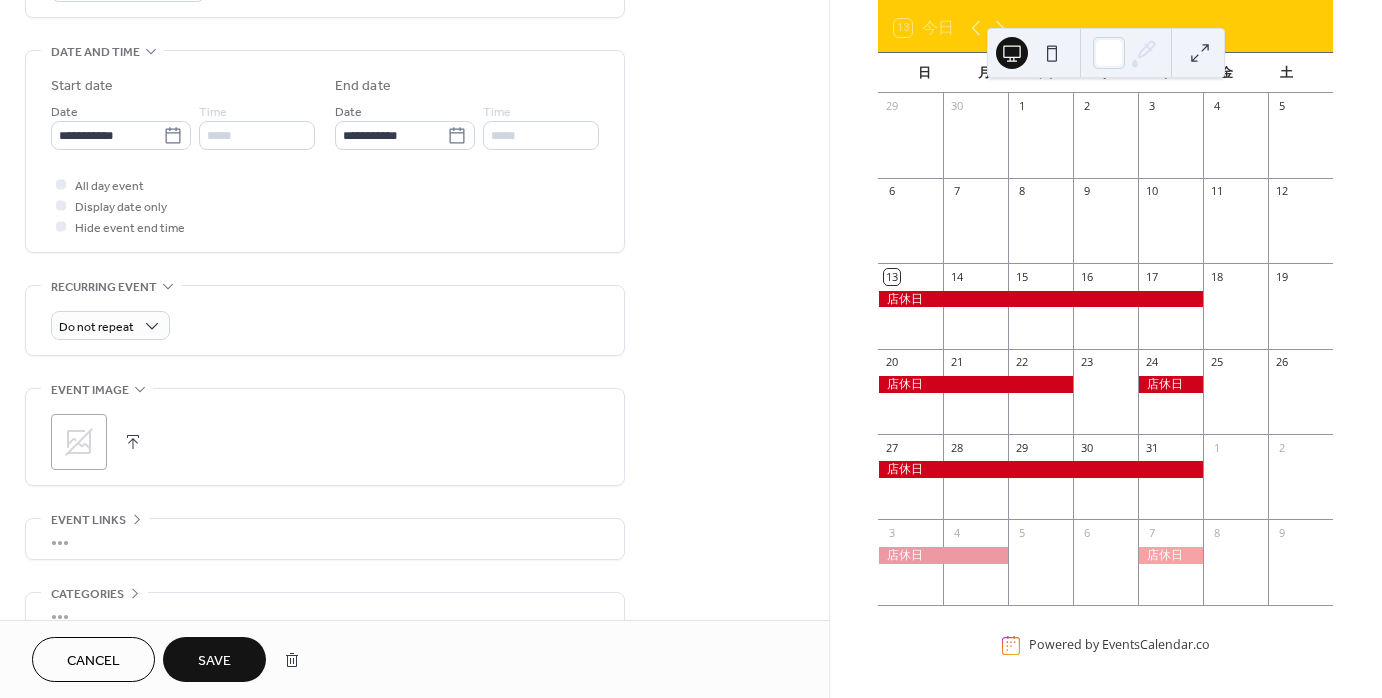 click on "Save" at bounding box center (214, 661) 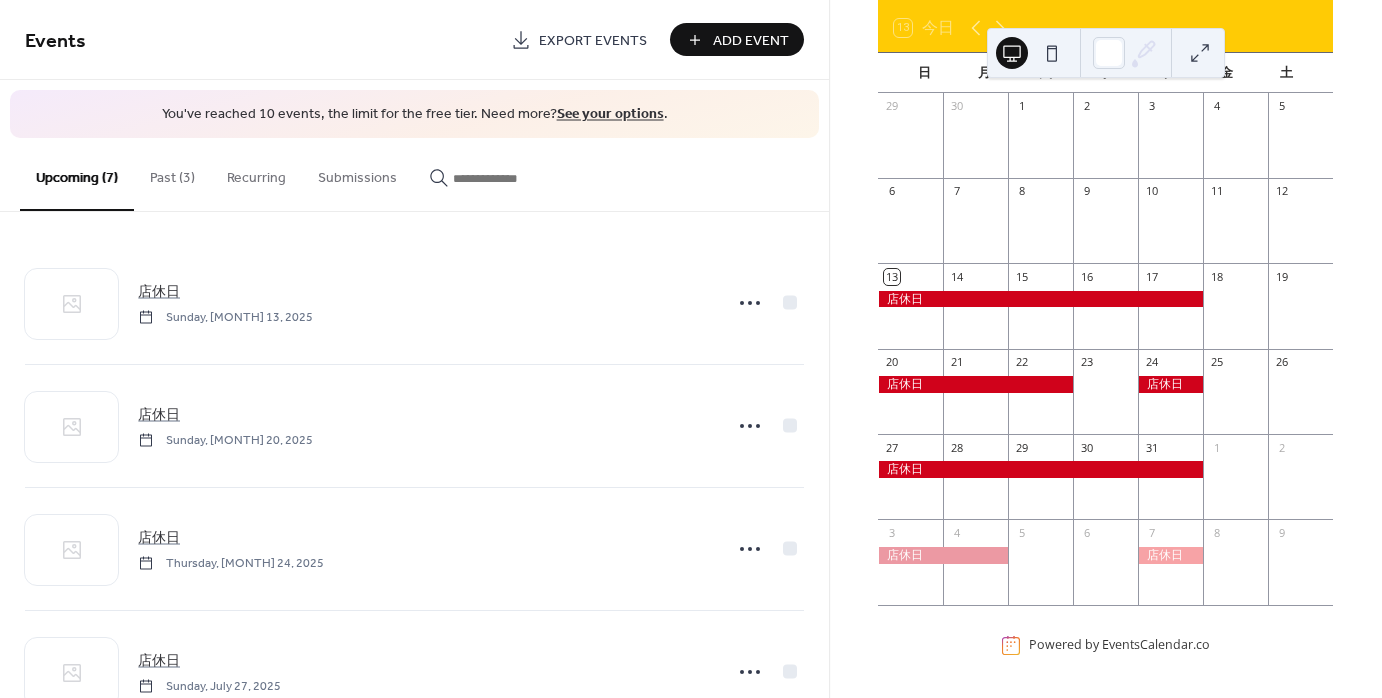 click on "Past  (3)" at bounding box center [172, 173] 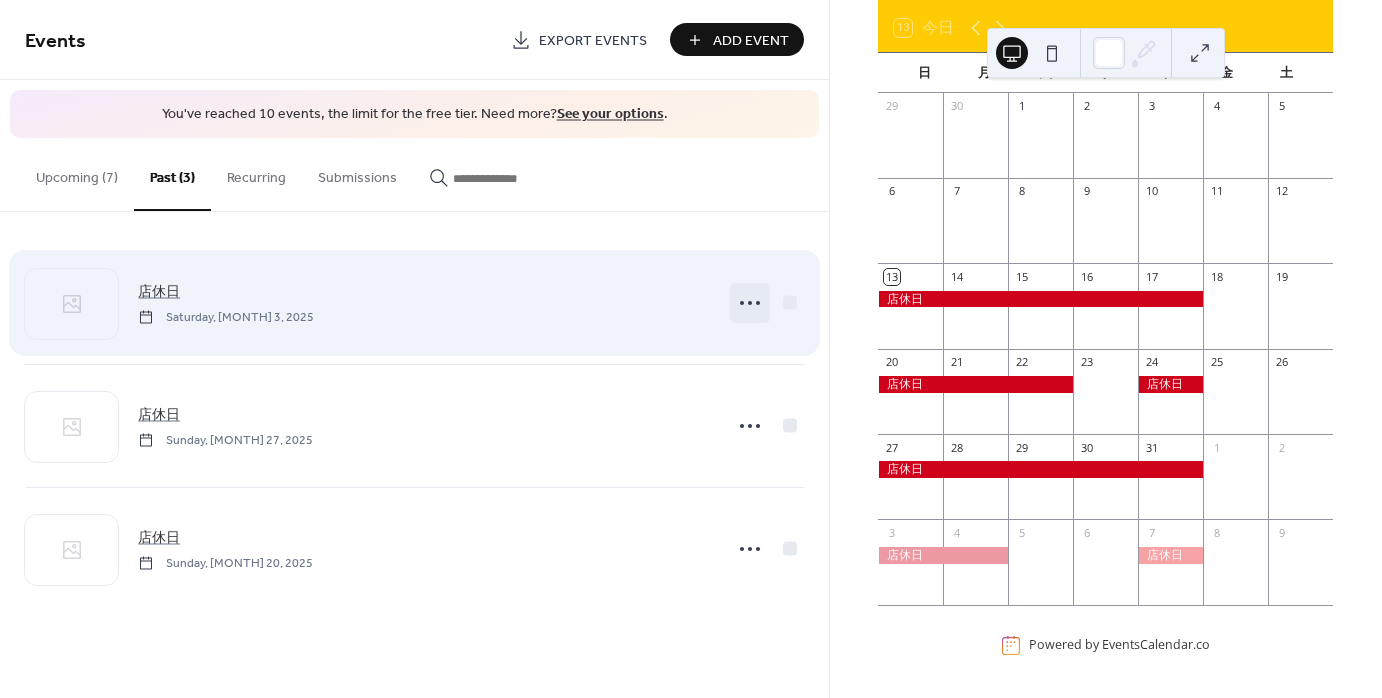 click 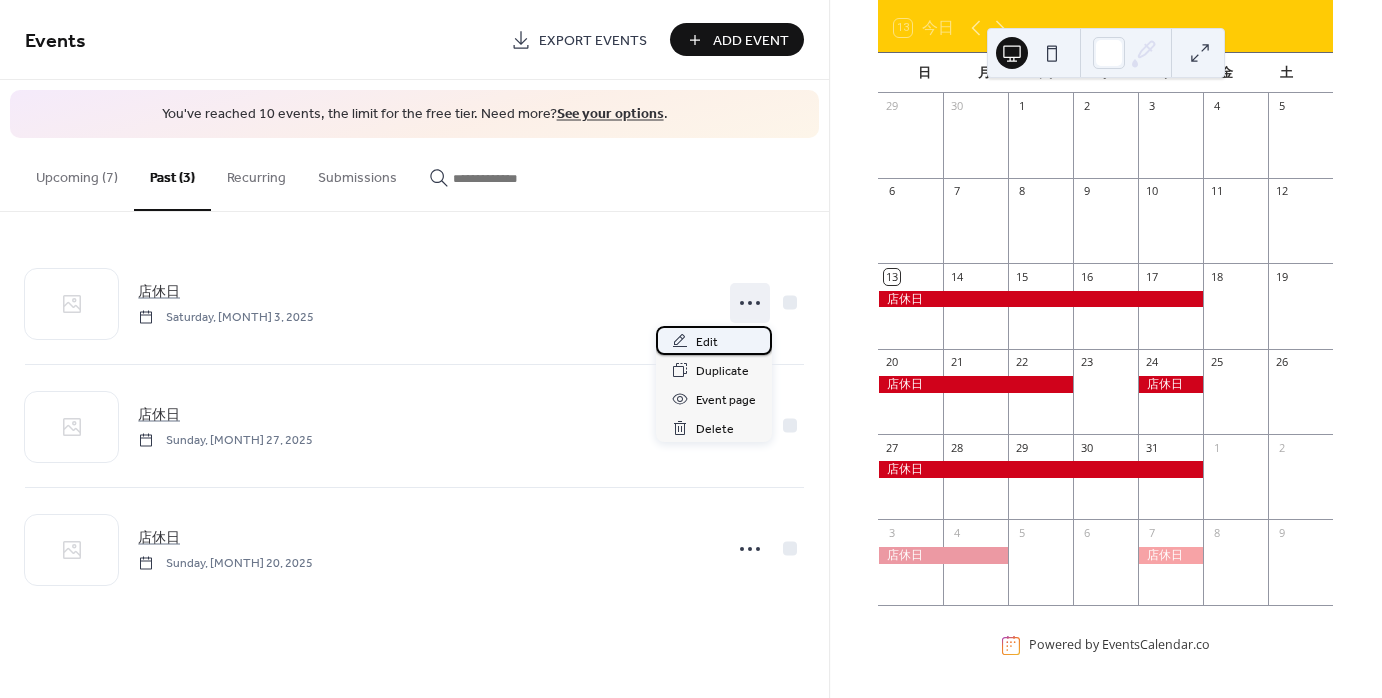 click on "Edit" at bounding box center (714, 340) 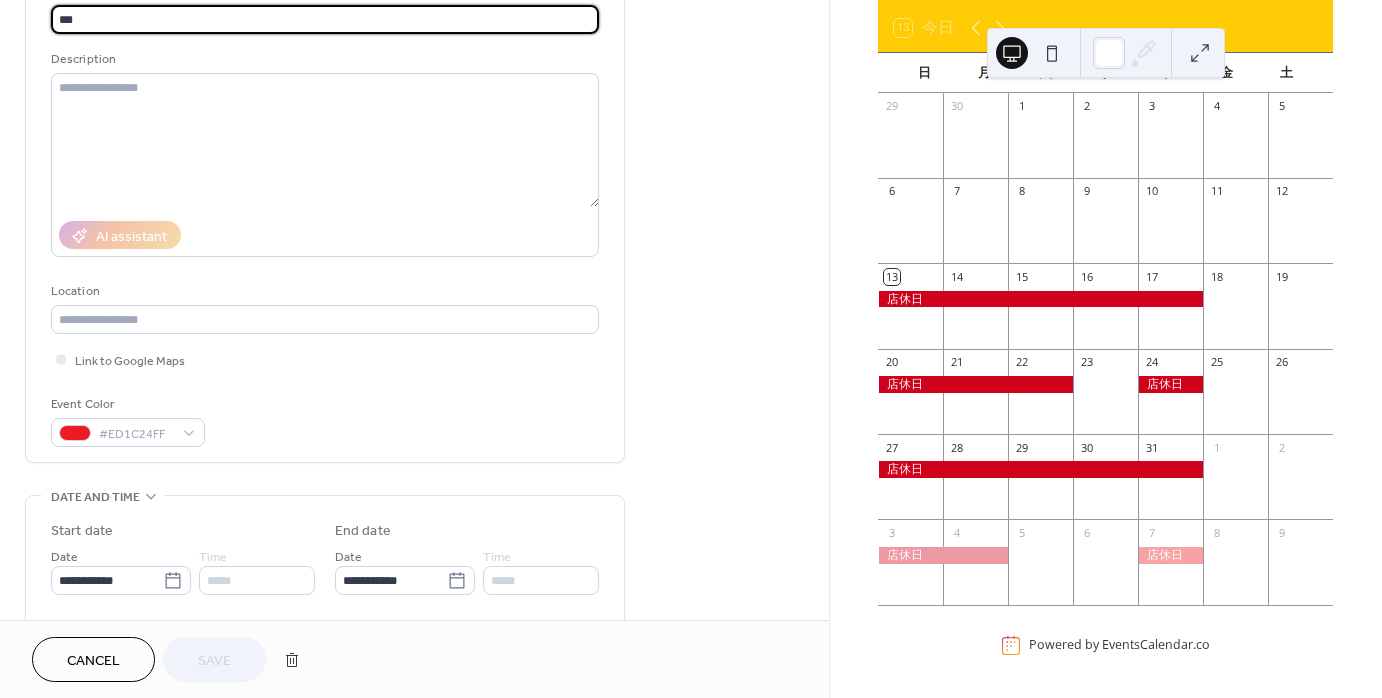 scroll, scrollTop: 500, scrollLeft: 0, axis: vertical 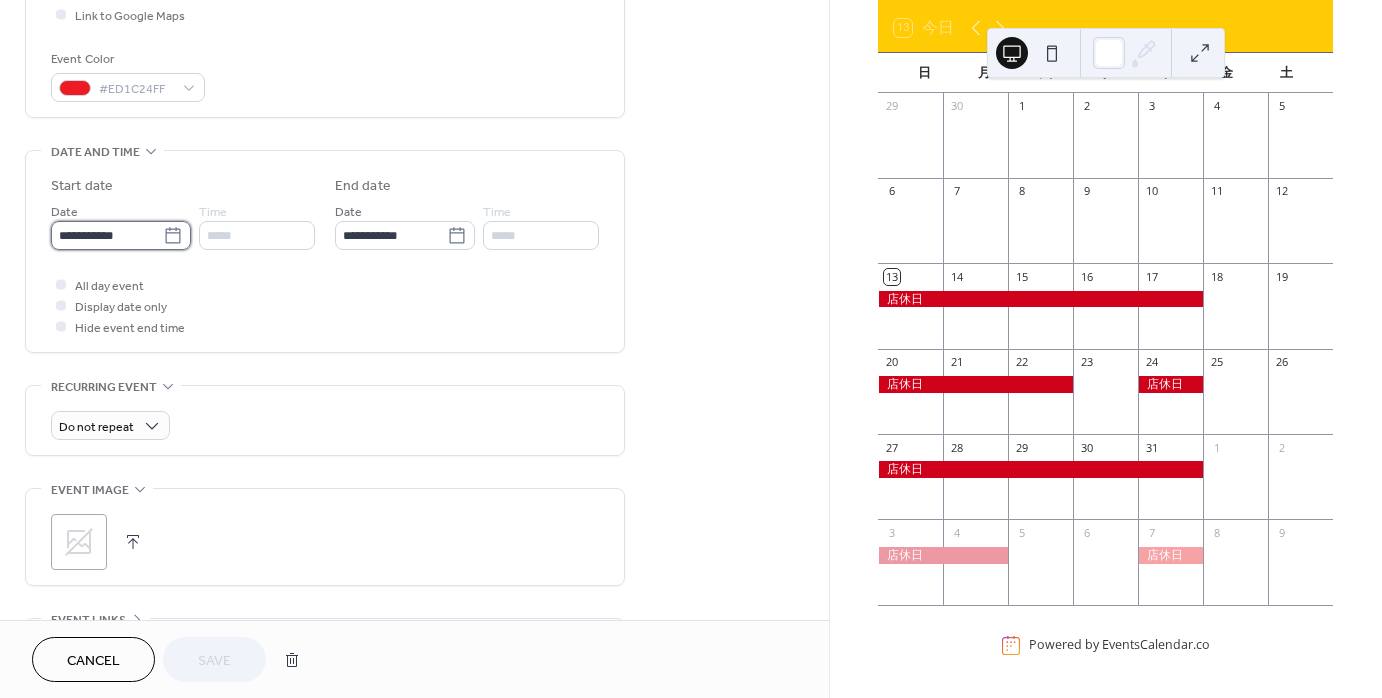 click on "**********" at bounding box center (107, 235) 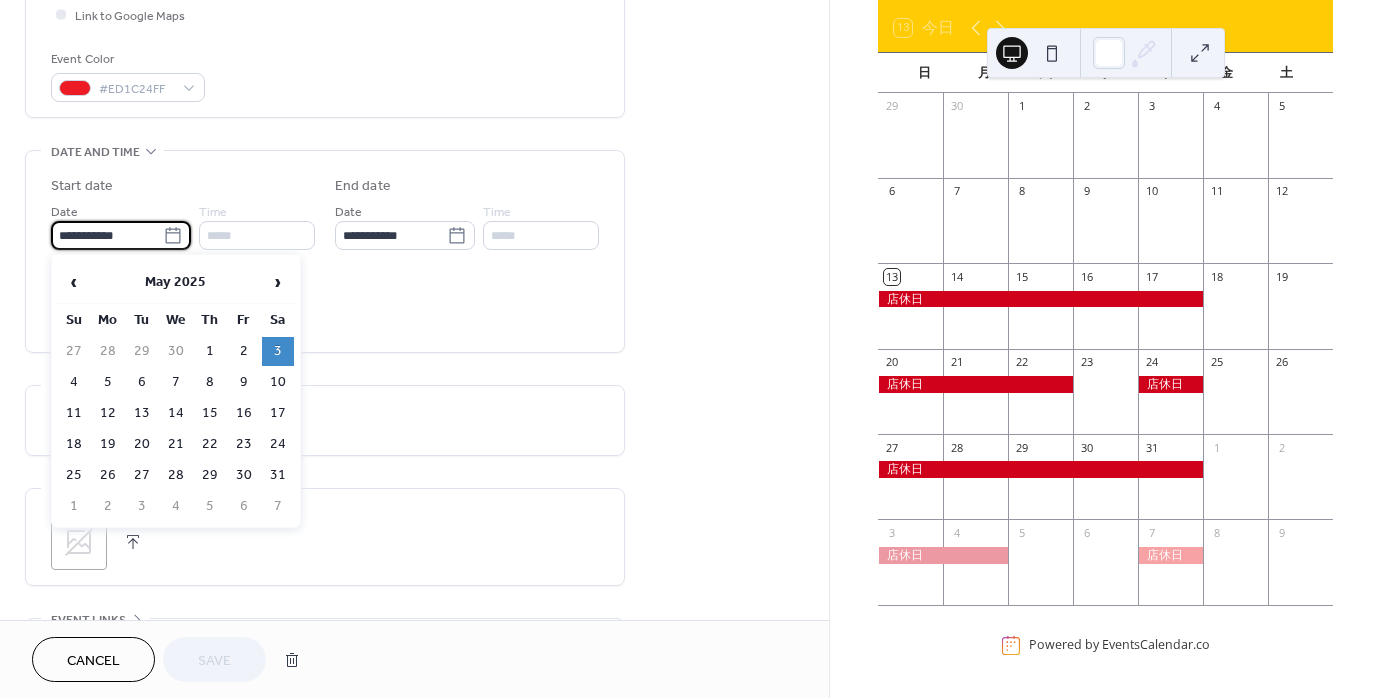 click on "‹ [MONTH] 2025 › Su Mo Tu We Th Fr Sa 27 28 29 30 1 2 3 4 5 6 7 8 9 10 11 12 13 14 15 16 17 18 19 20 21 22 23 24 25 26 27 28 29 30 31 1 2 3 4 5 6 7" at bounding box center (176, 391) 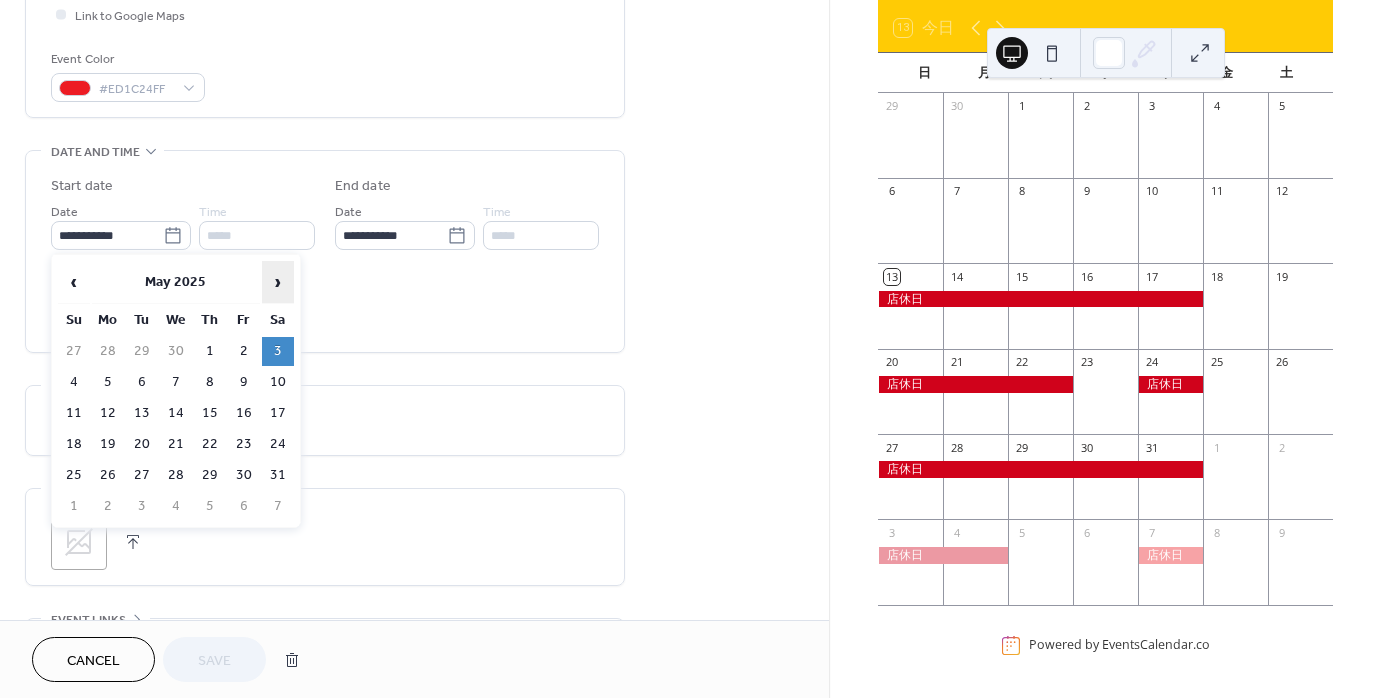 click on "›" at bounding box center (278, 282) 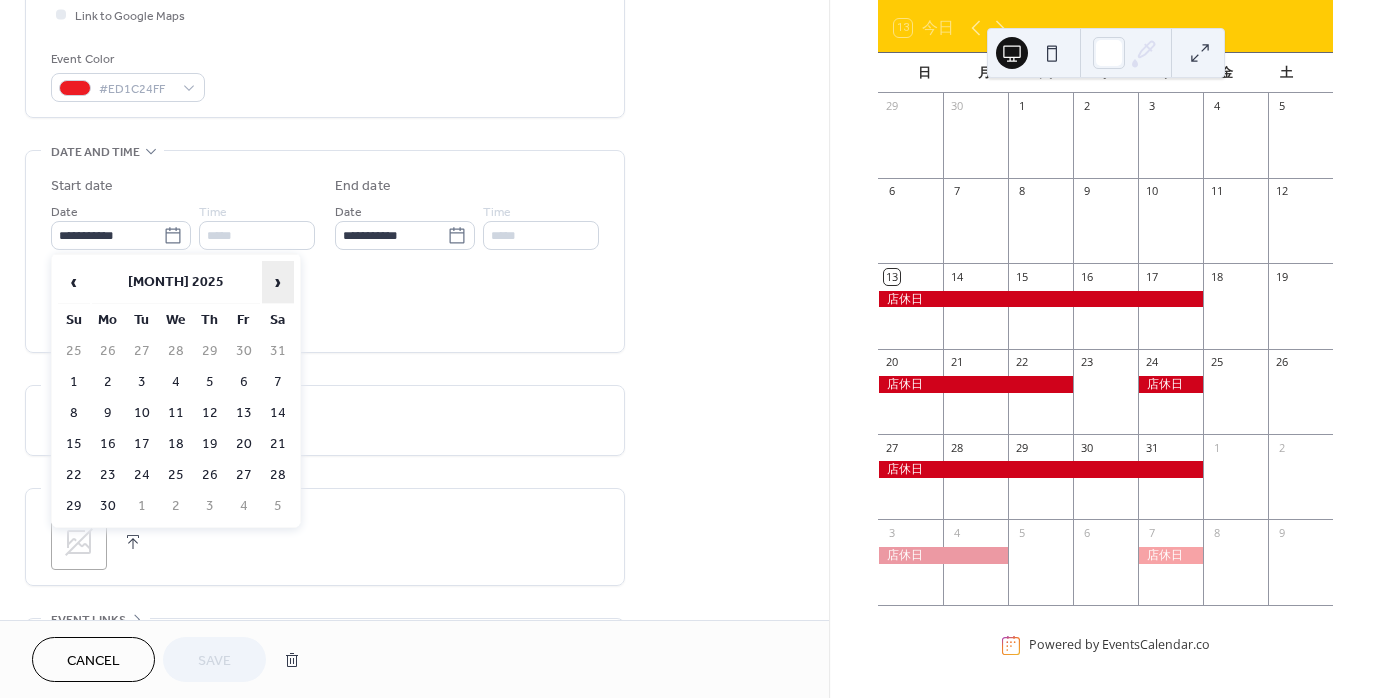 click on "›" at bounding box center [278, 282] 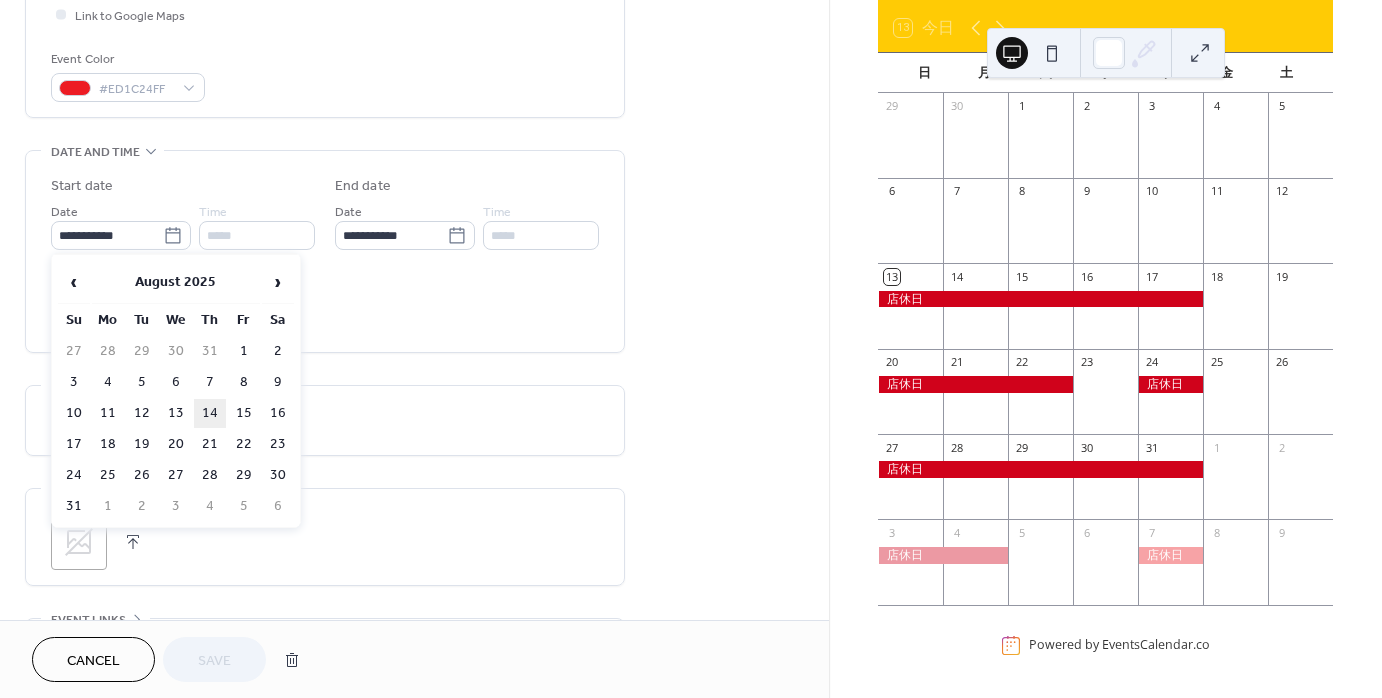 click on "14" at bounding box center (210, 413) 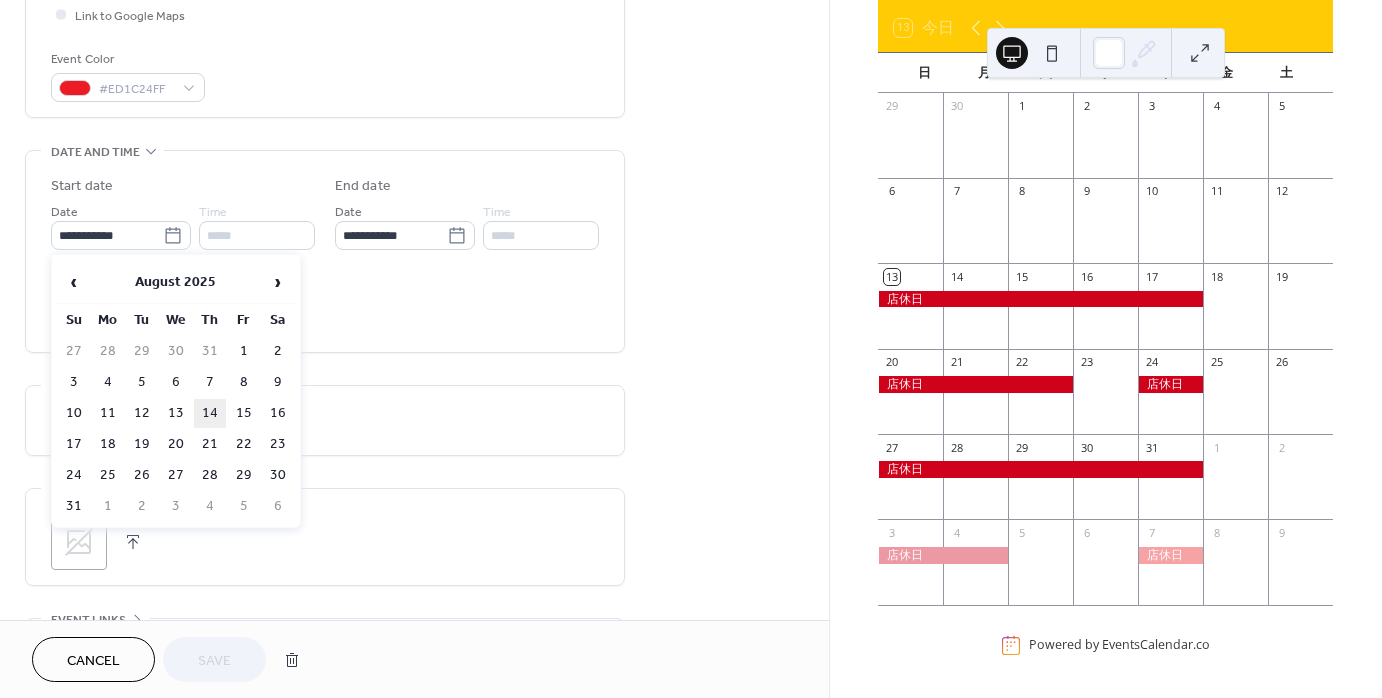 type on "**********" 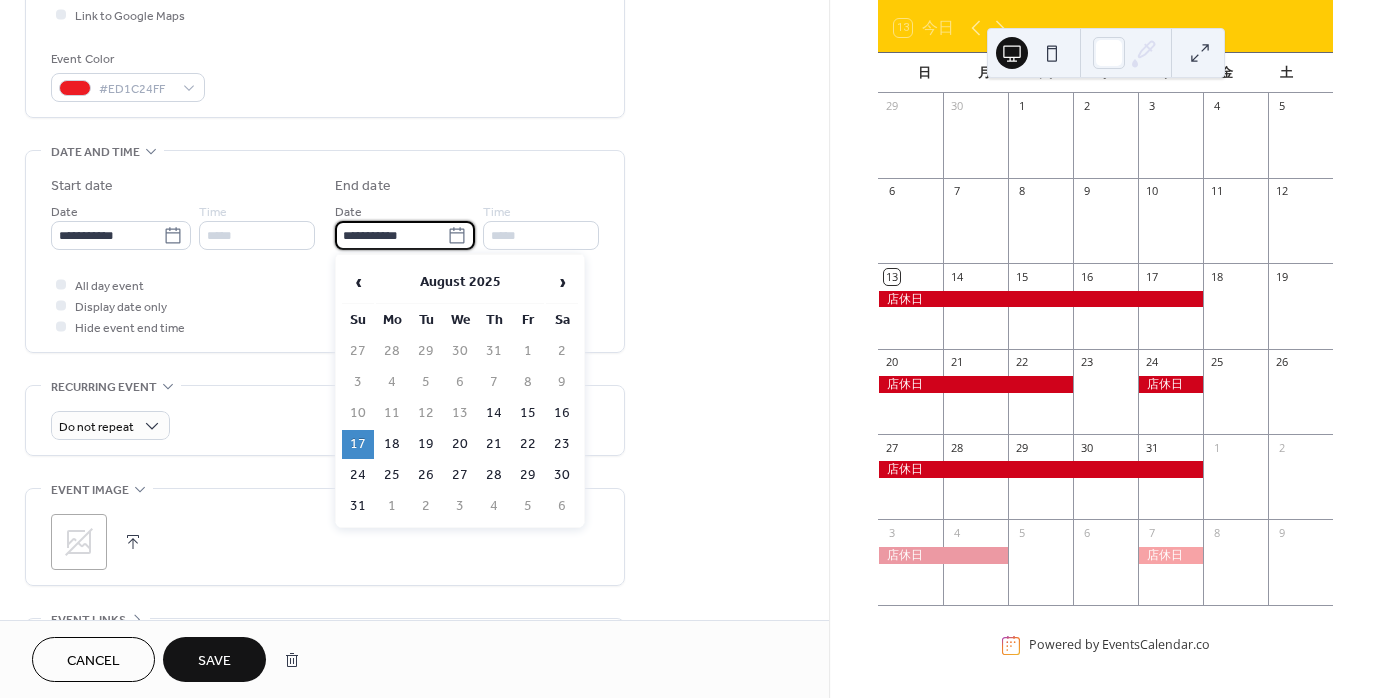 click on "**********" at bounding box center [391, 235] 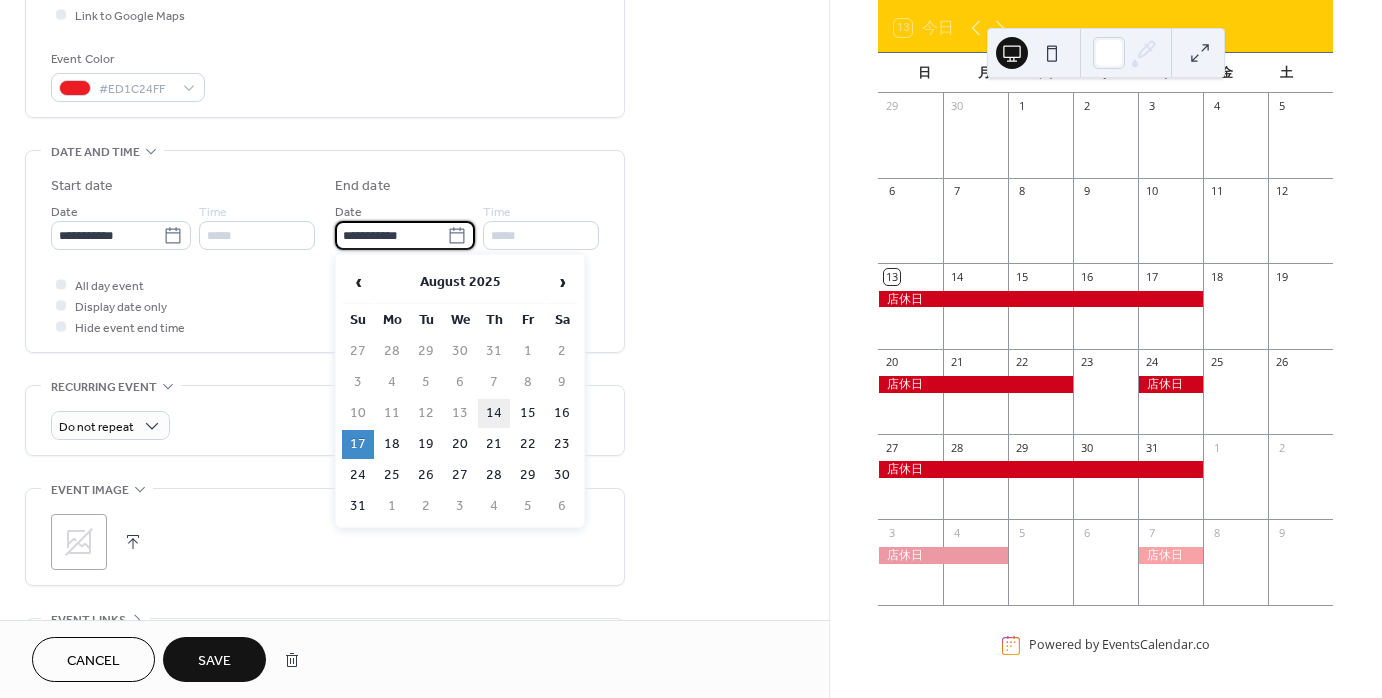 click on "14" at bounding box center [494, 413] 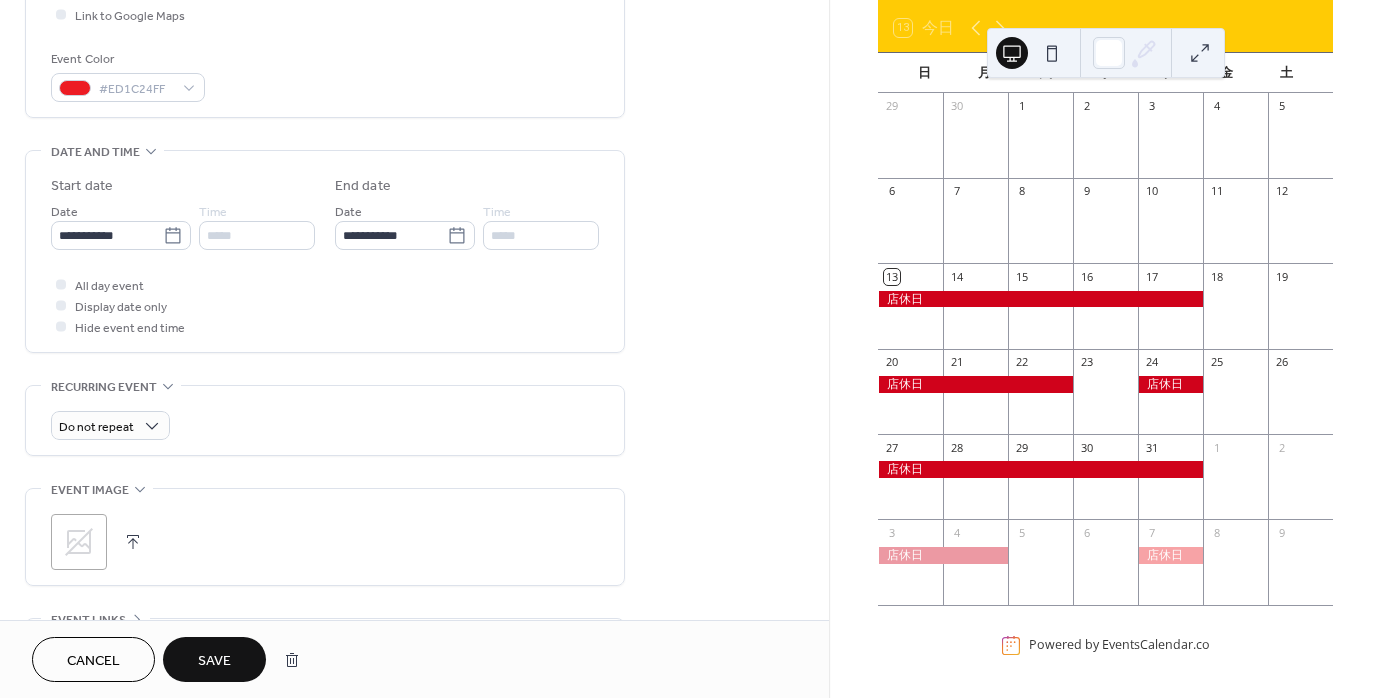 click on "Cancel Save" at bounding box center (414, 659) 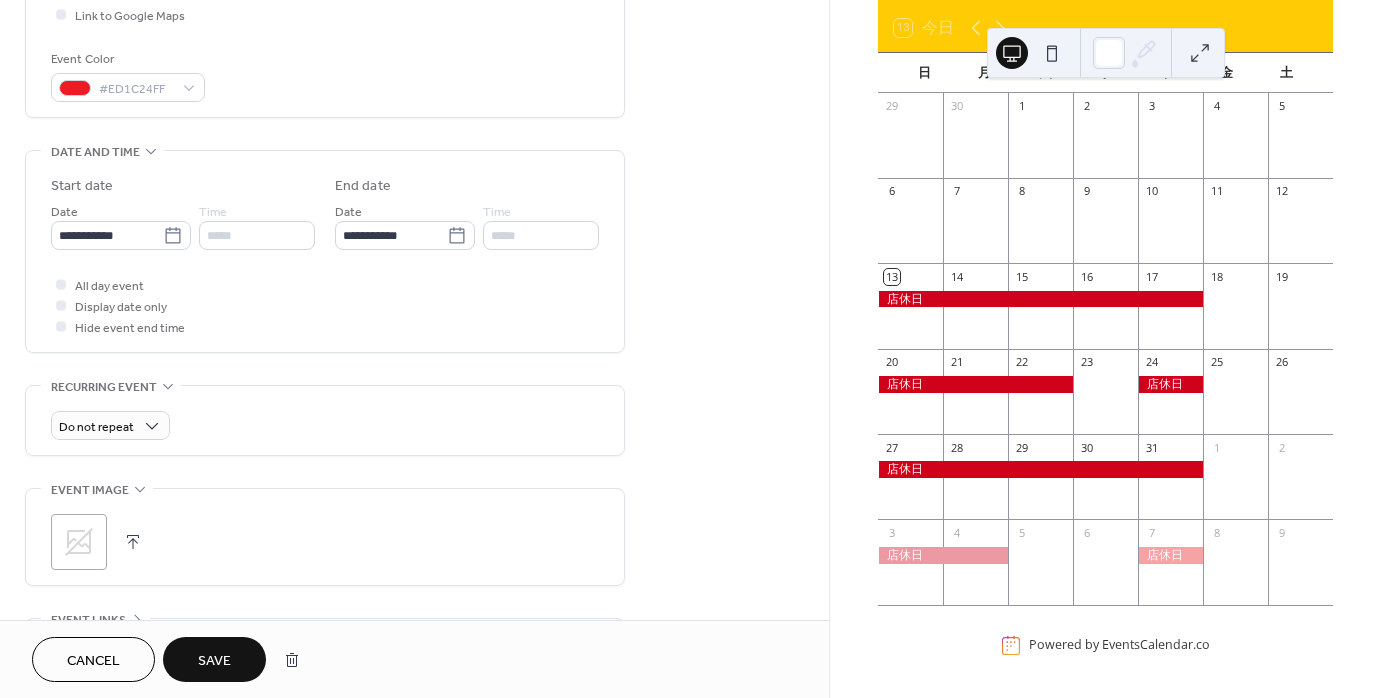 click on "Save" at bounding box center (214, 661) 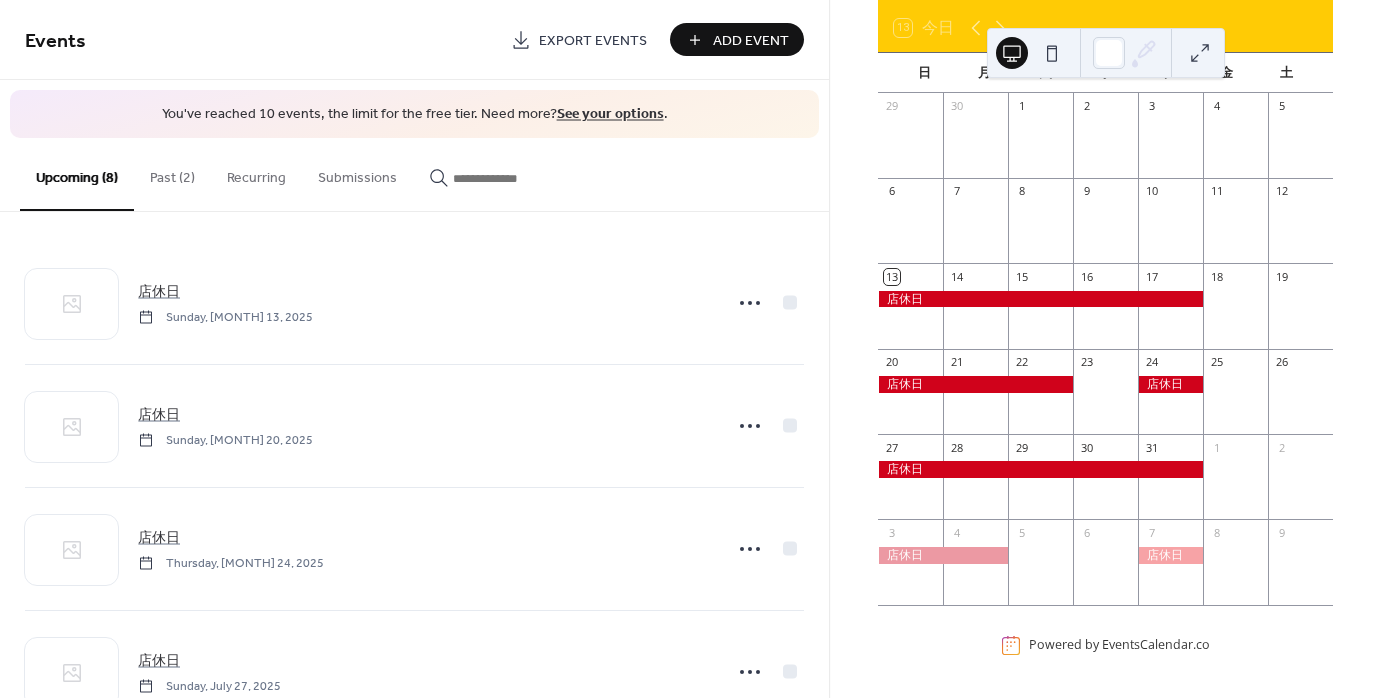 click on "Past  (2)" at bounding box center (172, 173) 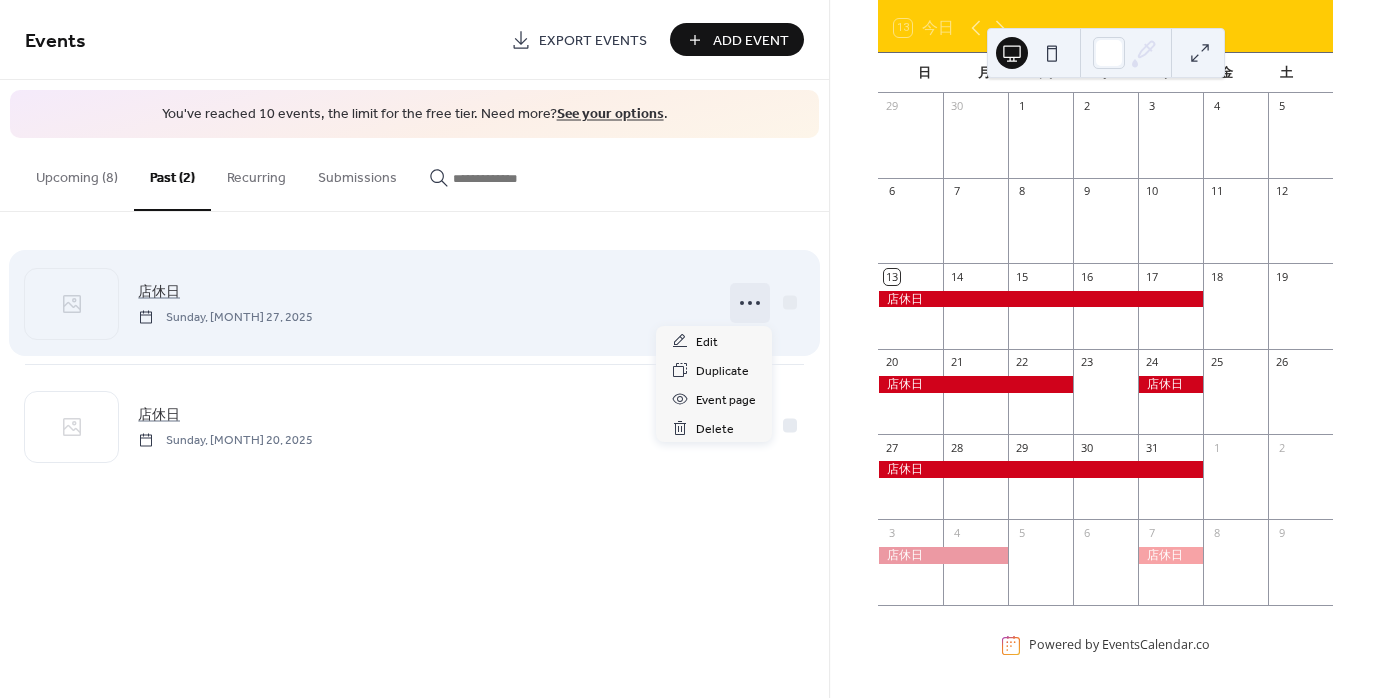 click 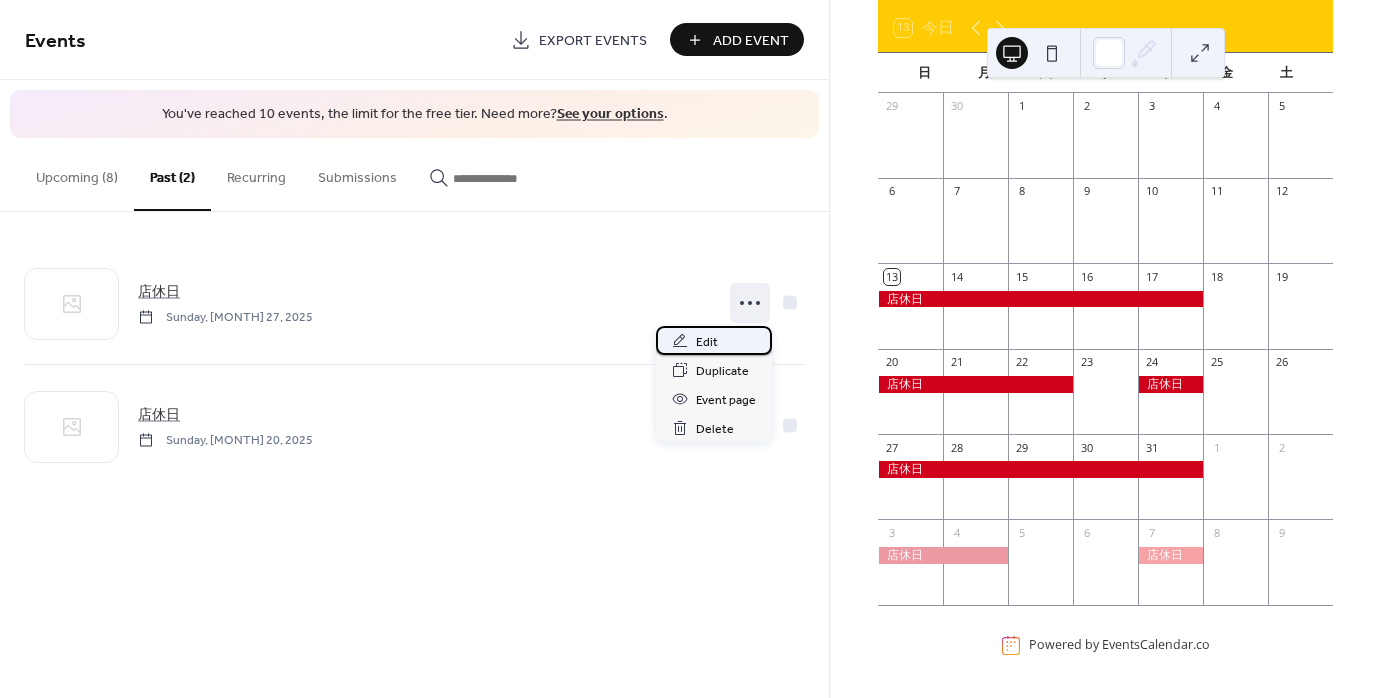 click on "Edit" at bounding box center (714, 340) 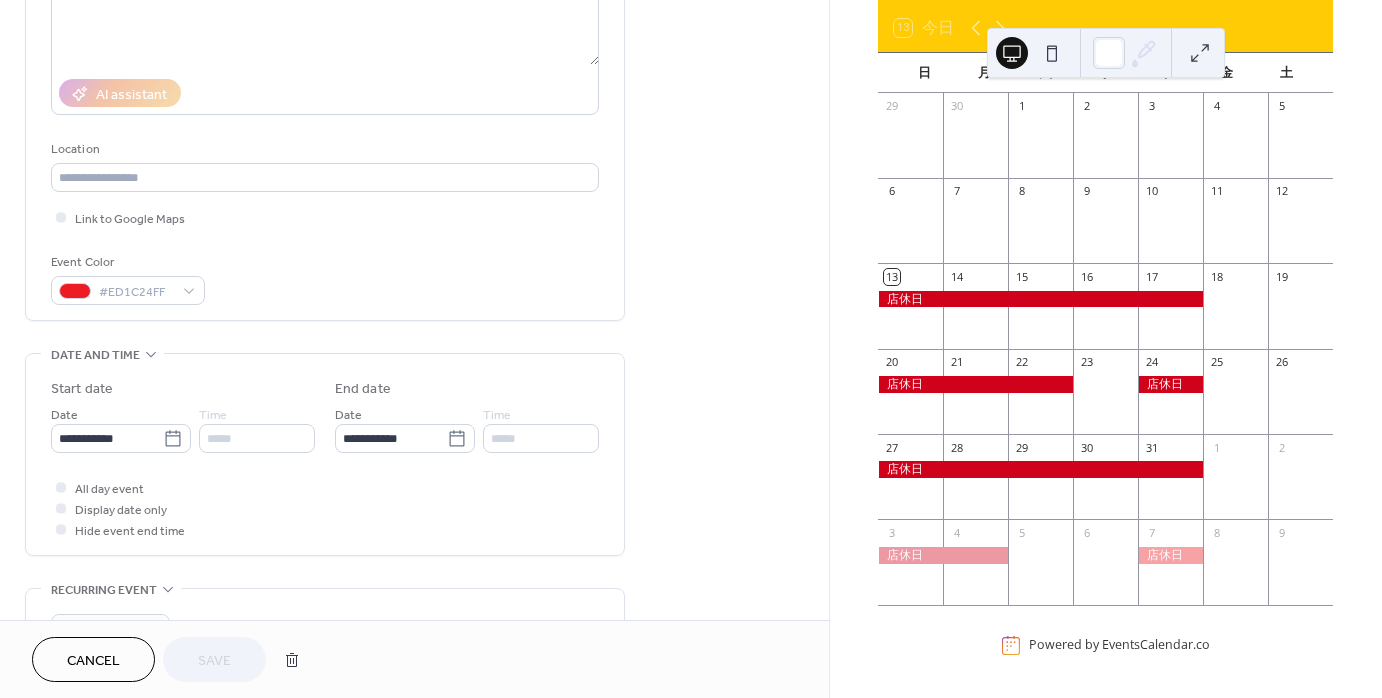 scroll, scrollTop: 300, scrollLeft: 0, axis: vertical 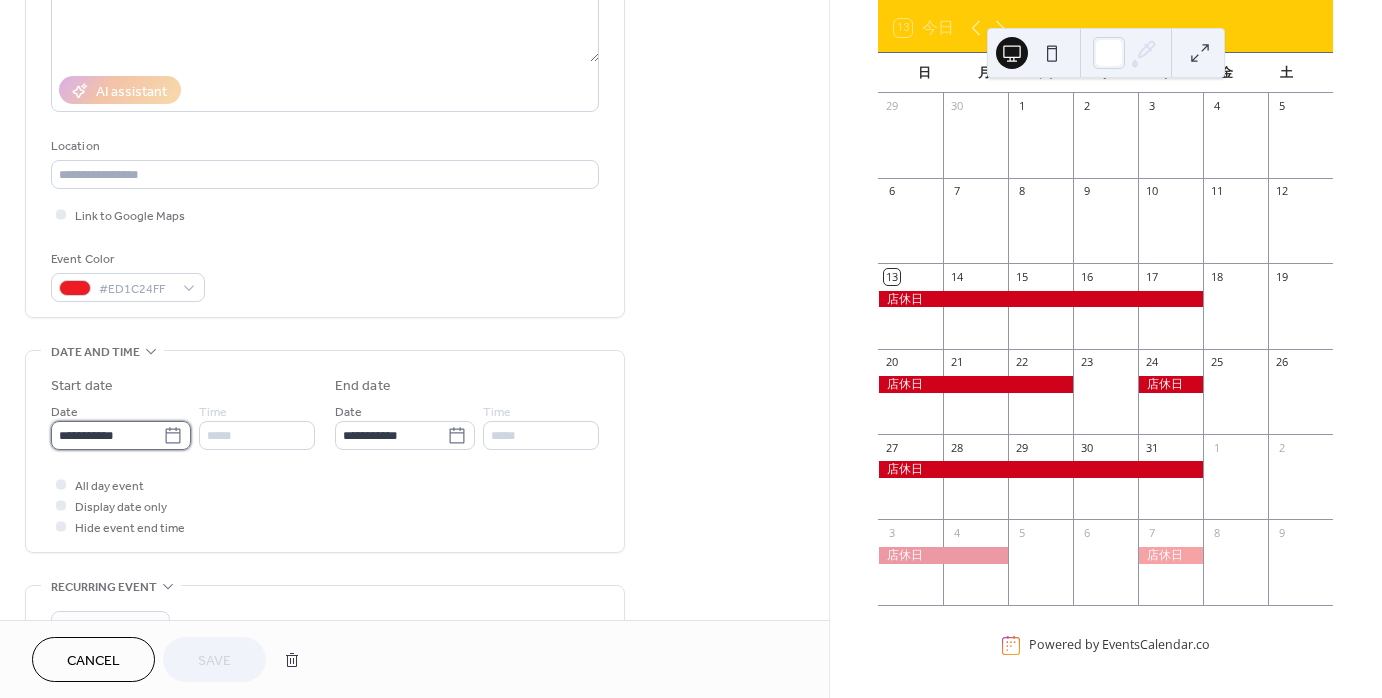 click on "**********" at bounding box center (107, 435) 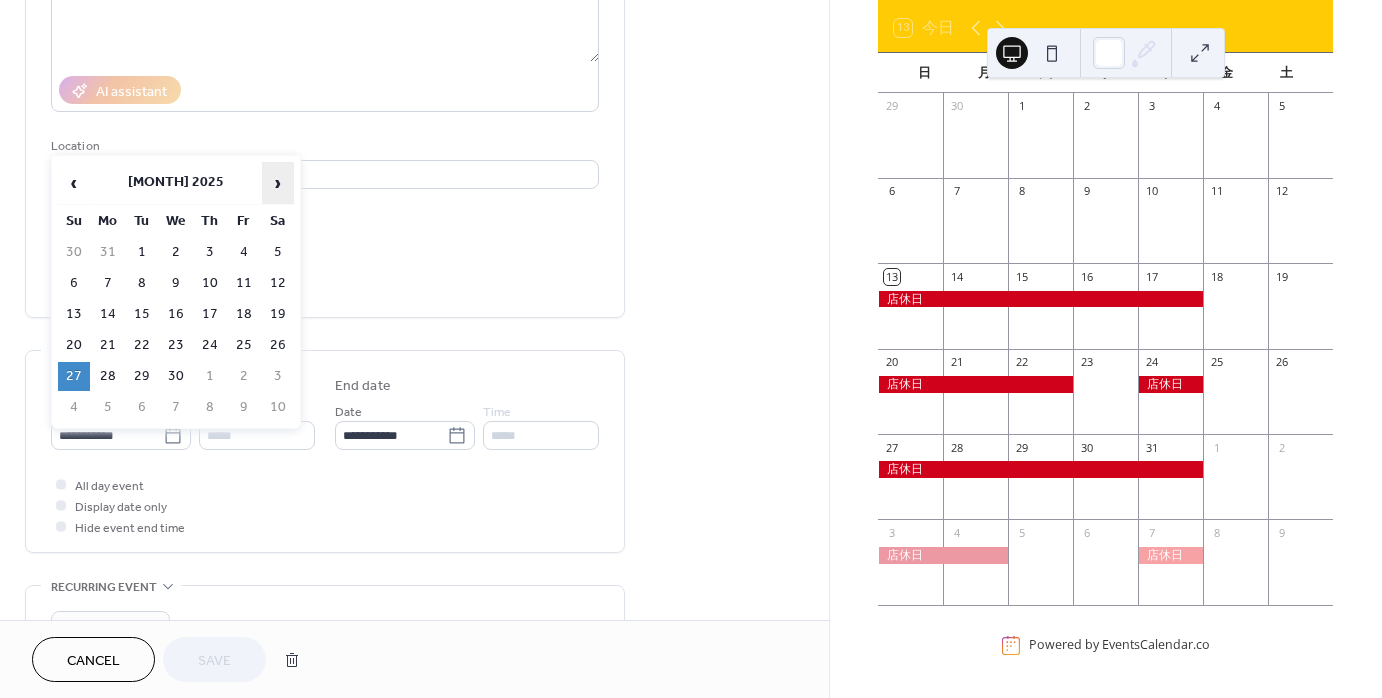click on "›" at bounding box center (278, 183) 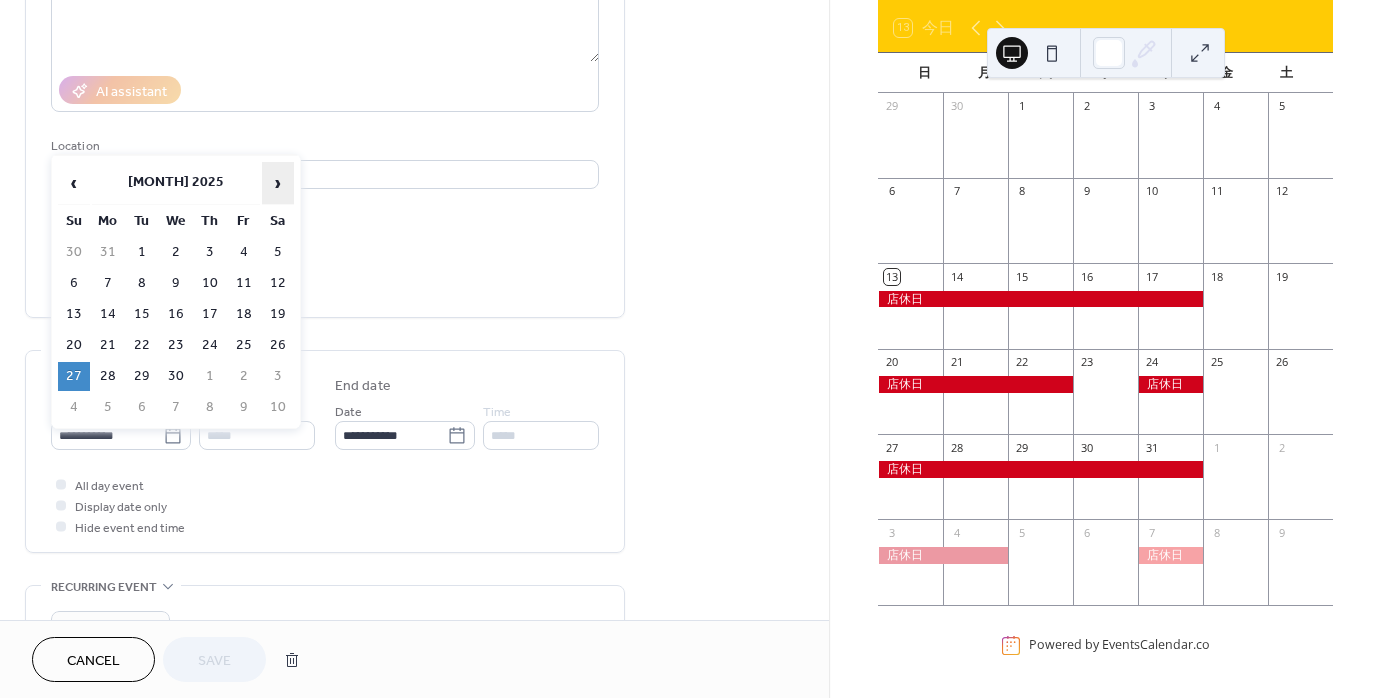 click on "›" at bounding box center (278, 183) 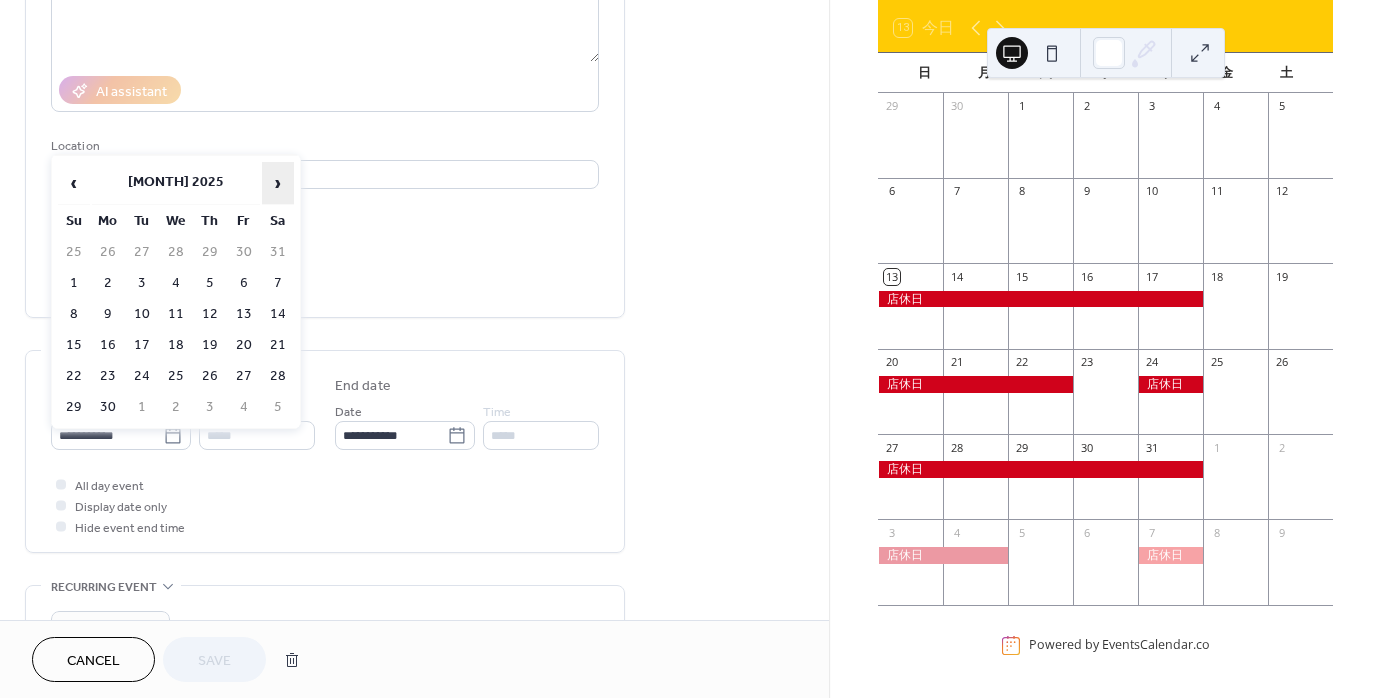 click on "›" at bounding box center [278, 183] 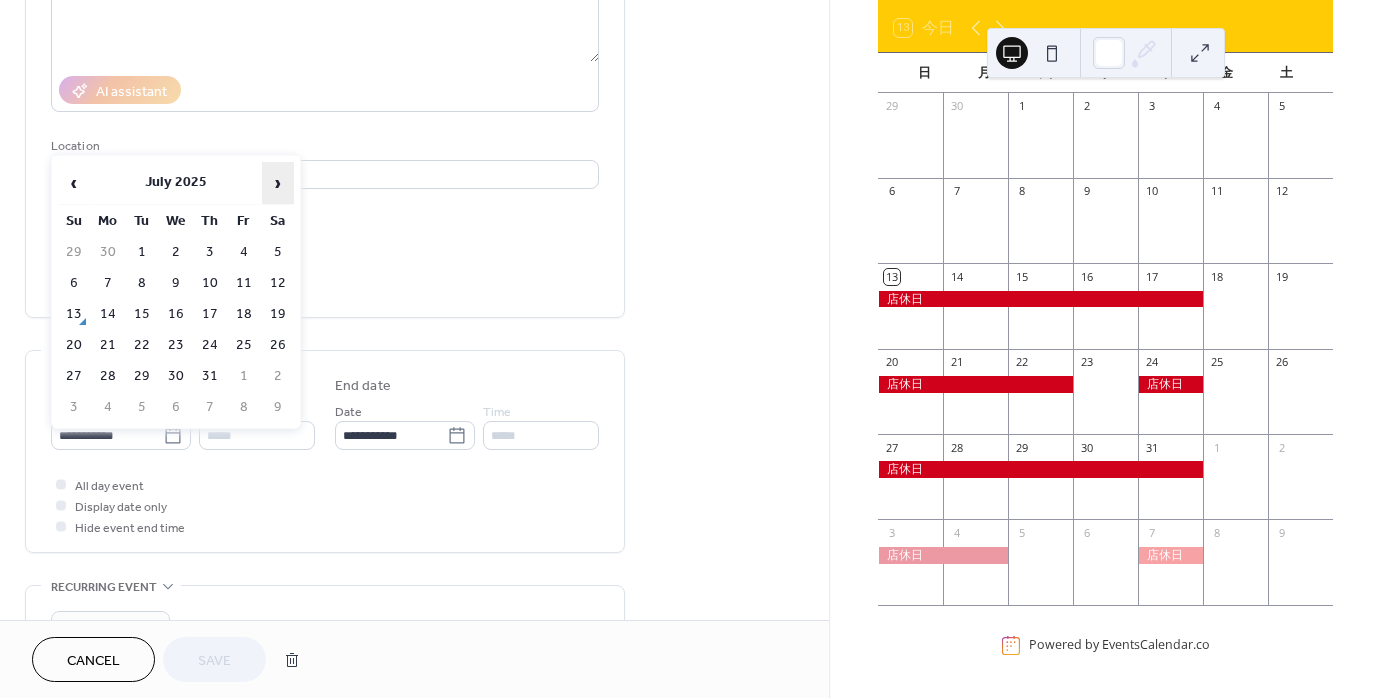 click on "›" at bounding box center [278, 183] 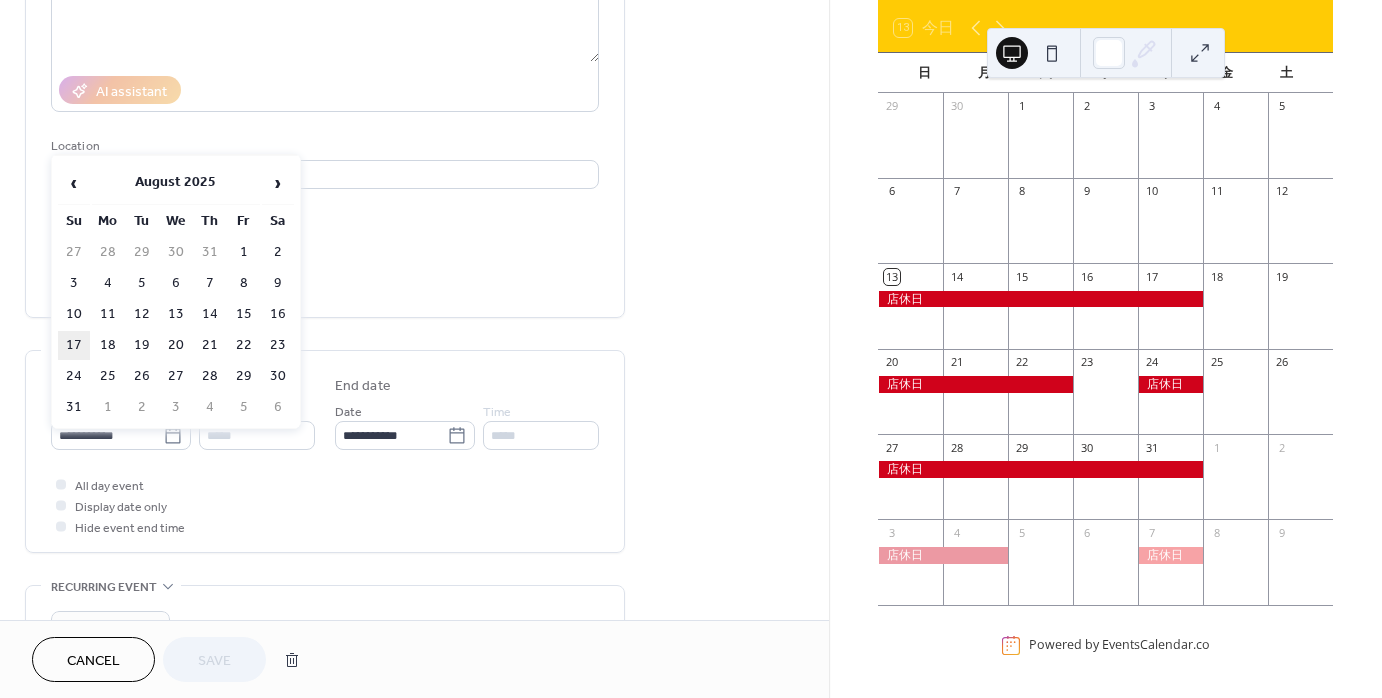 click on "17" at bounding box center (74, 345) 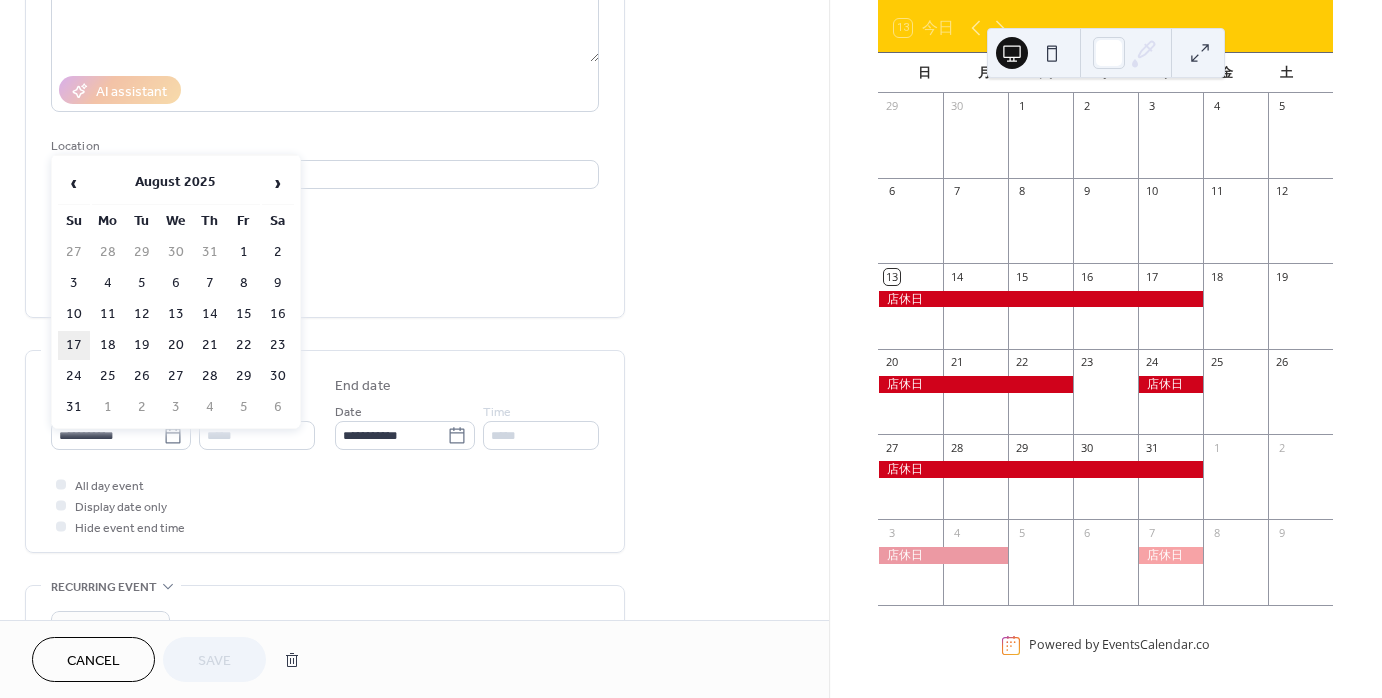 type on "**********" 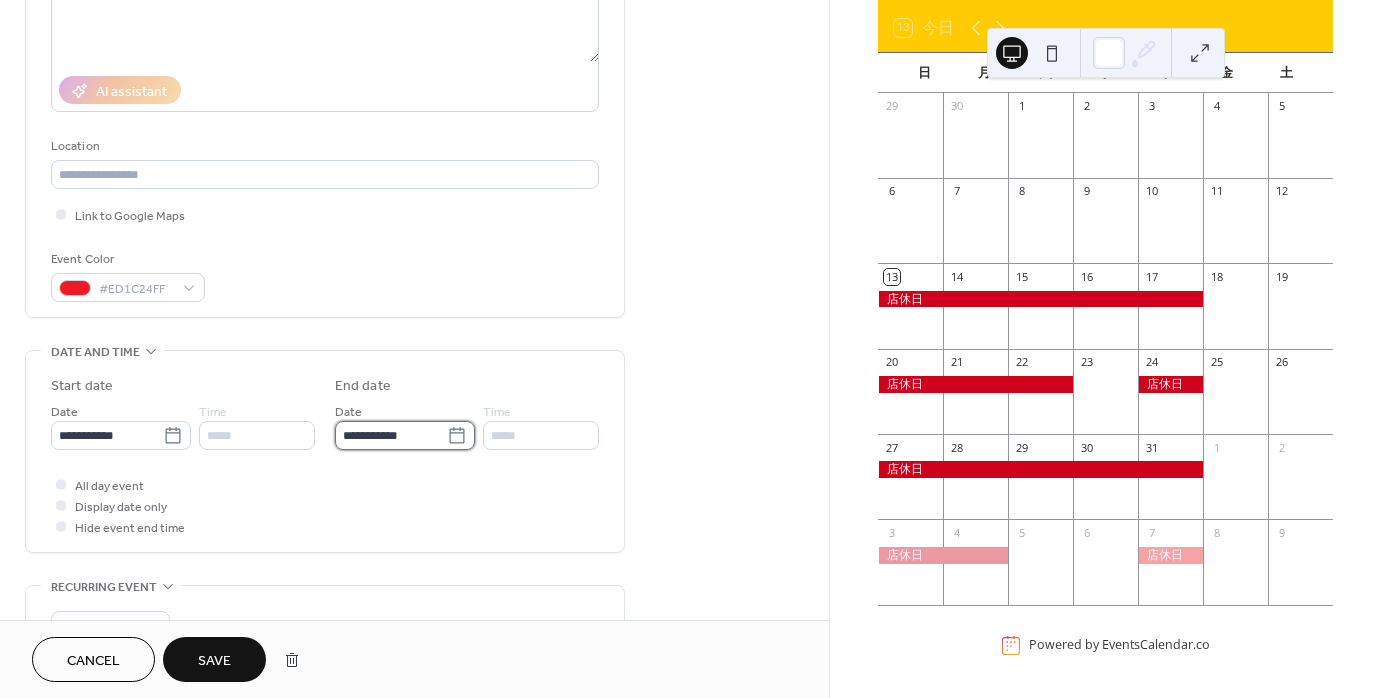 click on "**********" at bounding box center [391, 435] 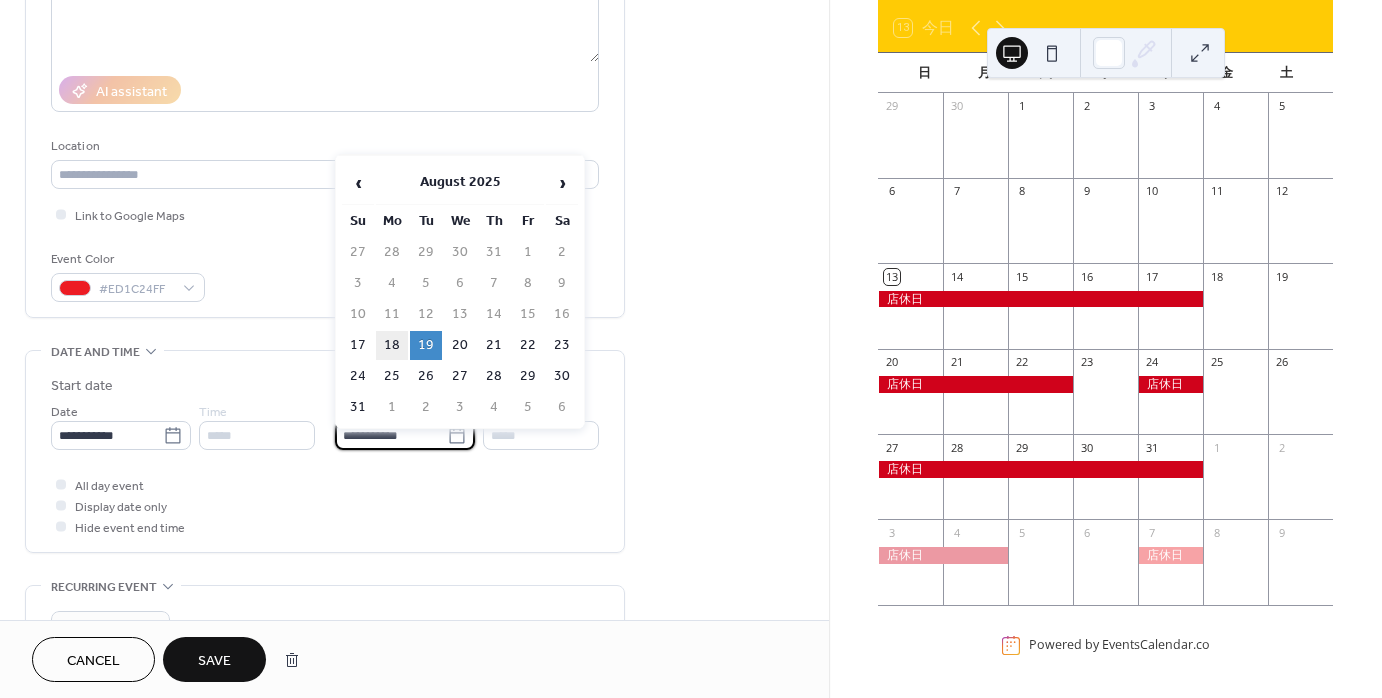 click on "18" at bounding box center (392, 345) 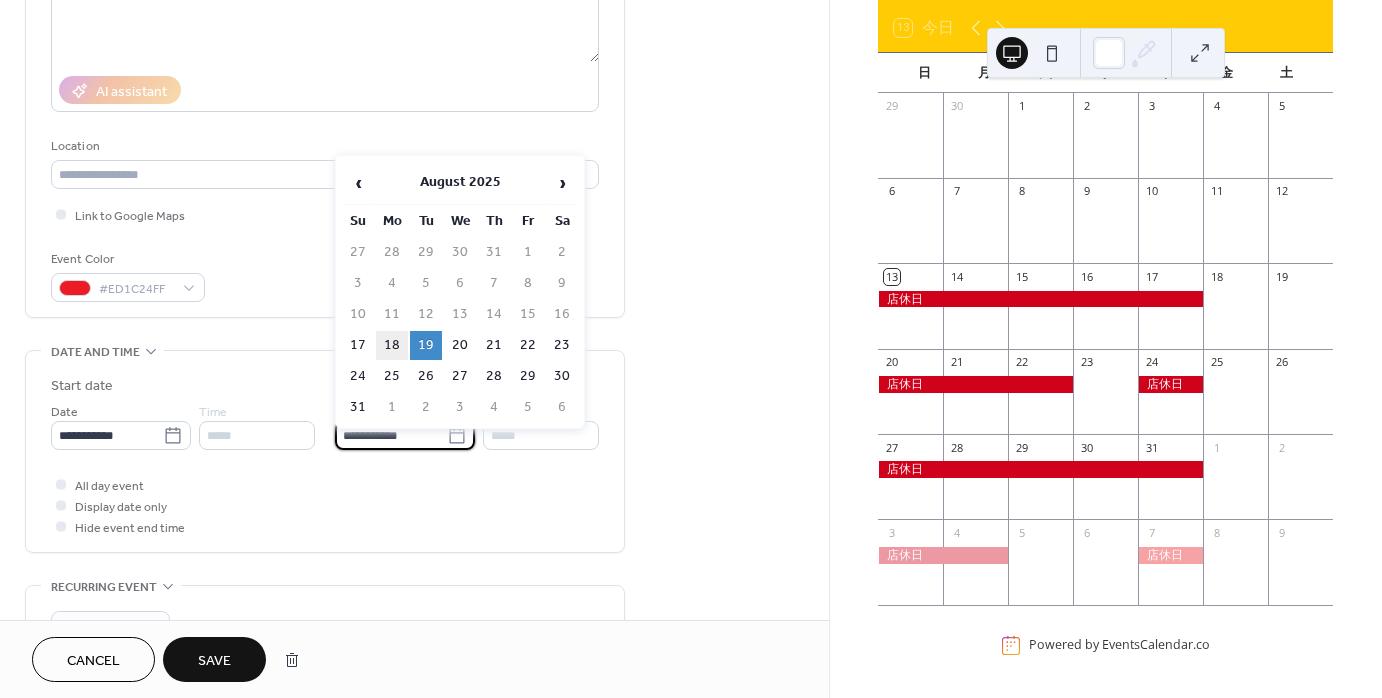 type on "**********" 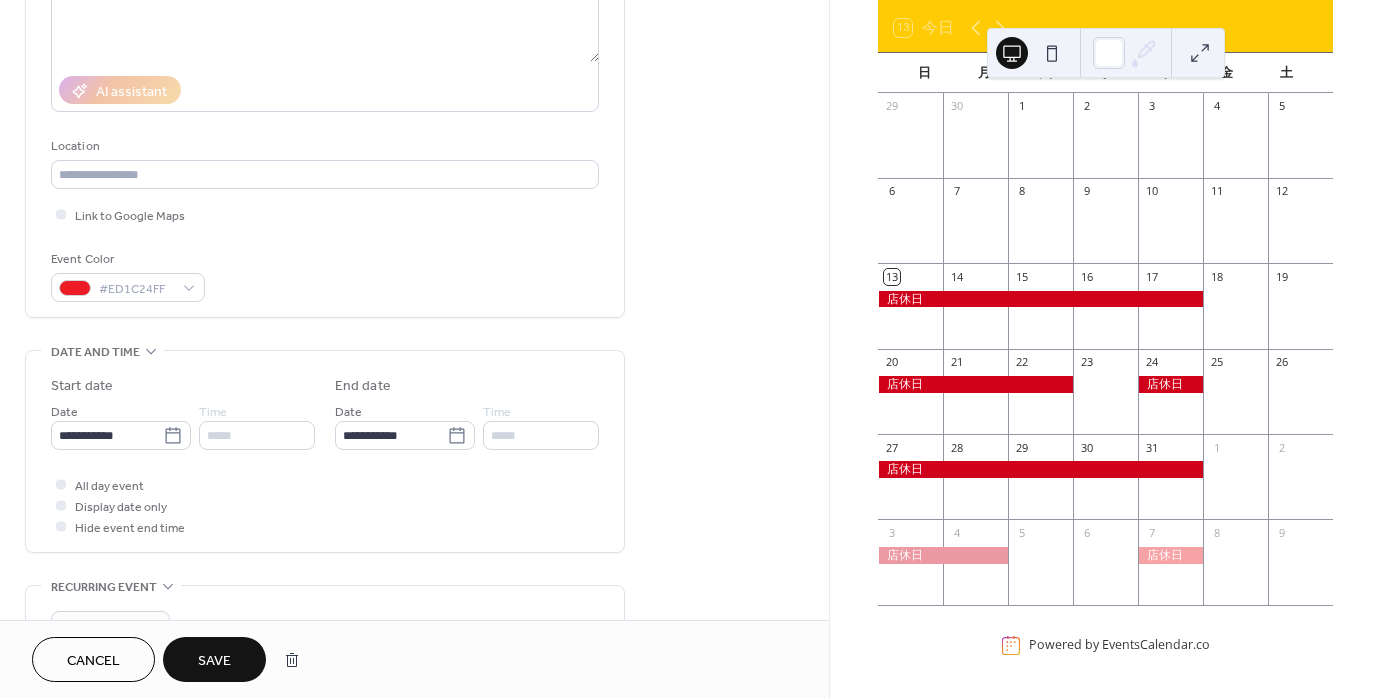 scroll, scrollTop: 1, scrollLeft: 0, axis: vertical 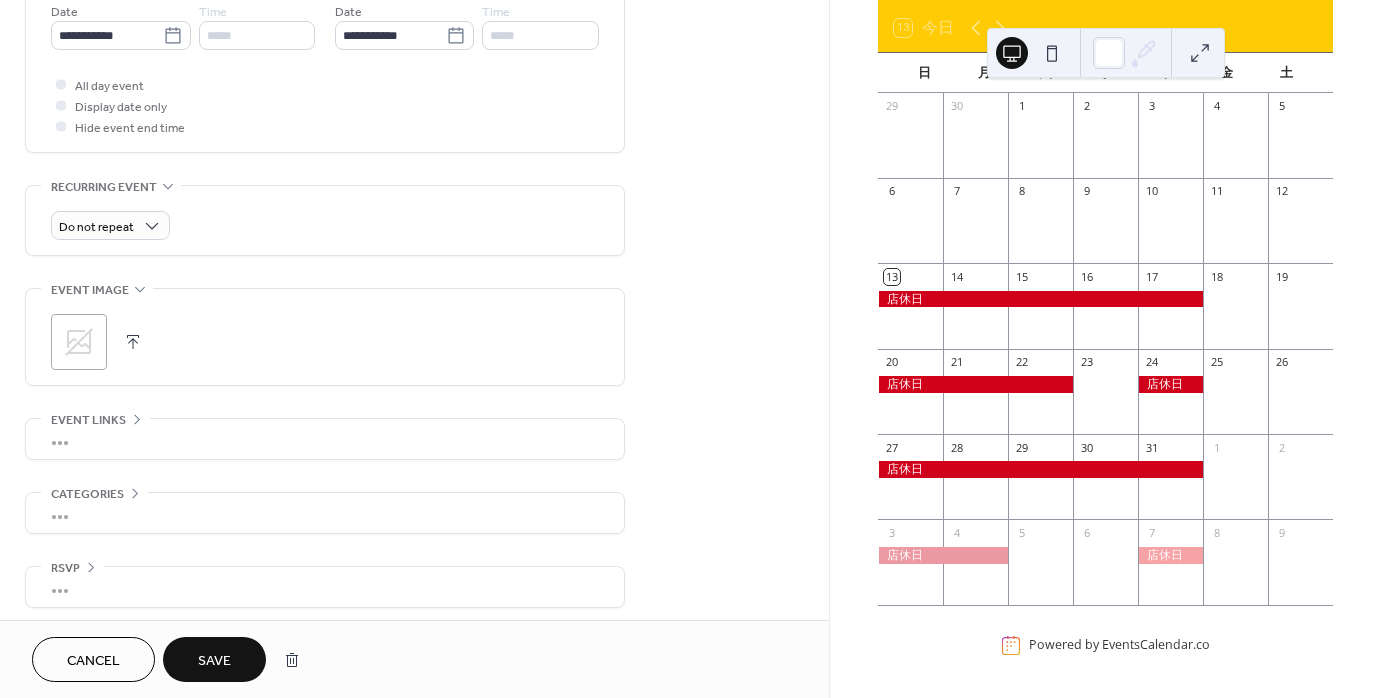 click on "Save" at bounding box center [214, 659] 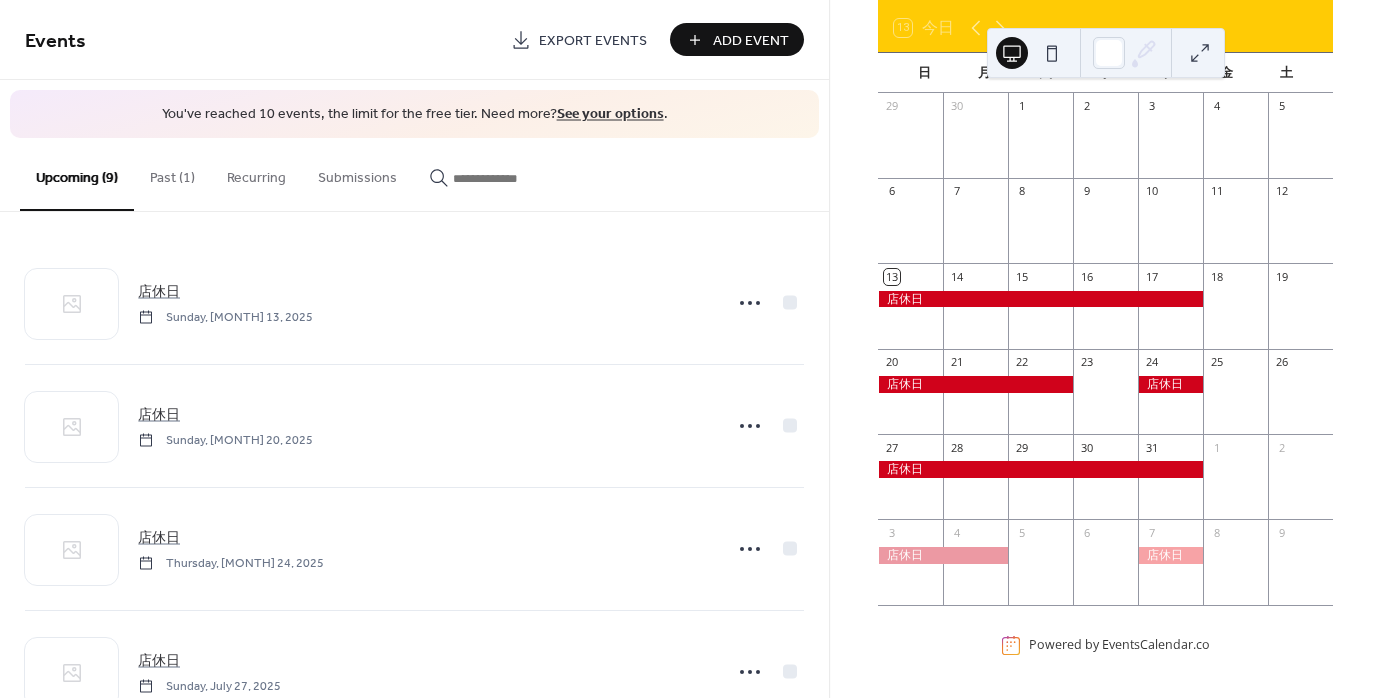 click on "Past  (1)" at bounding box center [172, 173] 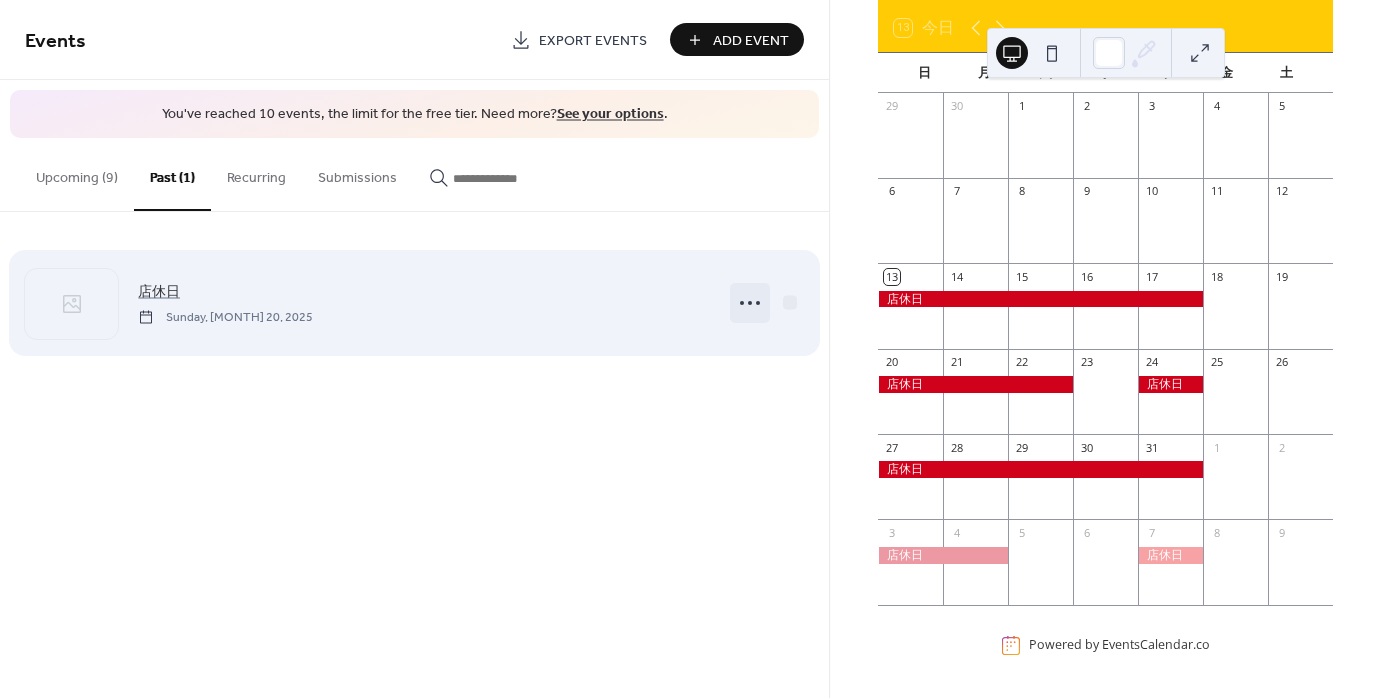 click 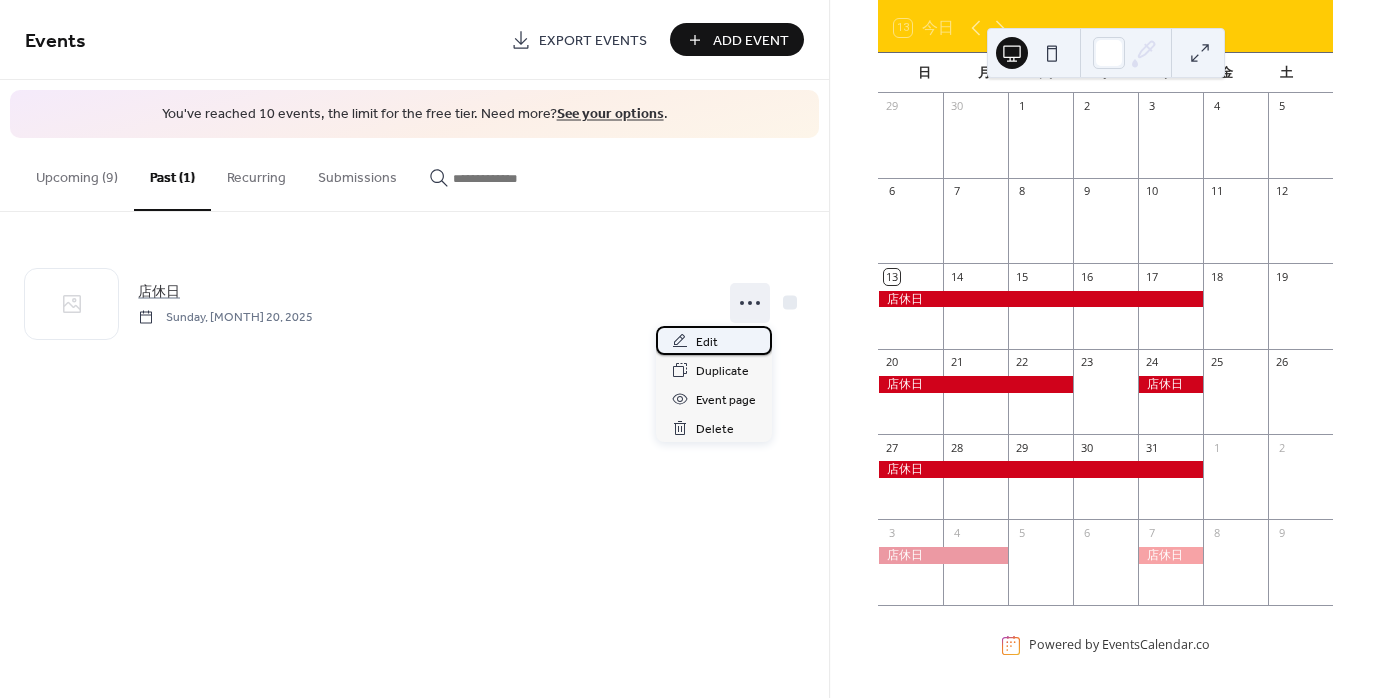 click on "Edit" at bounding box center [714, 340] 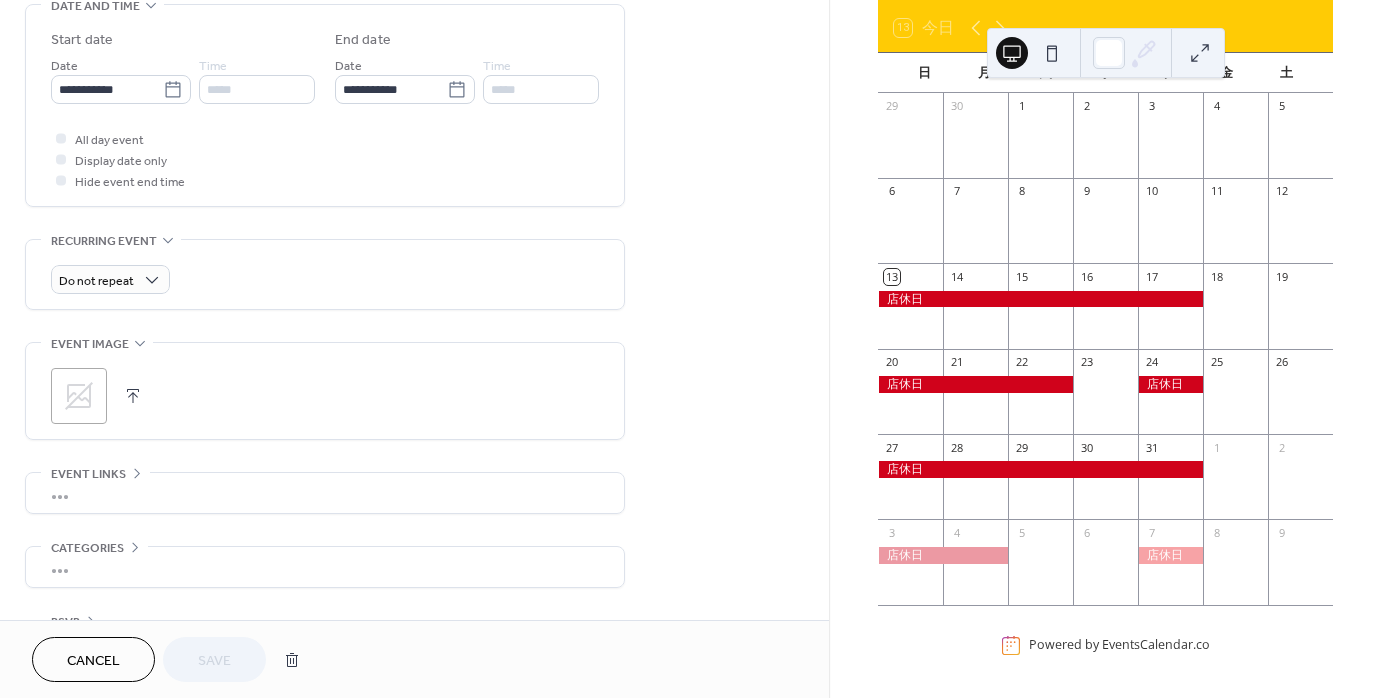 scroll, scrollTop: 600, scrollLeft: 0, axis: vertical 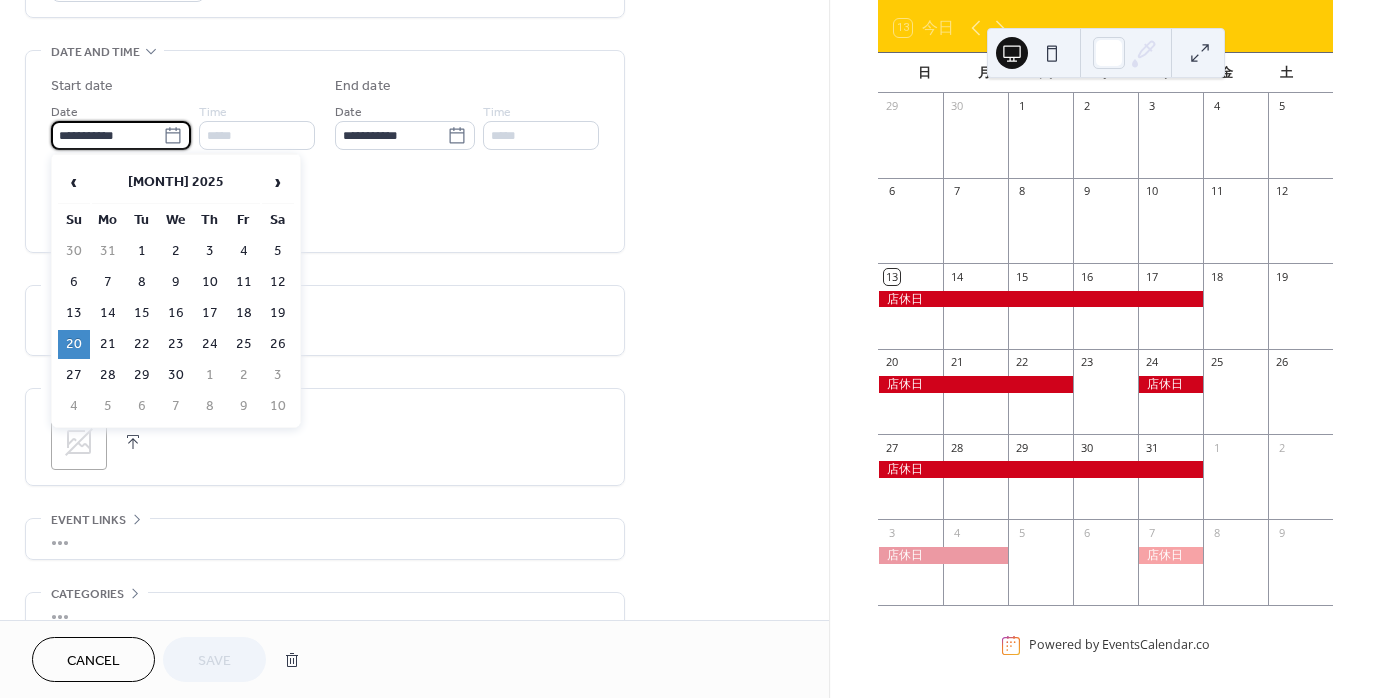 click on "**********" at bounding box center [107, 135] 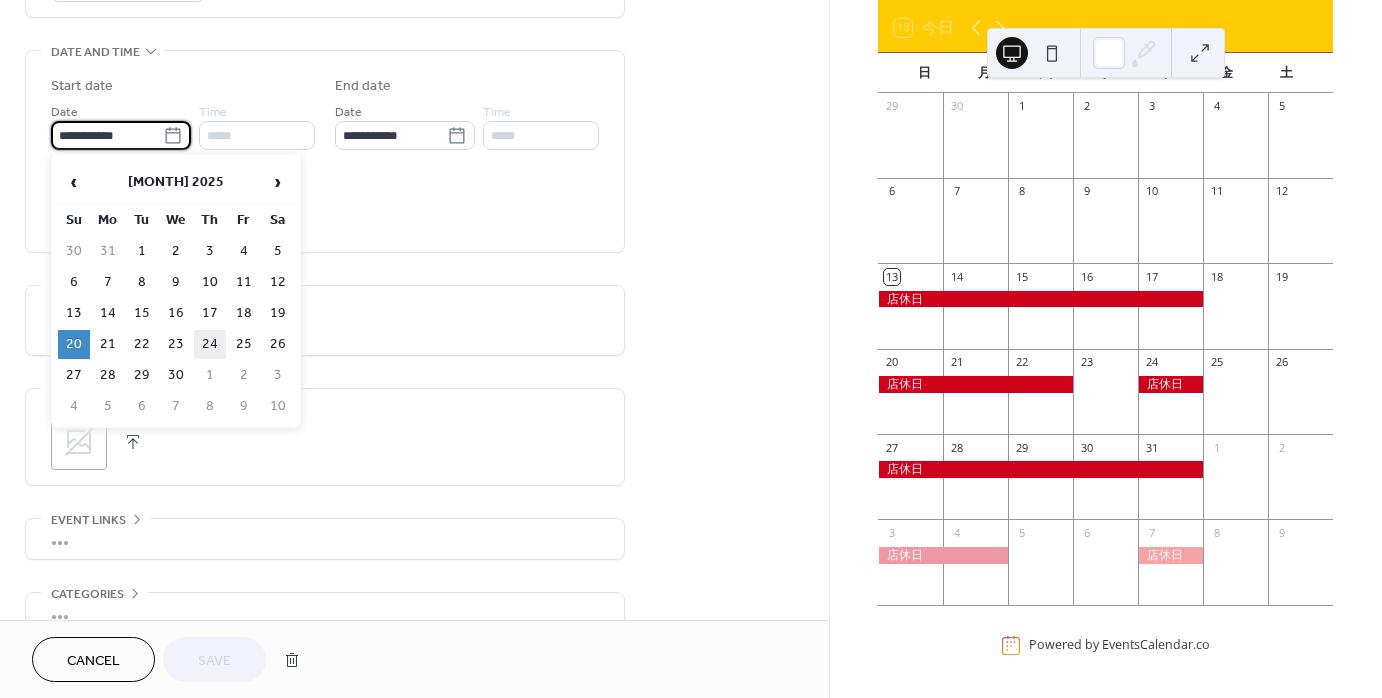 click on "24" at bounding box center (210, 344) 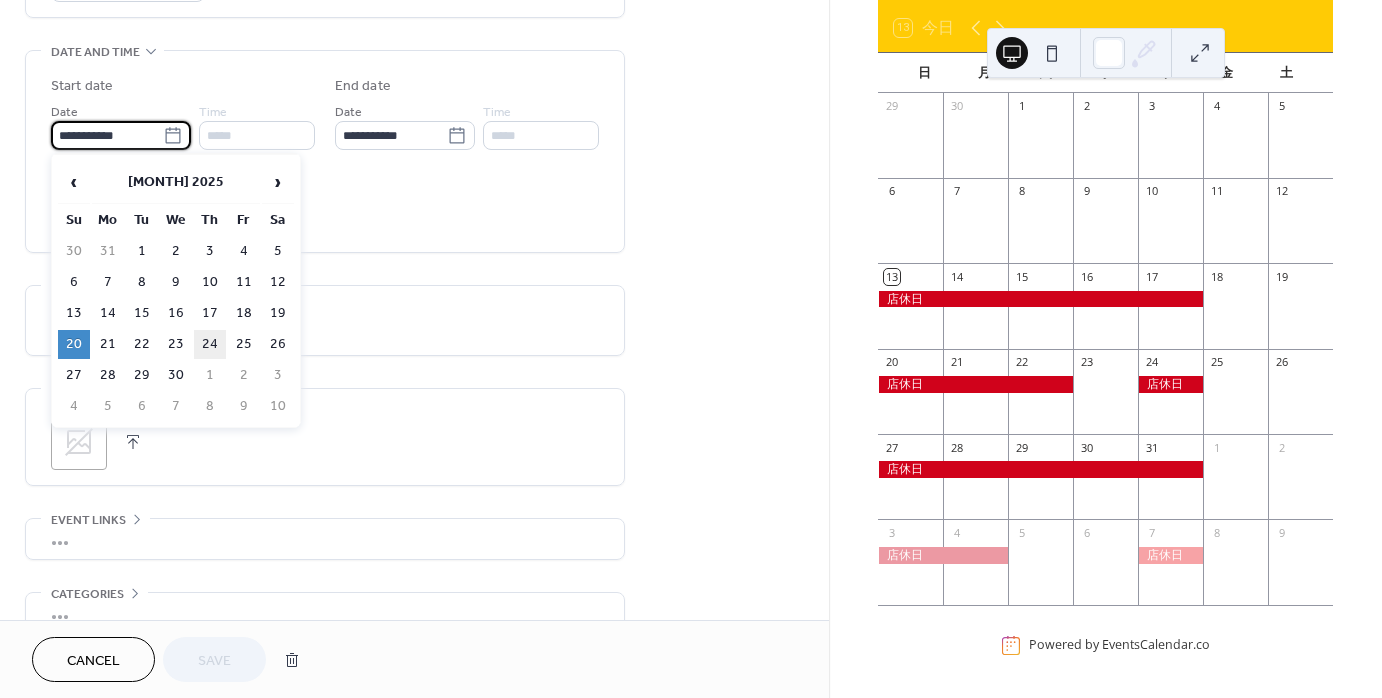 type on "**********" 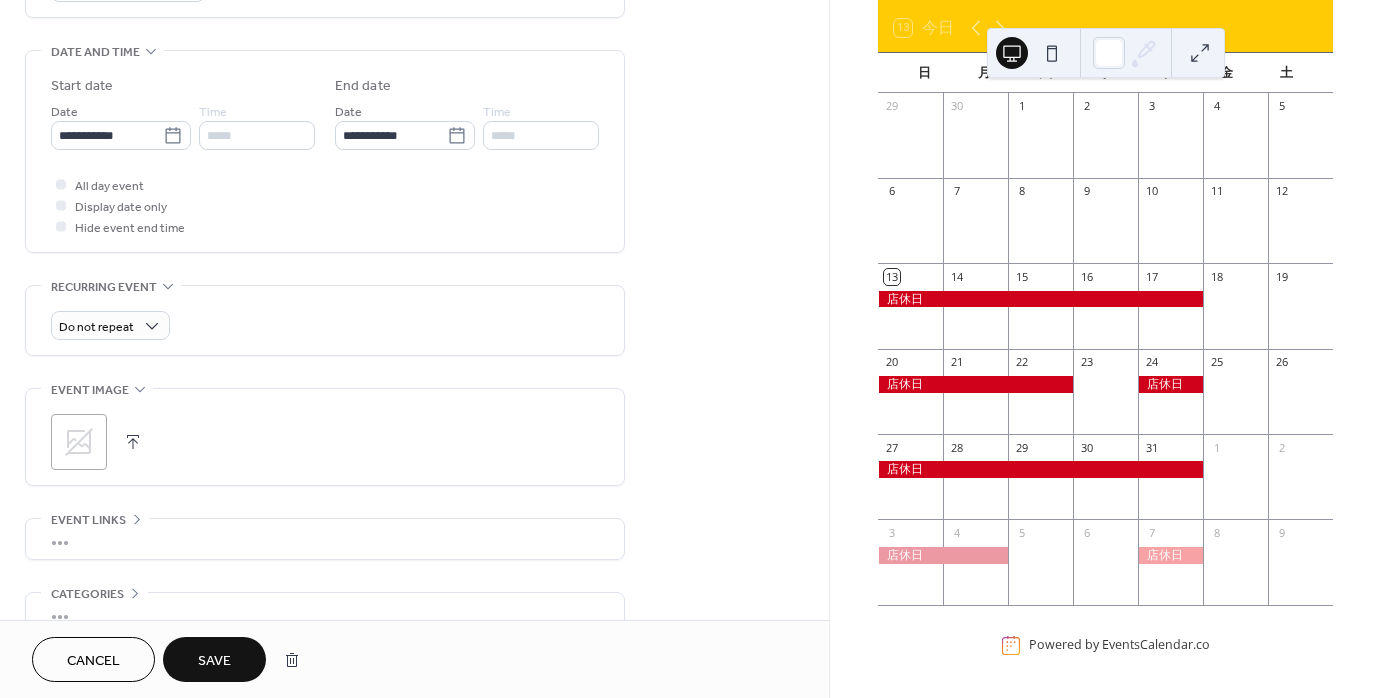 click on "**********" at bounding box center [325, 156] 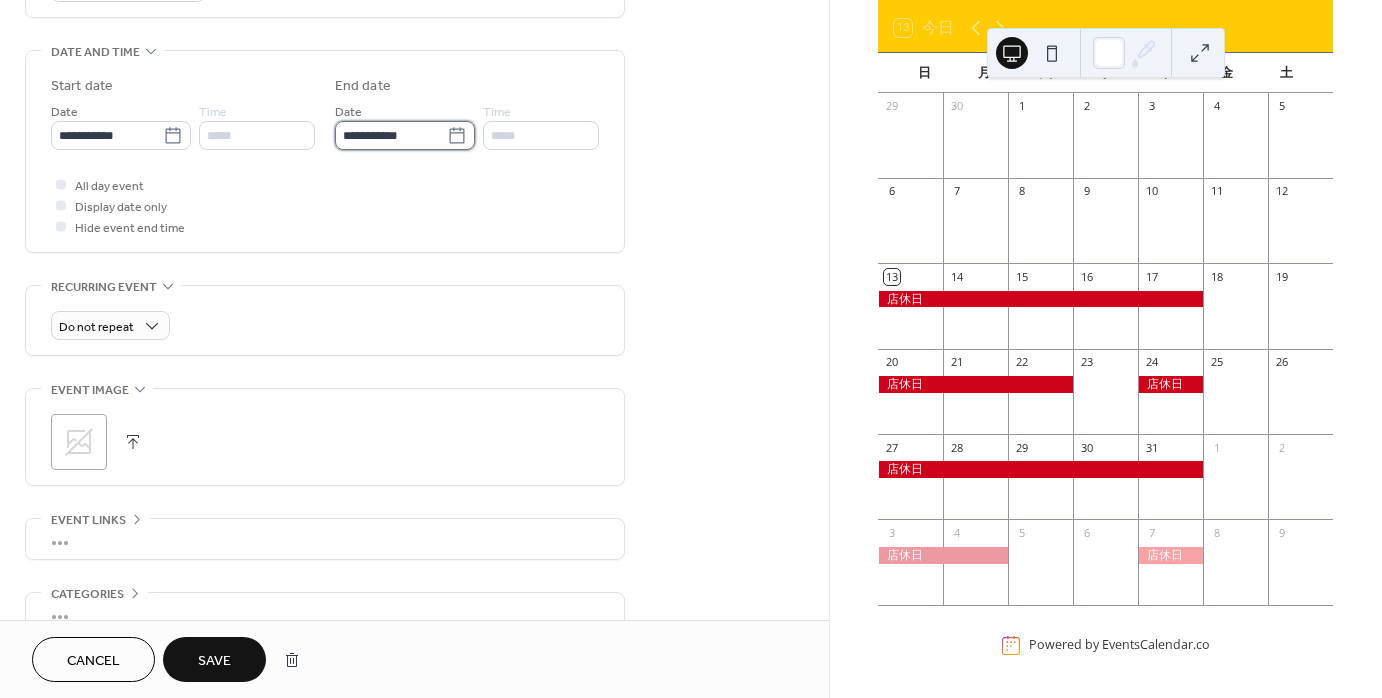click on "**********" at bounding box center [391, 135] 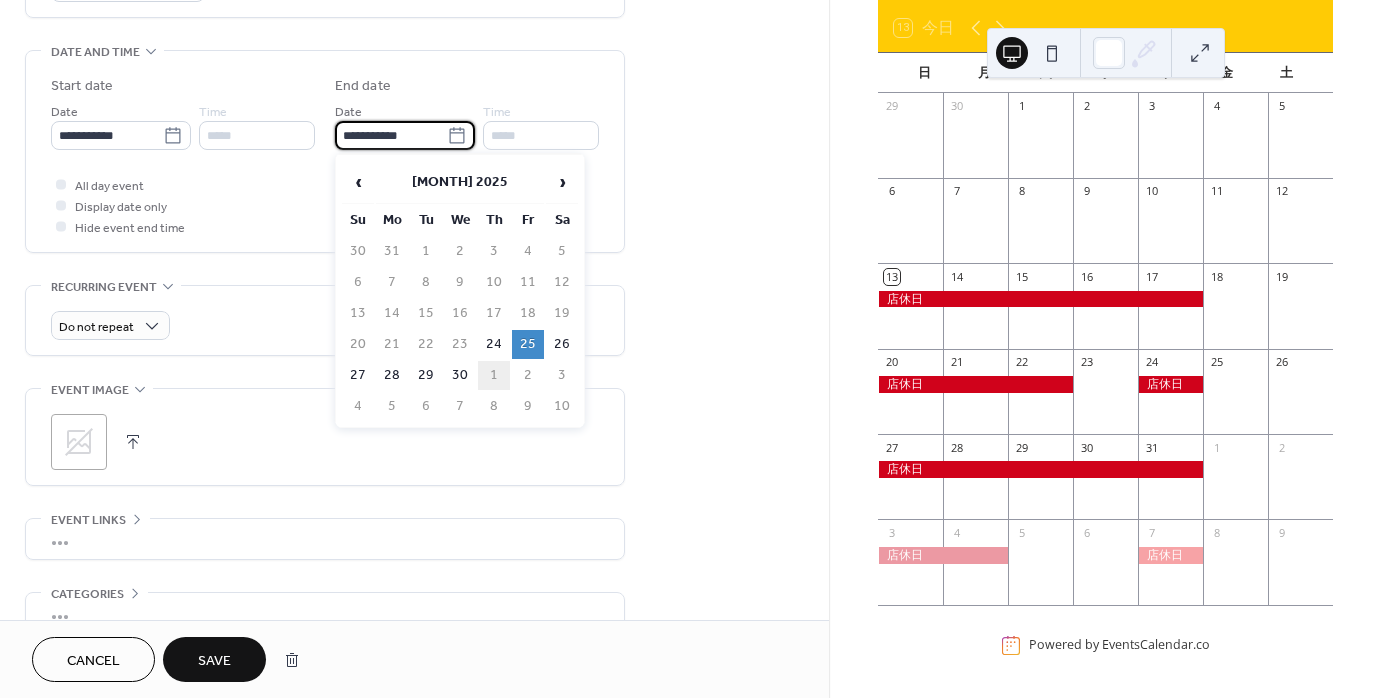 click on "1" at bounding box center (494, 375) 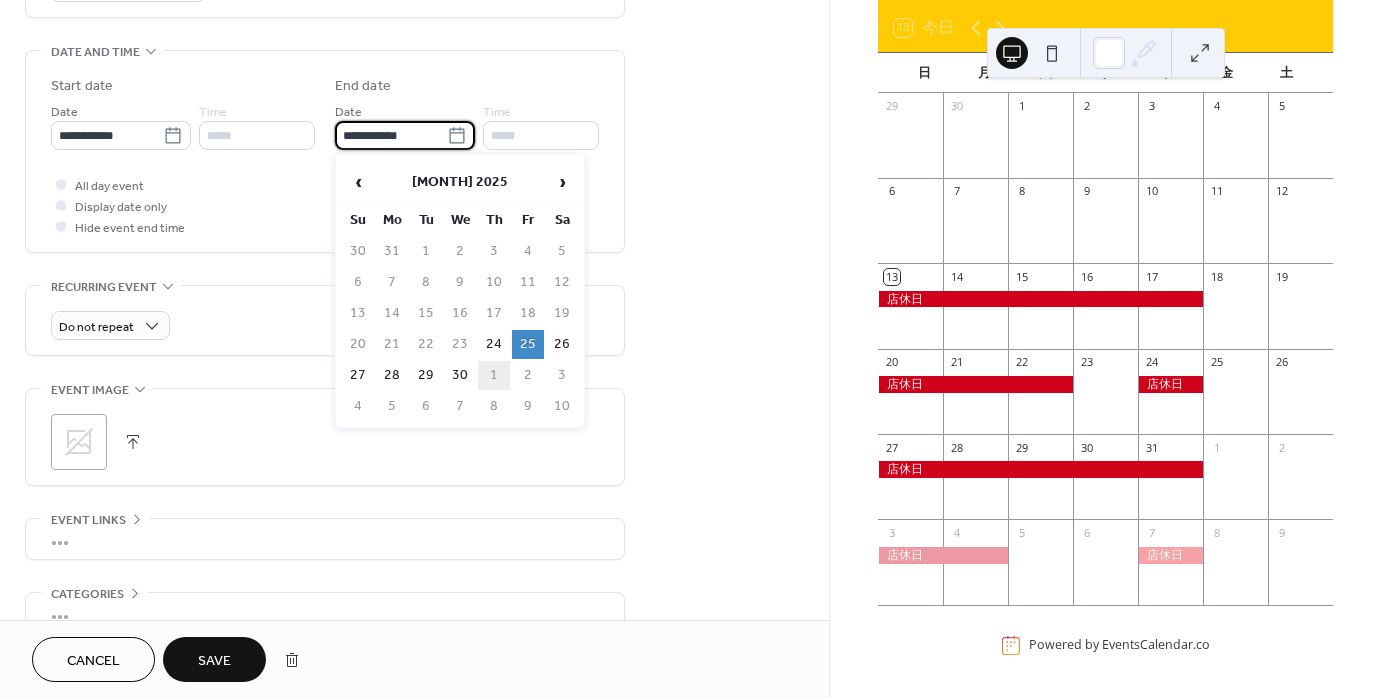 type on "**********" 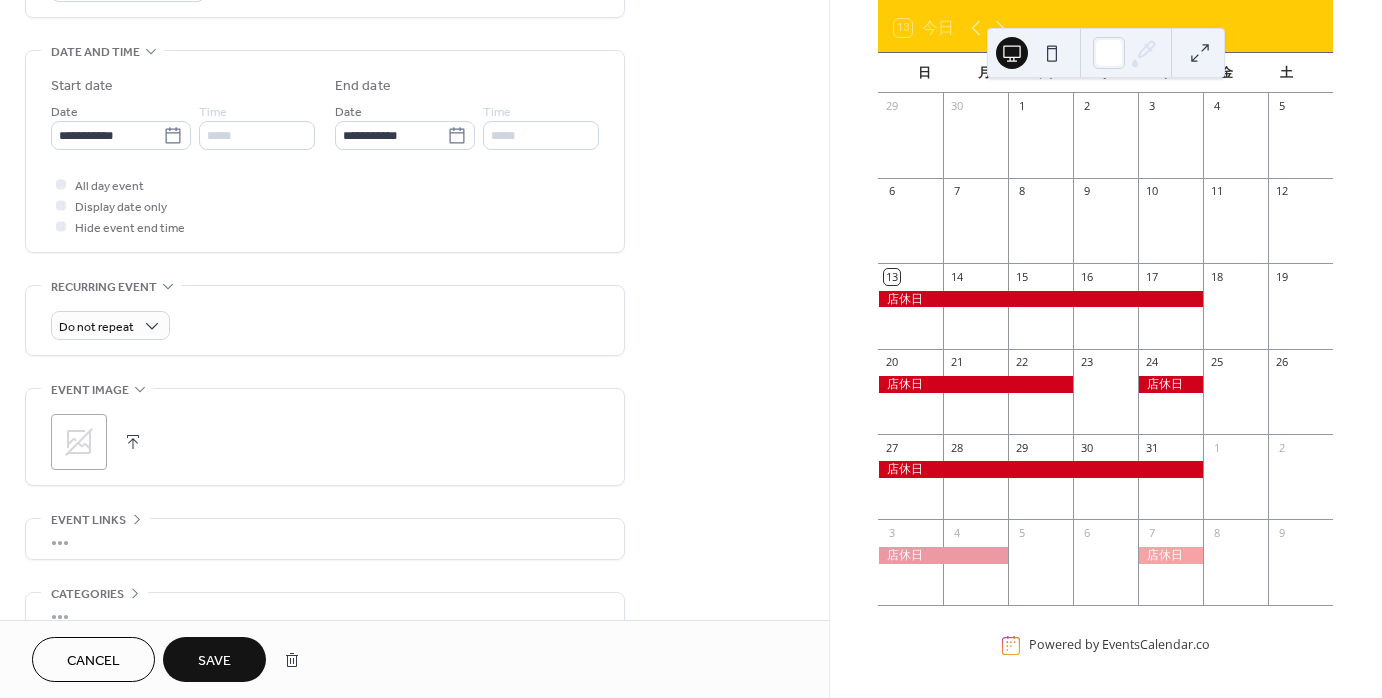 click on "Do not repeat" at bounding box center (325, 320) 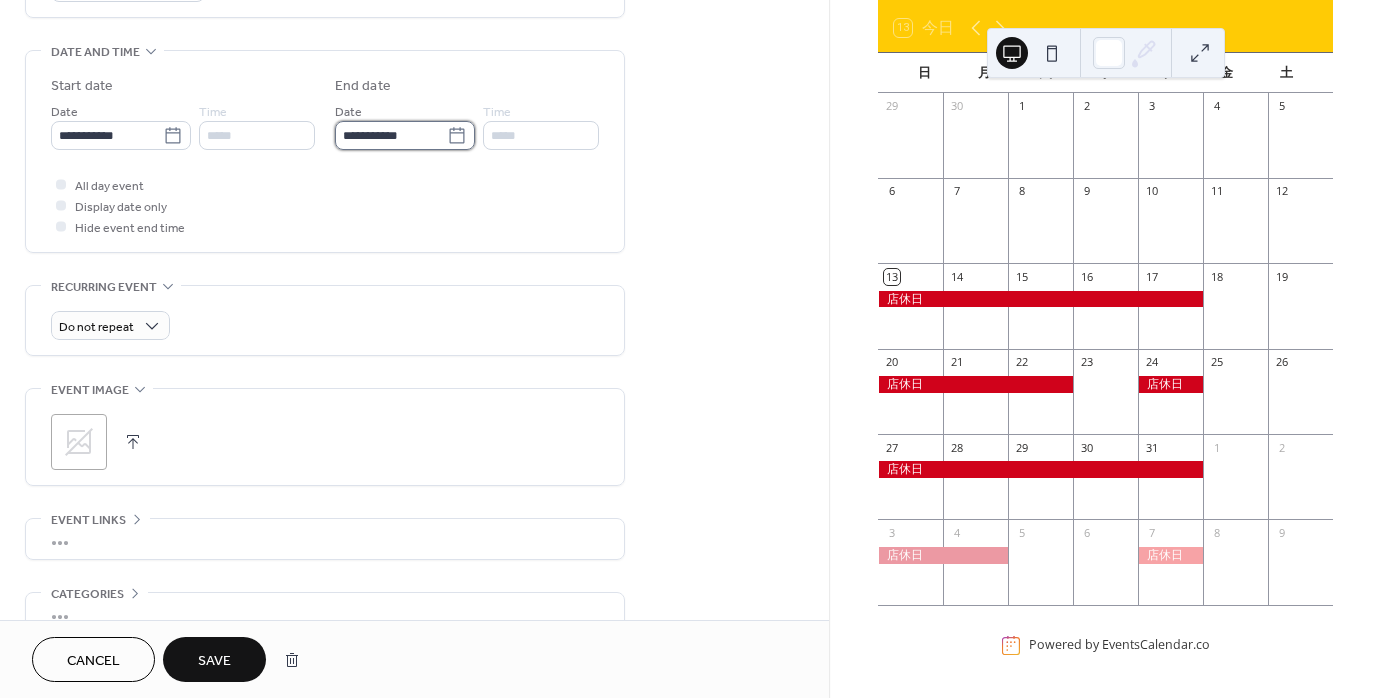 click on "**********" at bounding box center (391, 135) 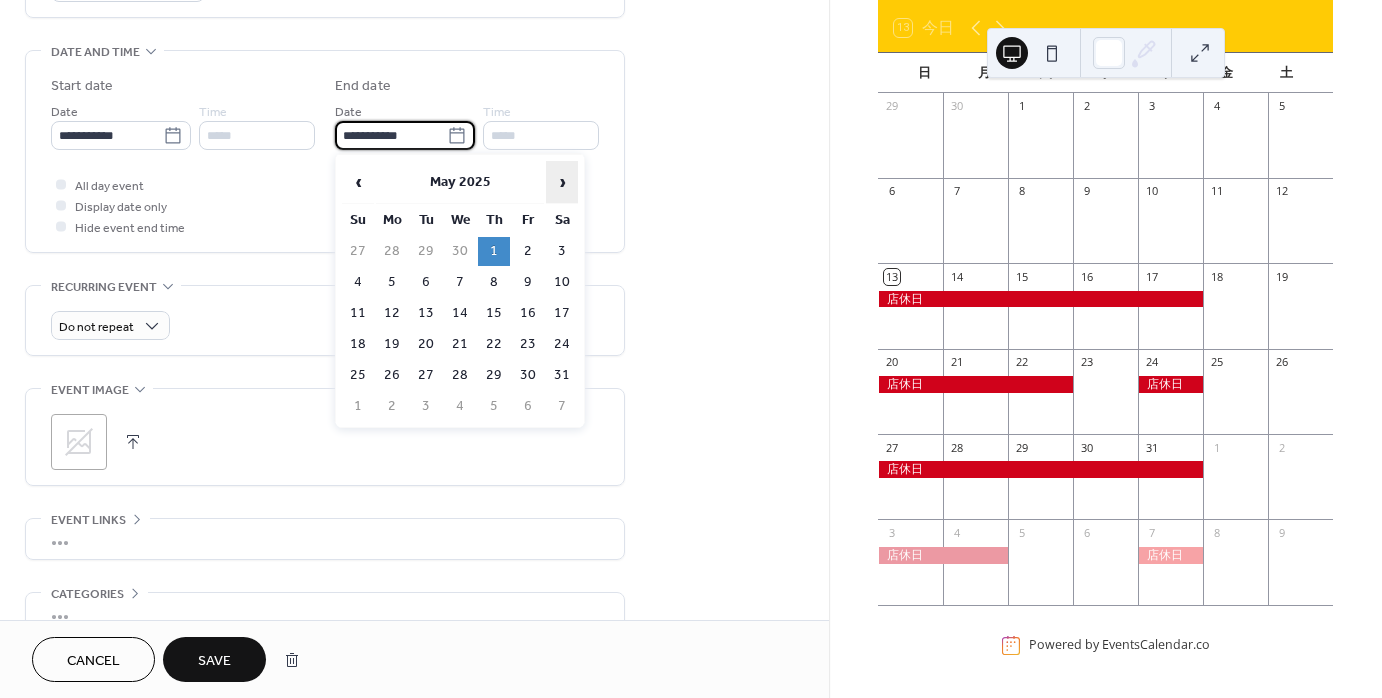click on "›" at bounding box center [562, 182] 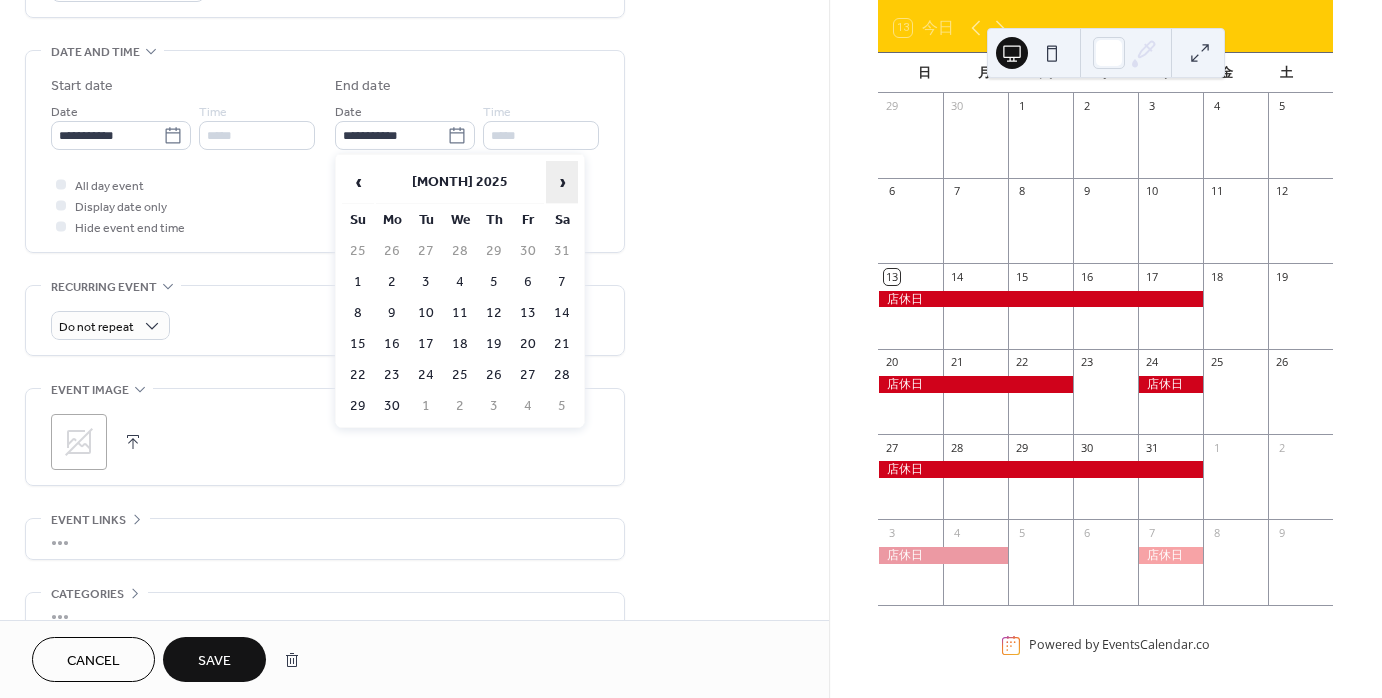 click on "›" at bounding box center (562, 182) 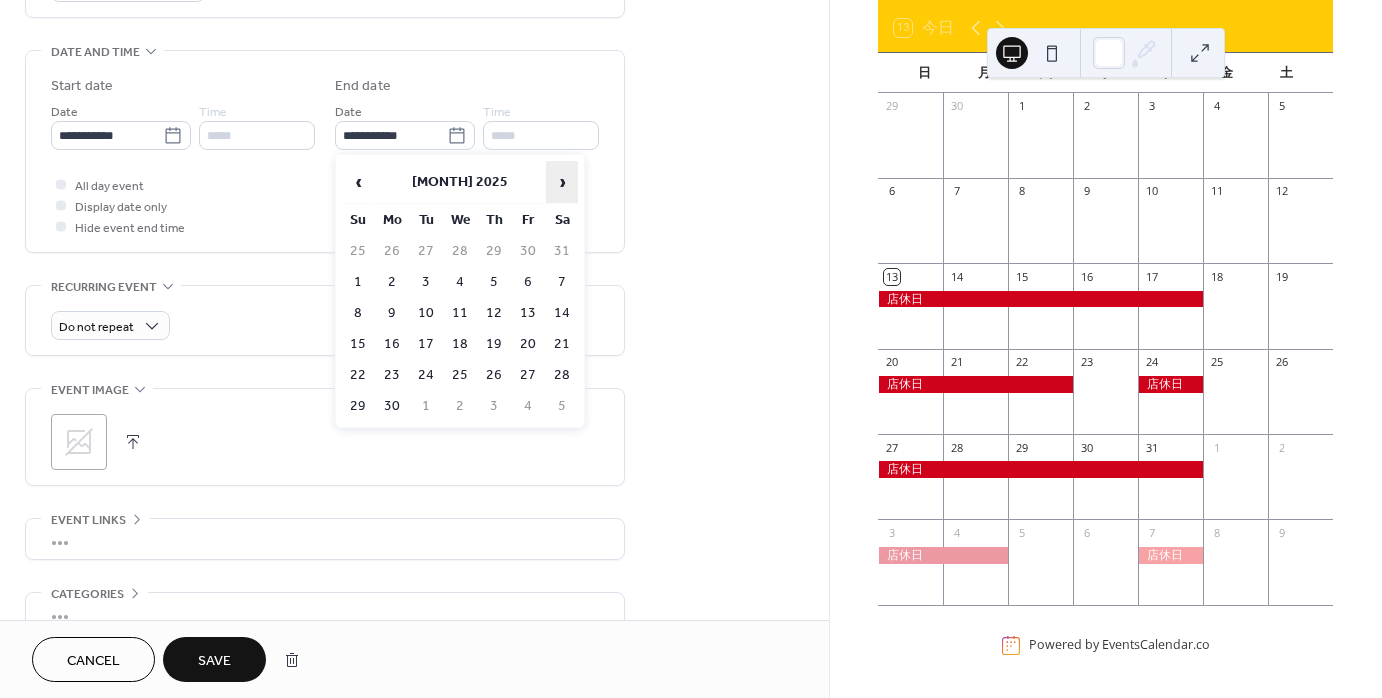 click on "›" at bounding box center [562, 182] 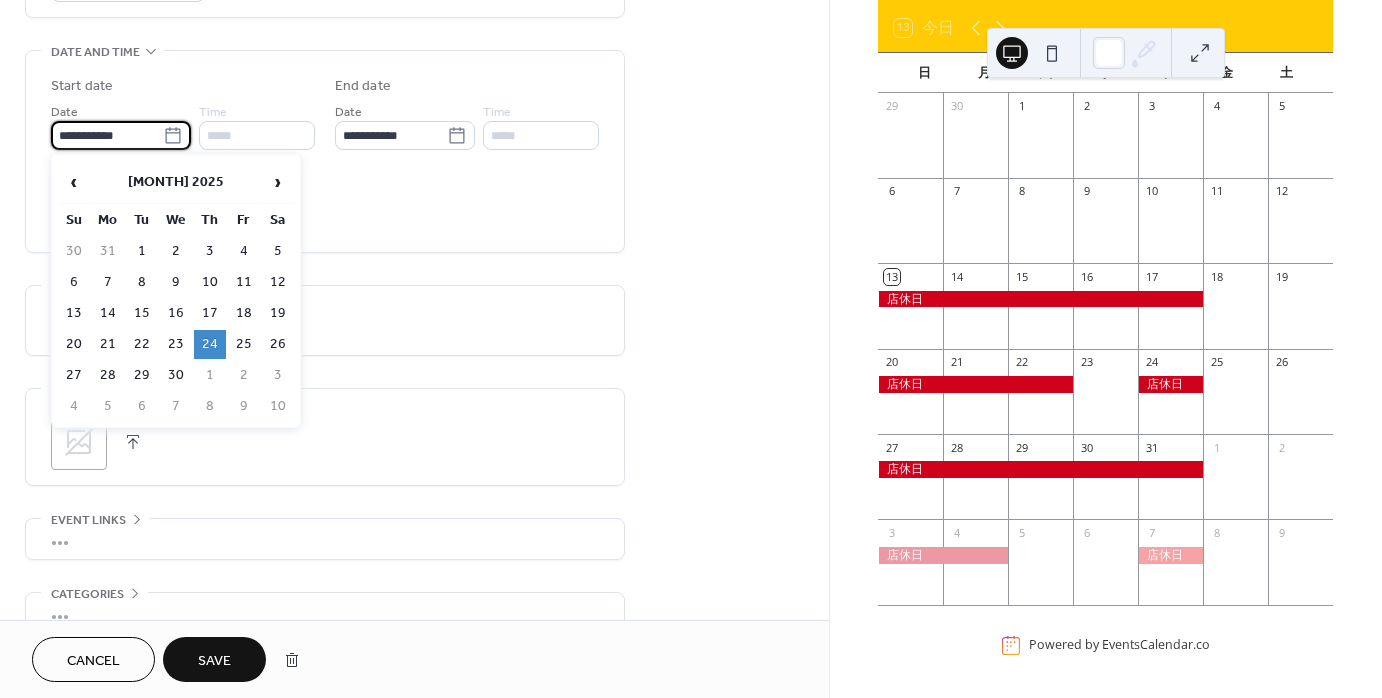 click on "**********" at bounding box center (107, 135) 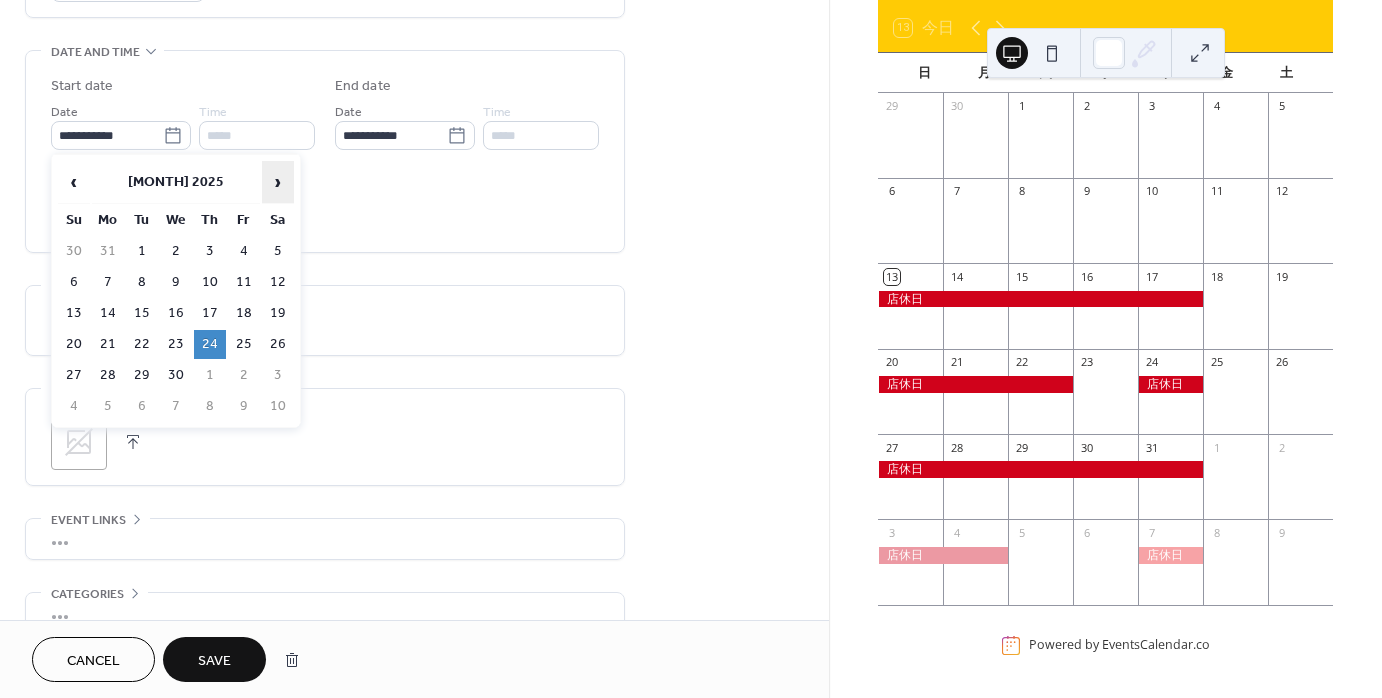 click on "›" at bounding box center [278, 182] 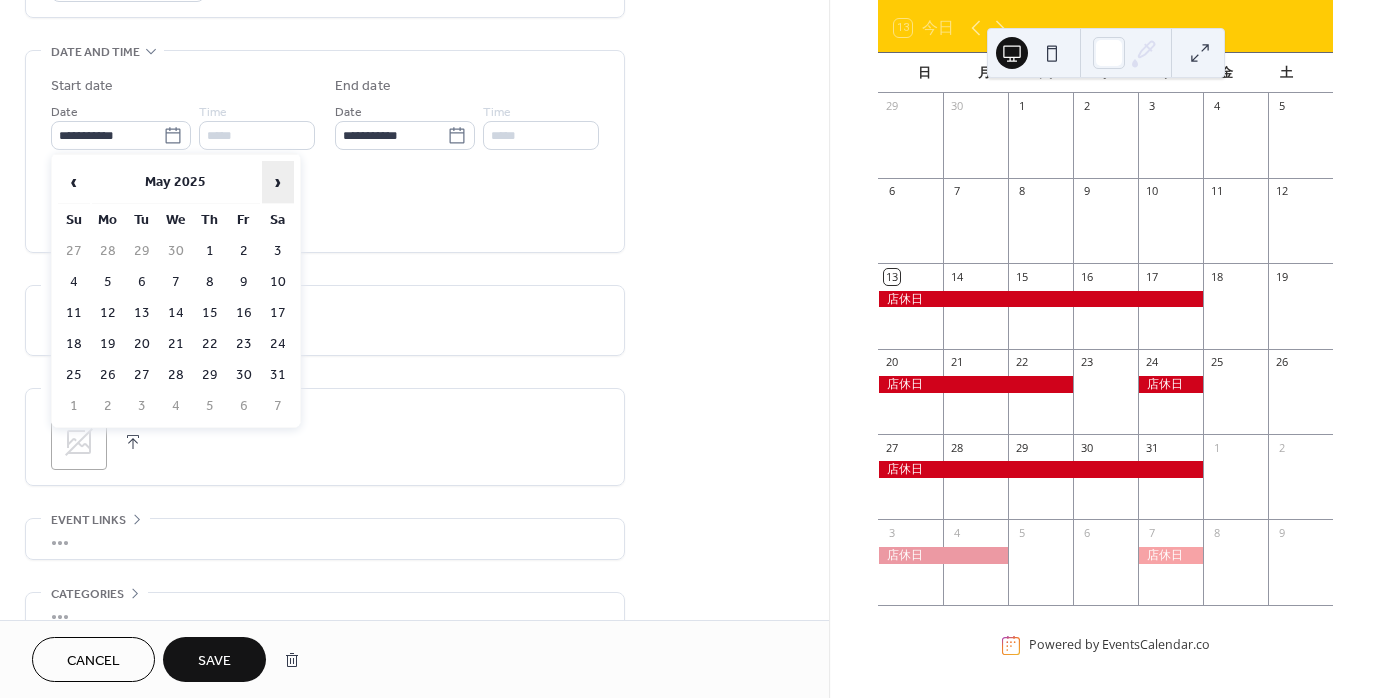 click on "›" at bounding box center [278, 182] 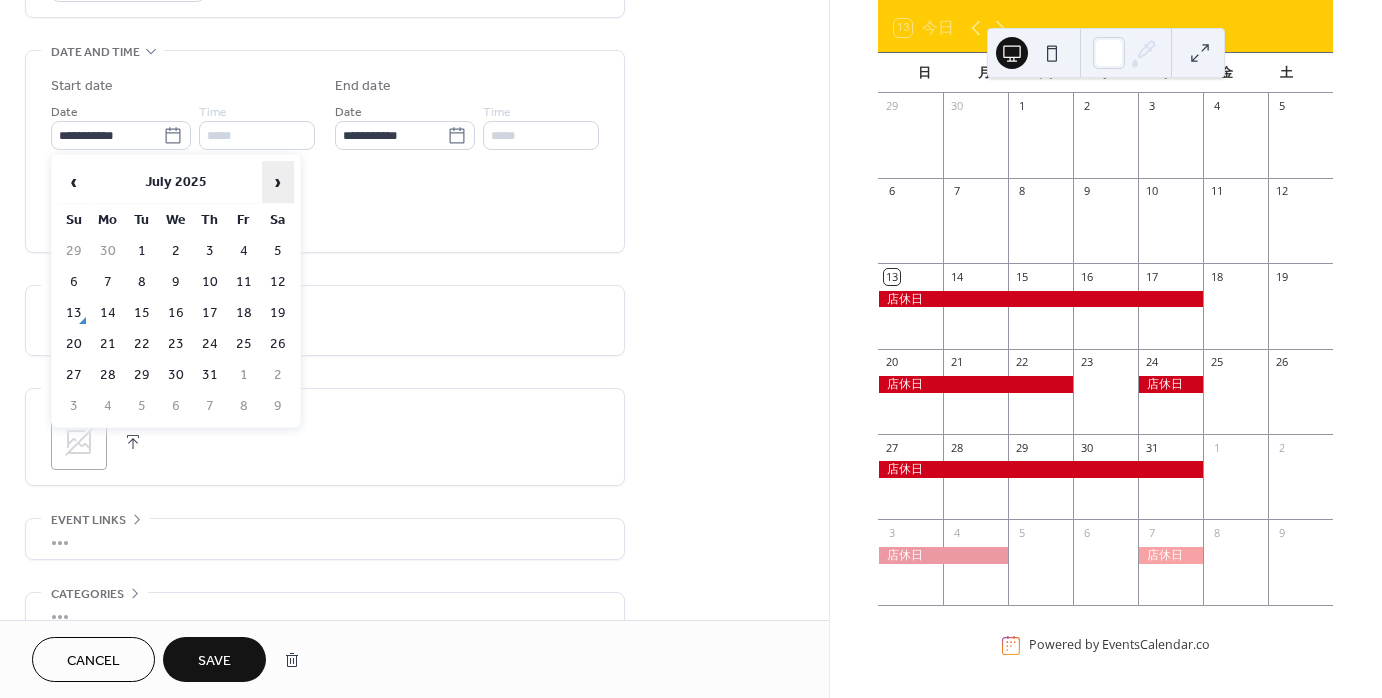 click on "›" at bounding box center (278, 182) 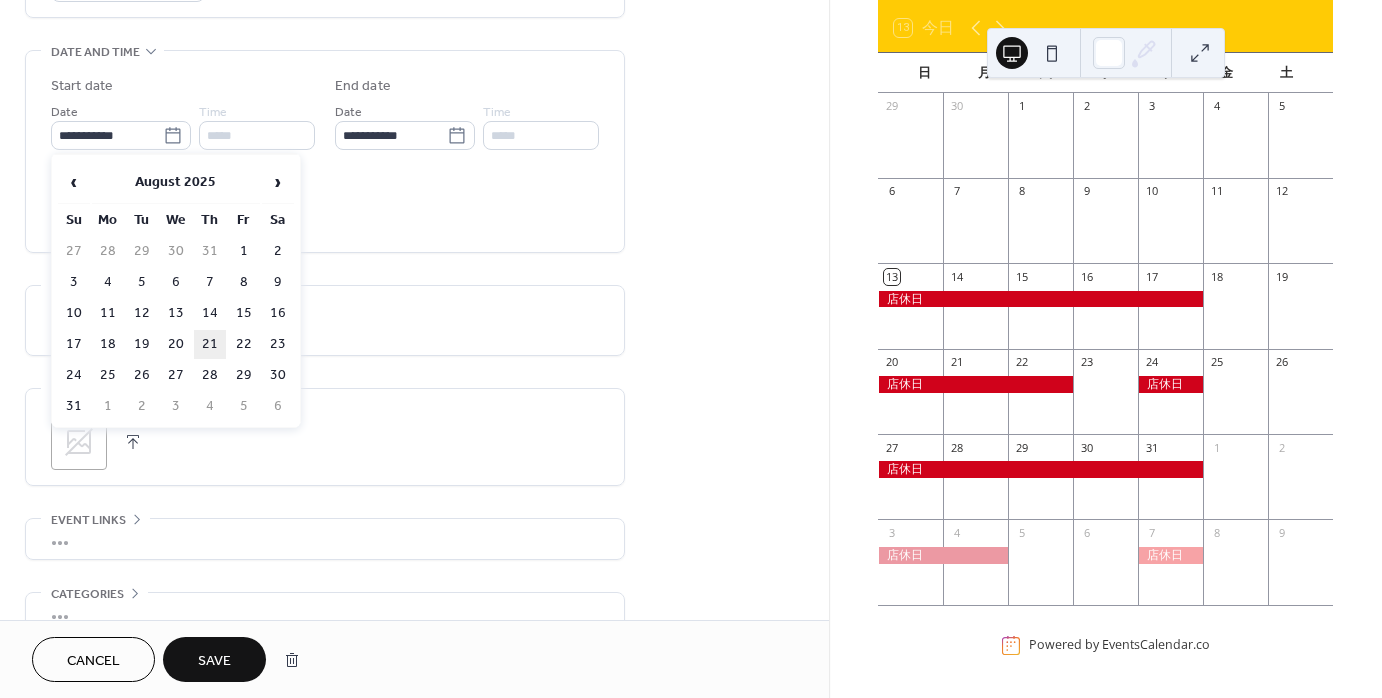 click on "21" at bounding box center [210, 344] 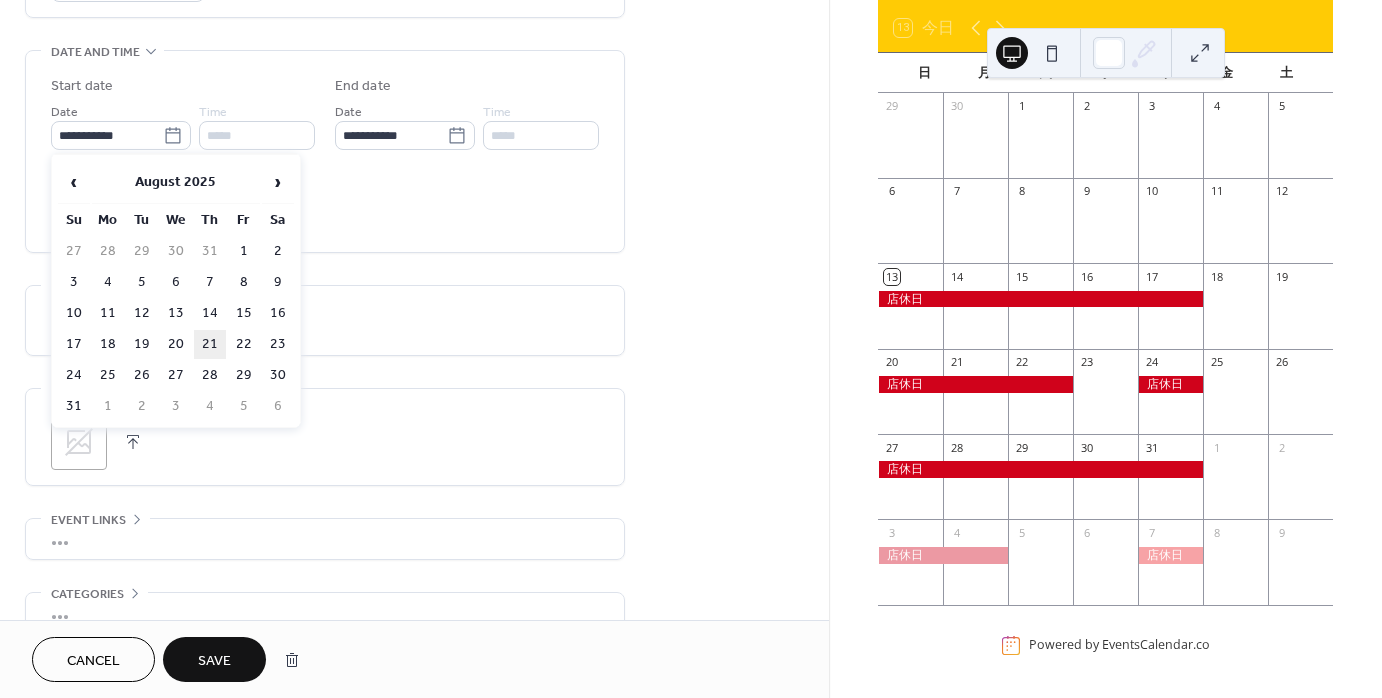type on "**********" 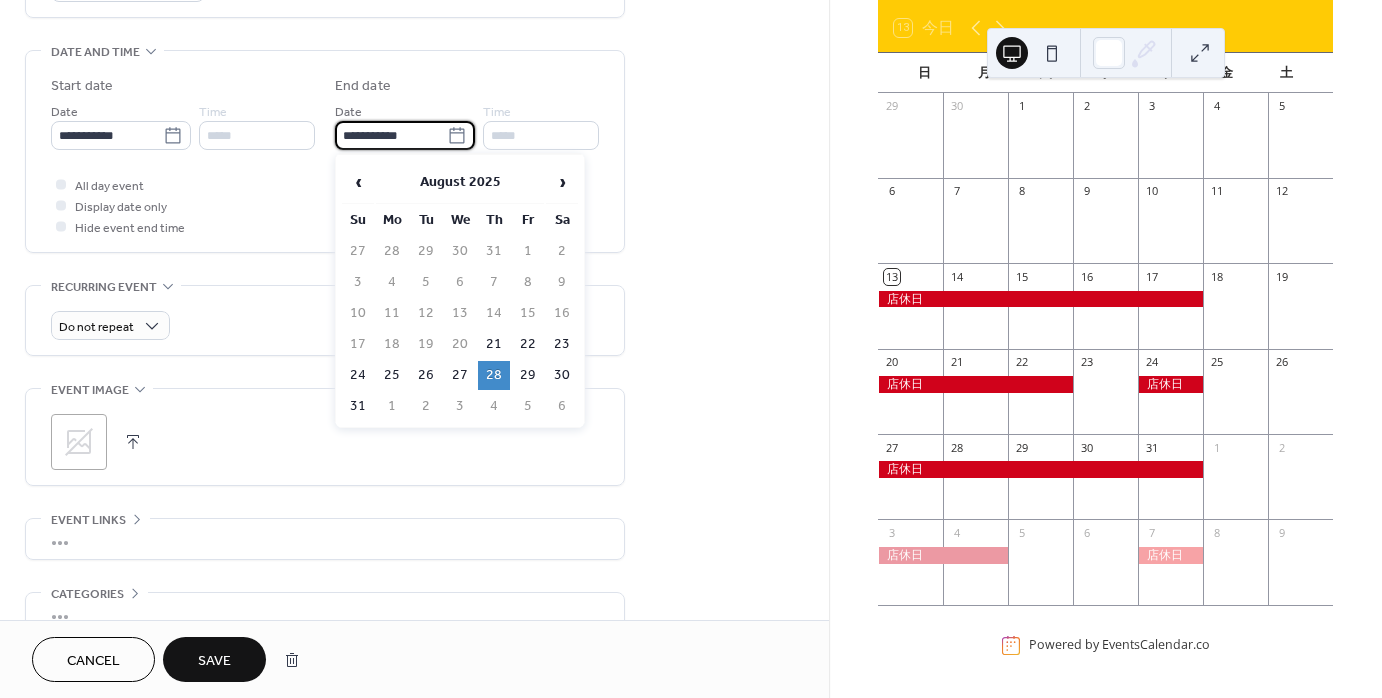 click on "**********" at bounding box center (391, 135) 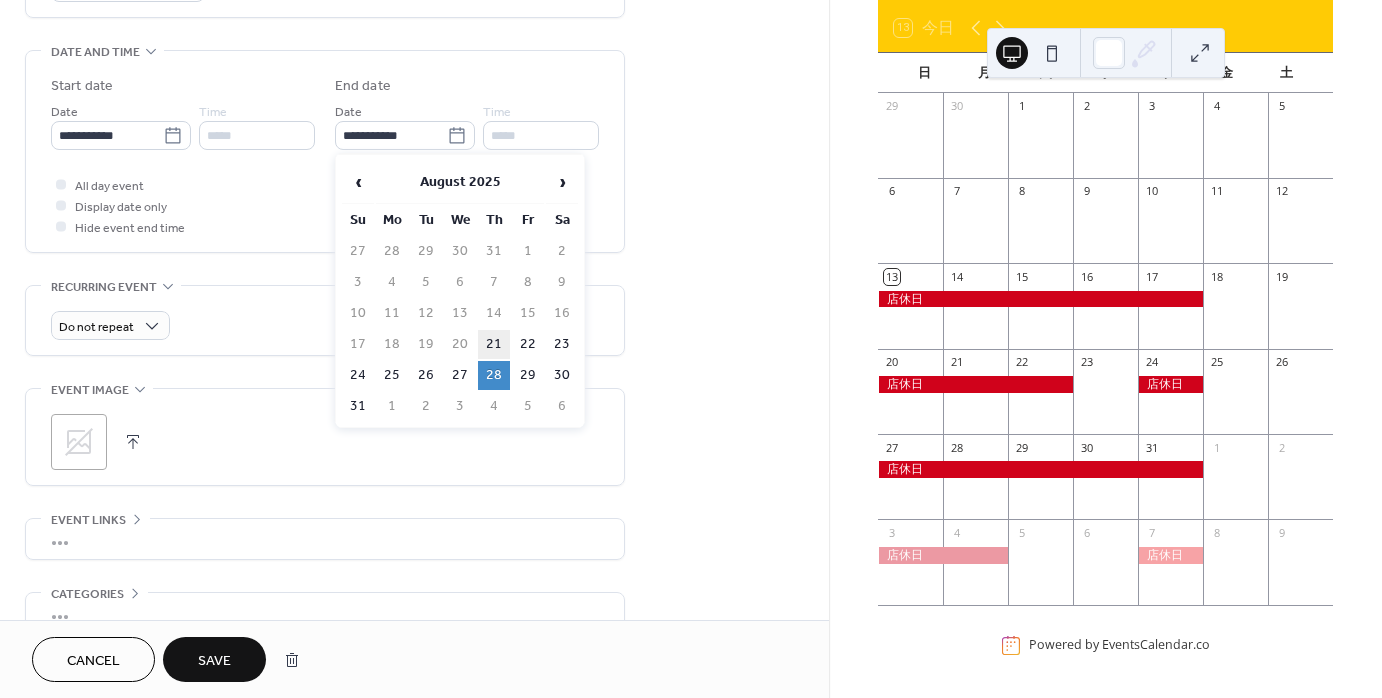 click on "21" at bounding box center [494, 344] 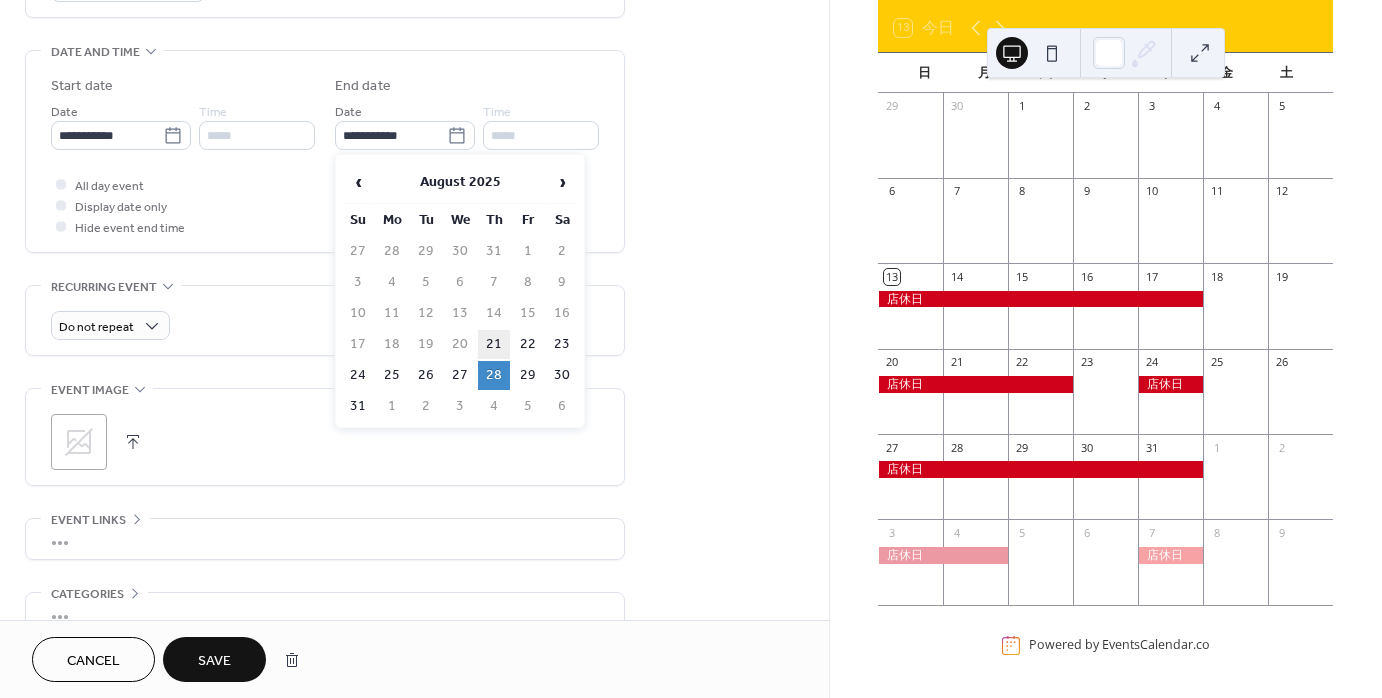 type on "**********" 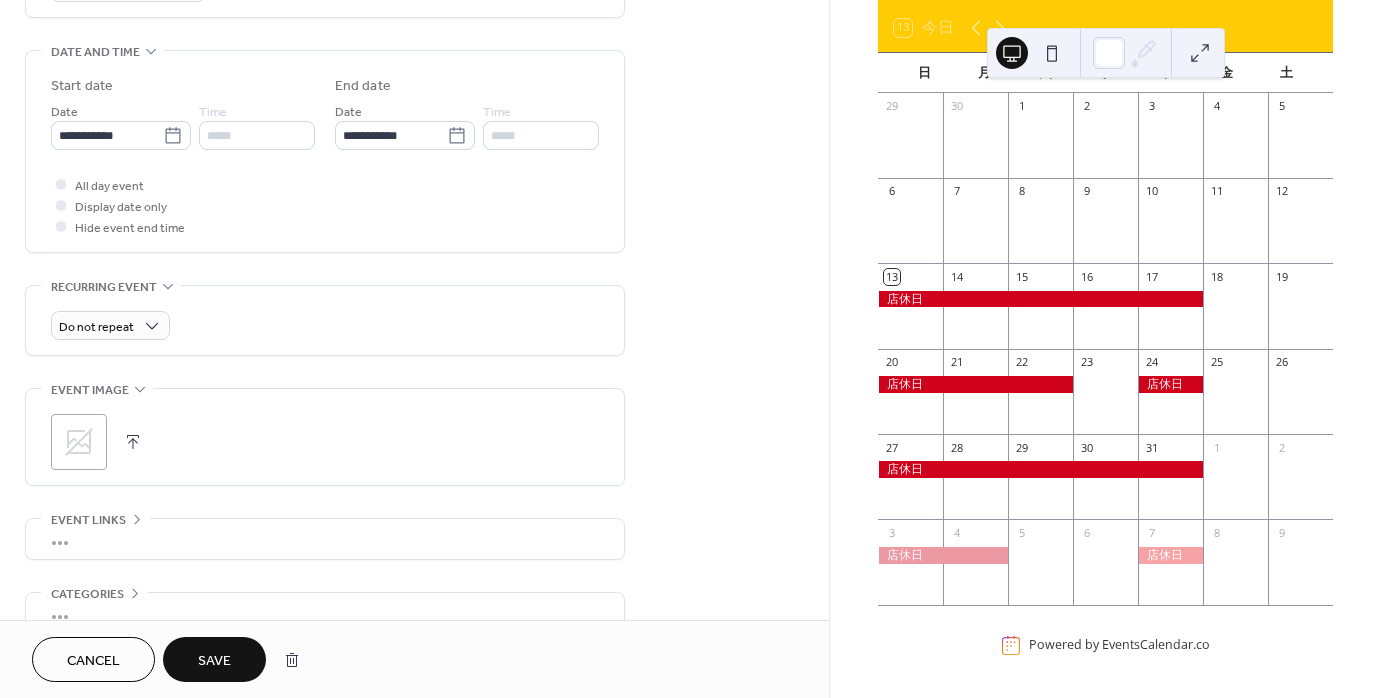 click on "Save" at bounding box center [214, 661] 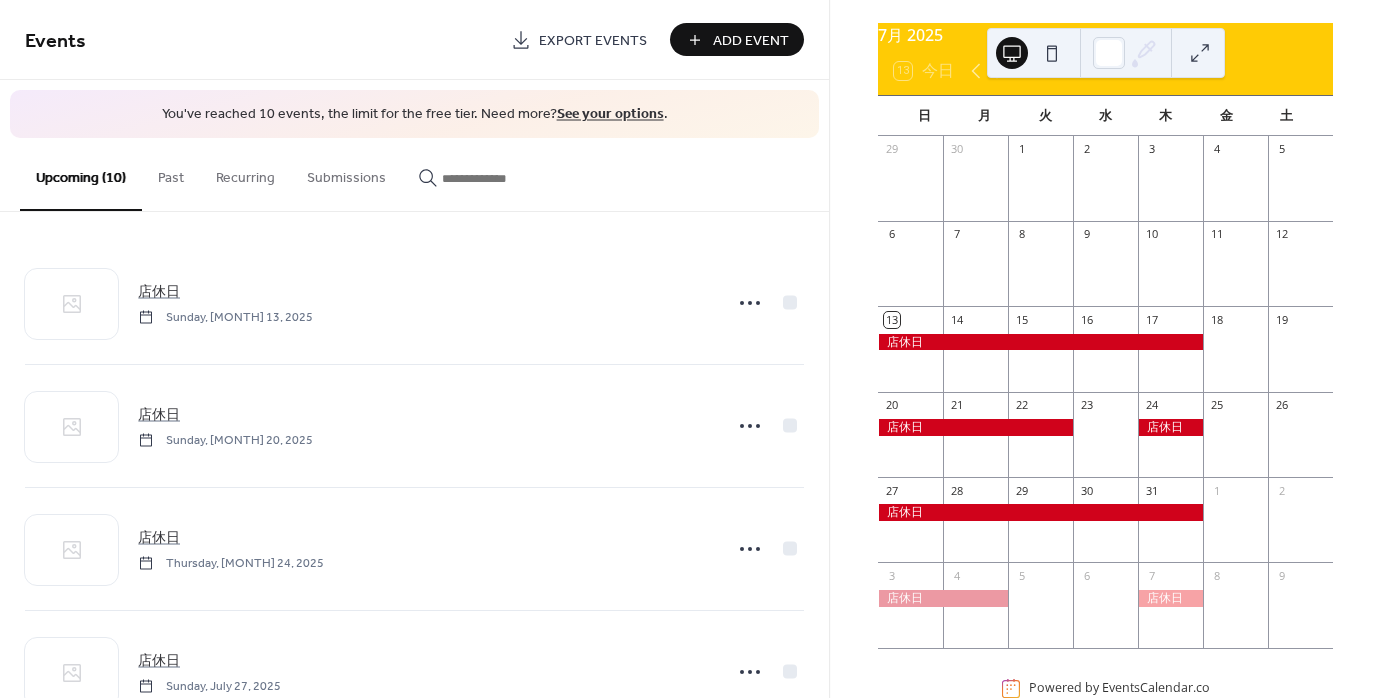scroll, scrollTop: 137, scrollLeft: 0, axis: vertical 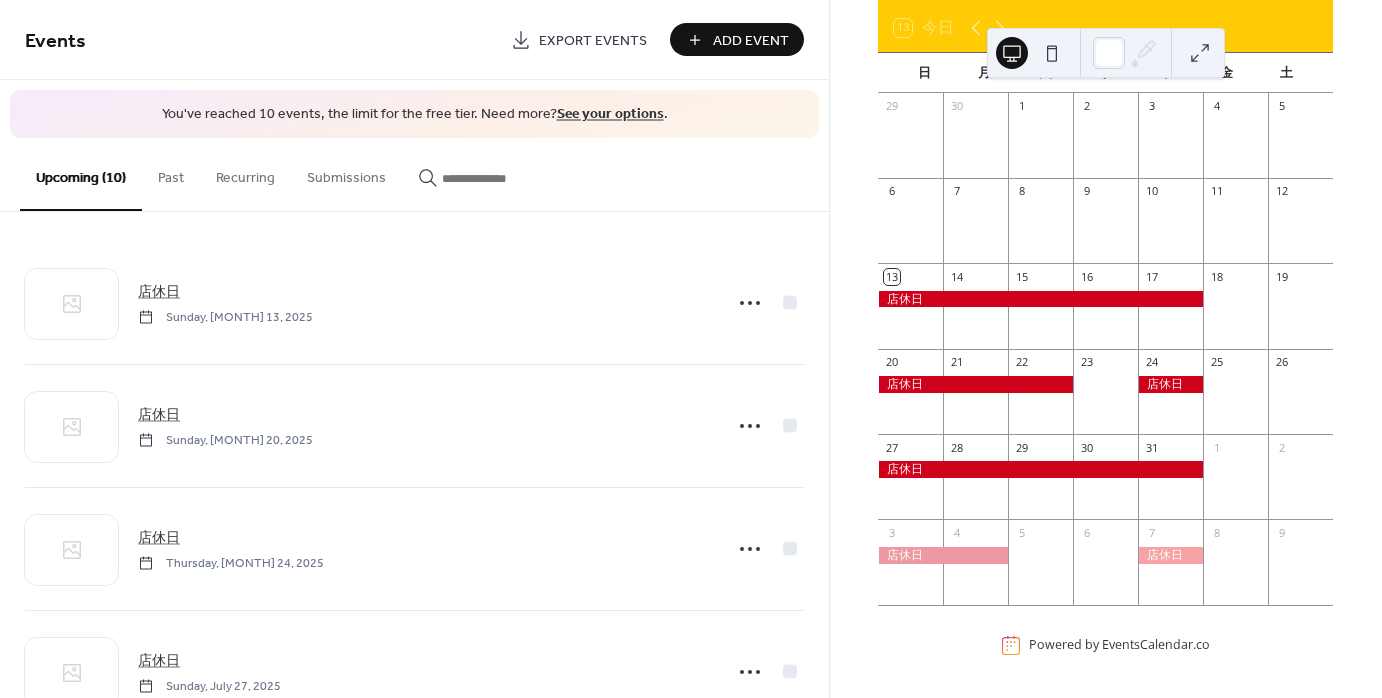 click on "Add Event" at bounding box center (737, 39) 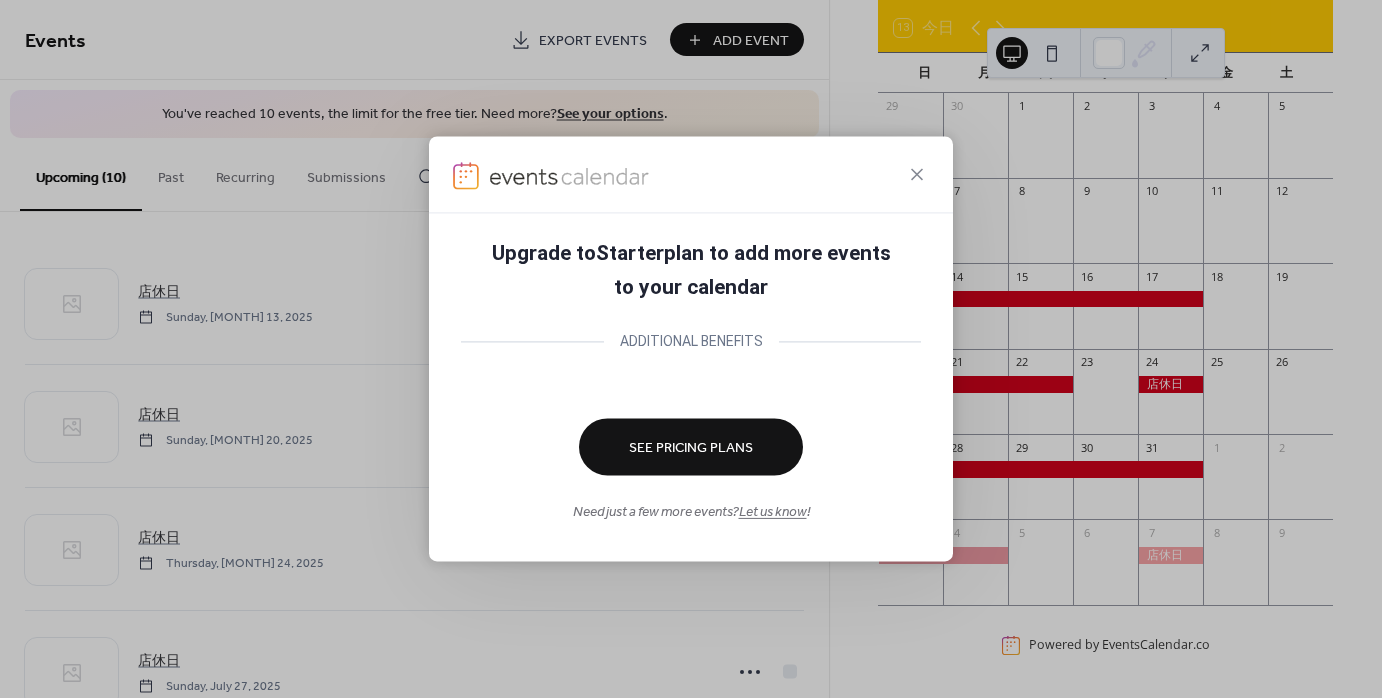 click 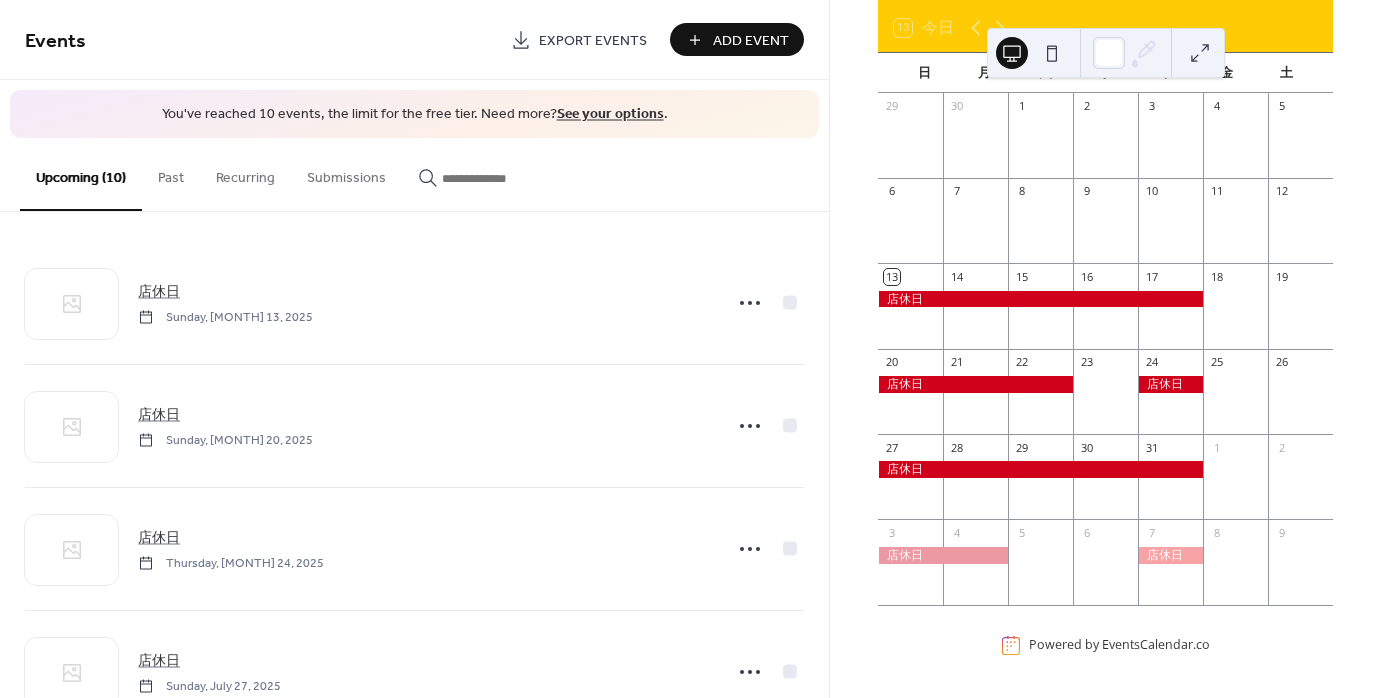 click on "Events" at bounding box center [55, 41] 